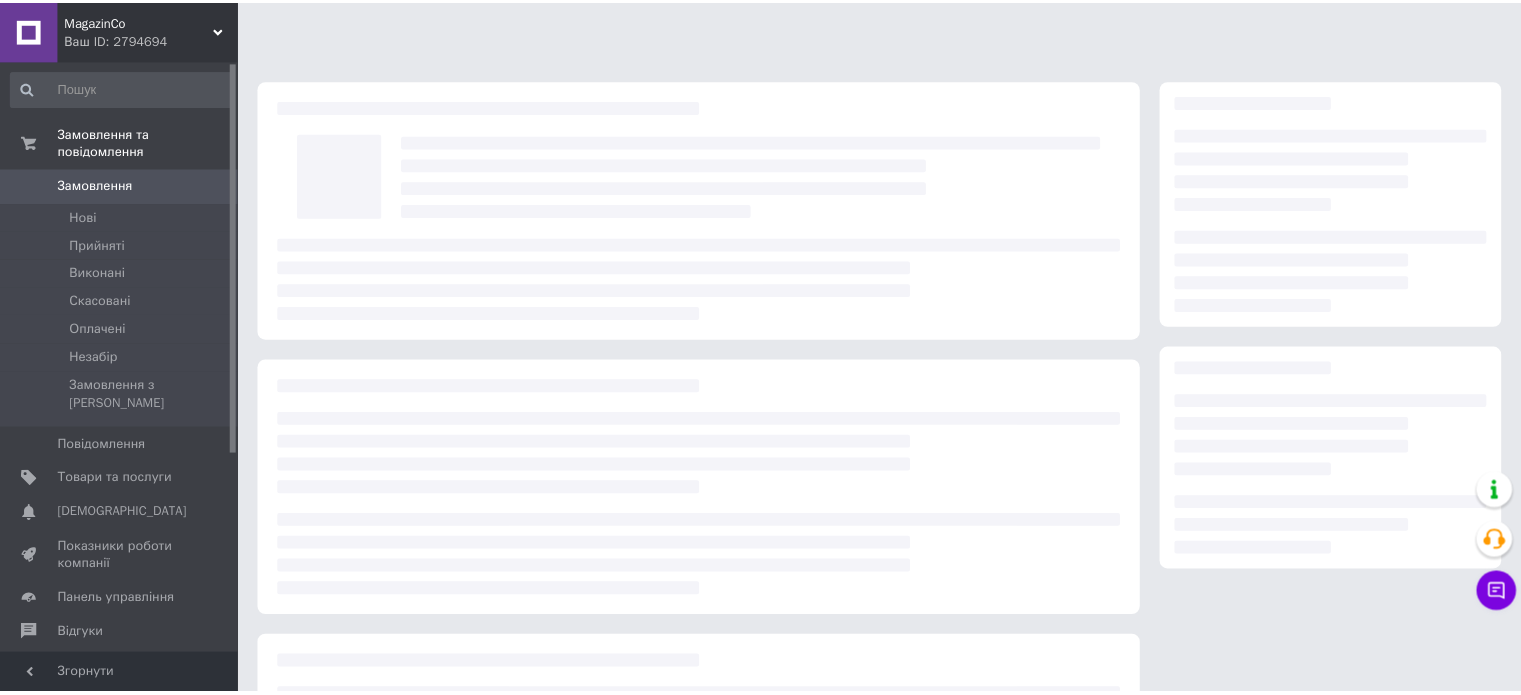 scroll, scrollTop: 0, scrollLeft: 0, axis: both 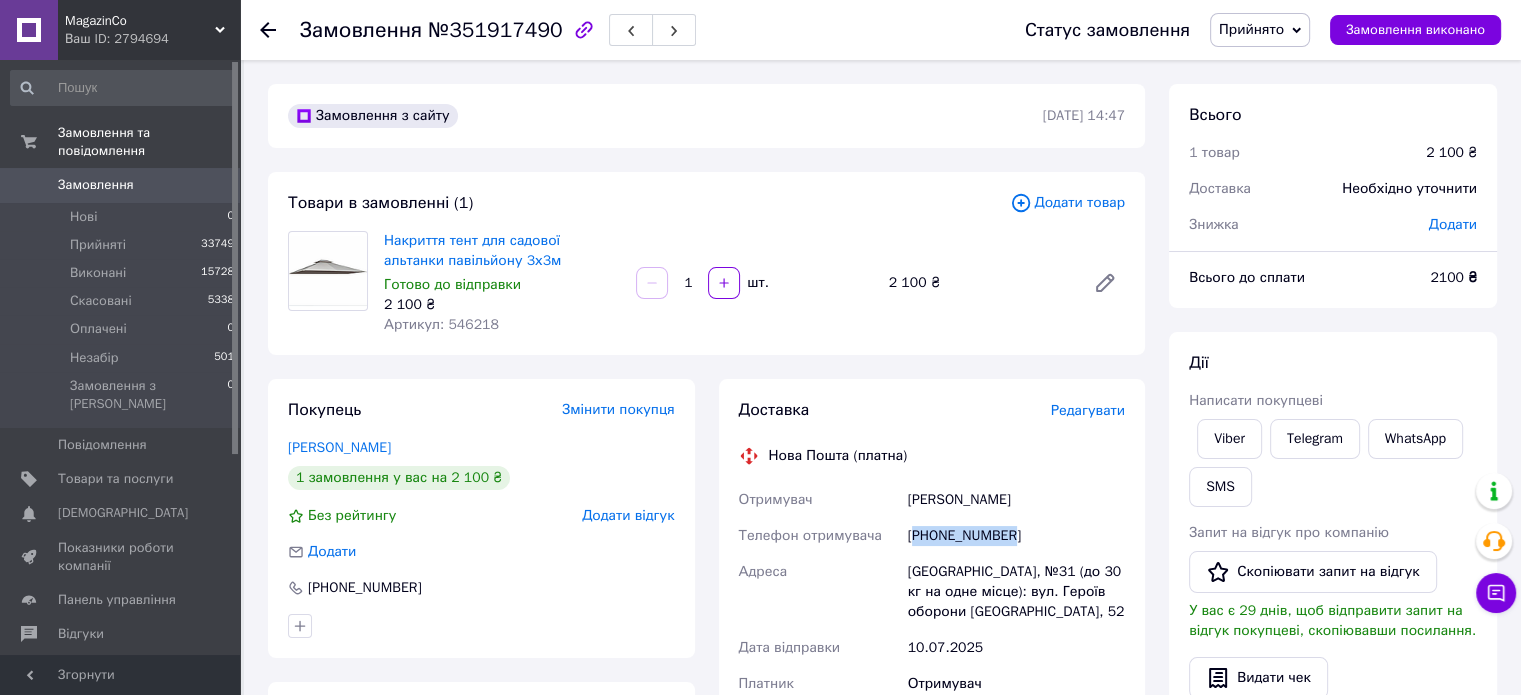 drag, startPoint x: 1014, startPoint y: 539, endPoint x: 917, endPoint y: 537, distance: 97.020615 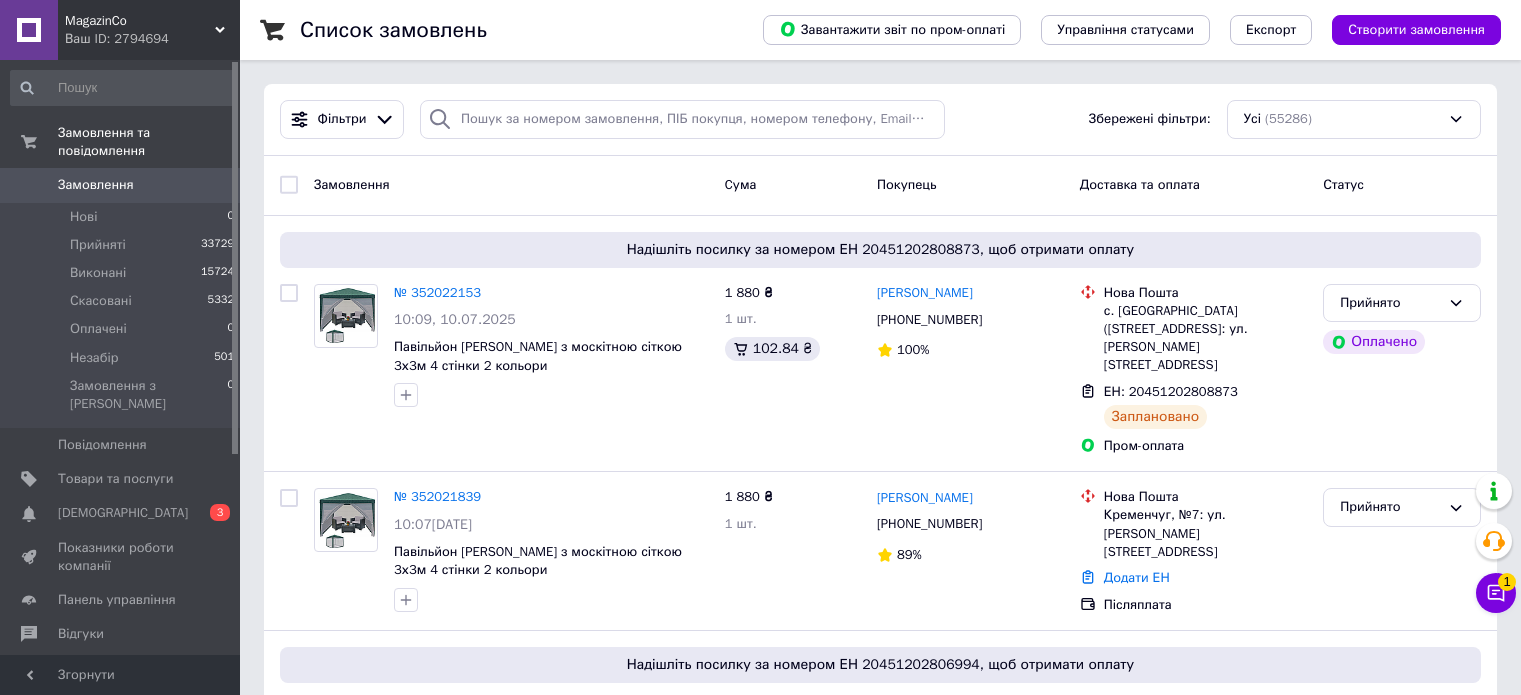 scroll, scrollTop: 0, scrollLeft: 0, axis: both 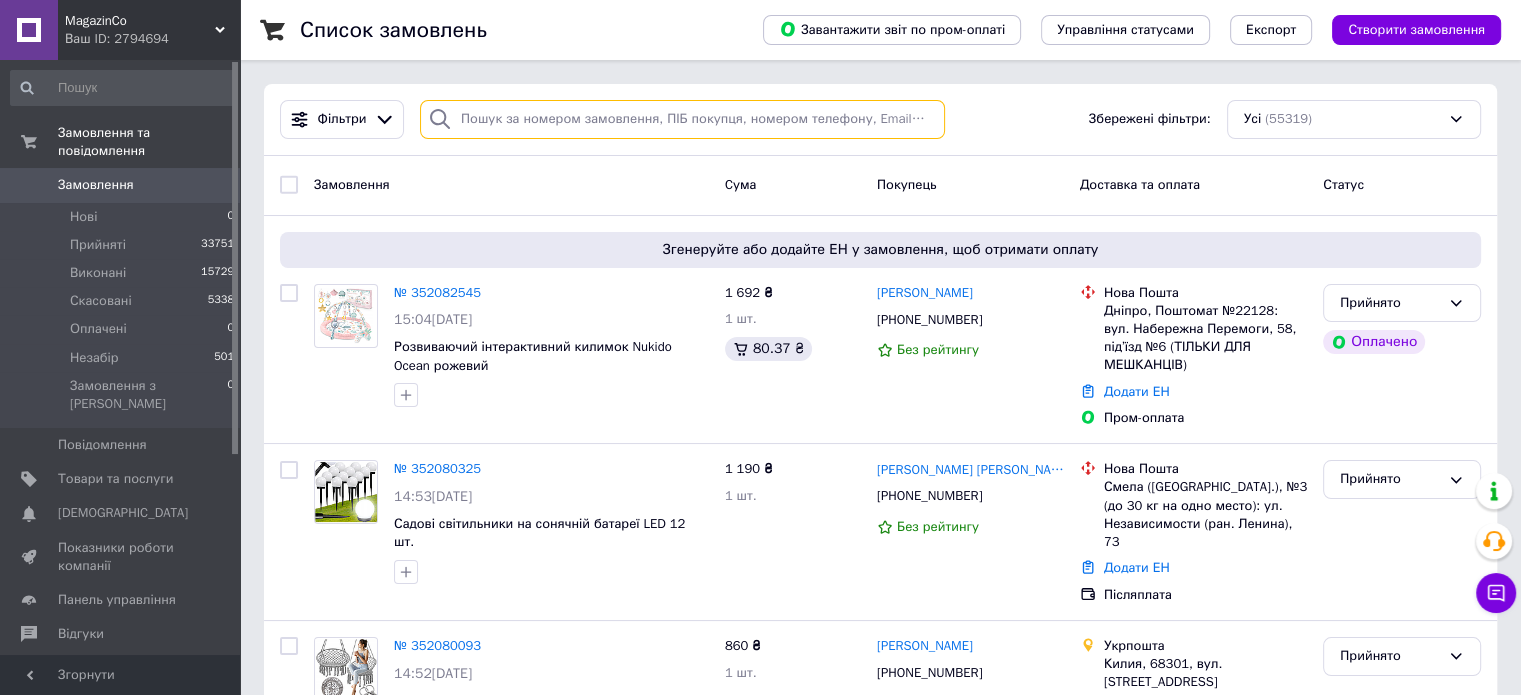 click at bounding box center [682, 119] 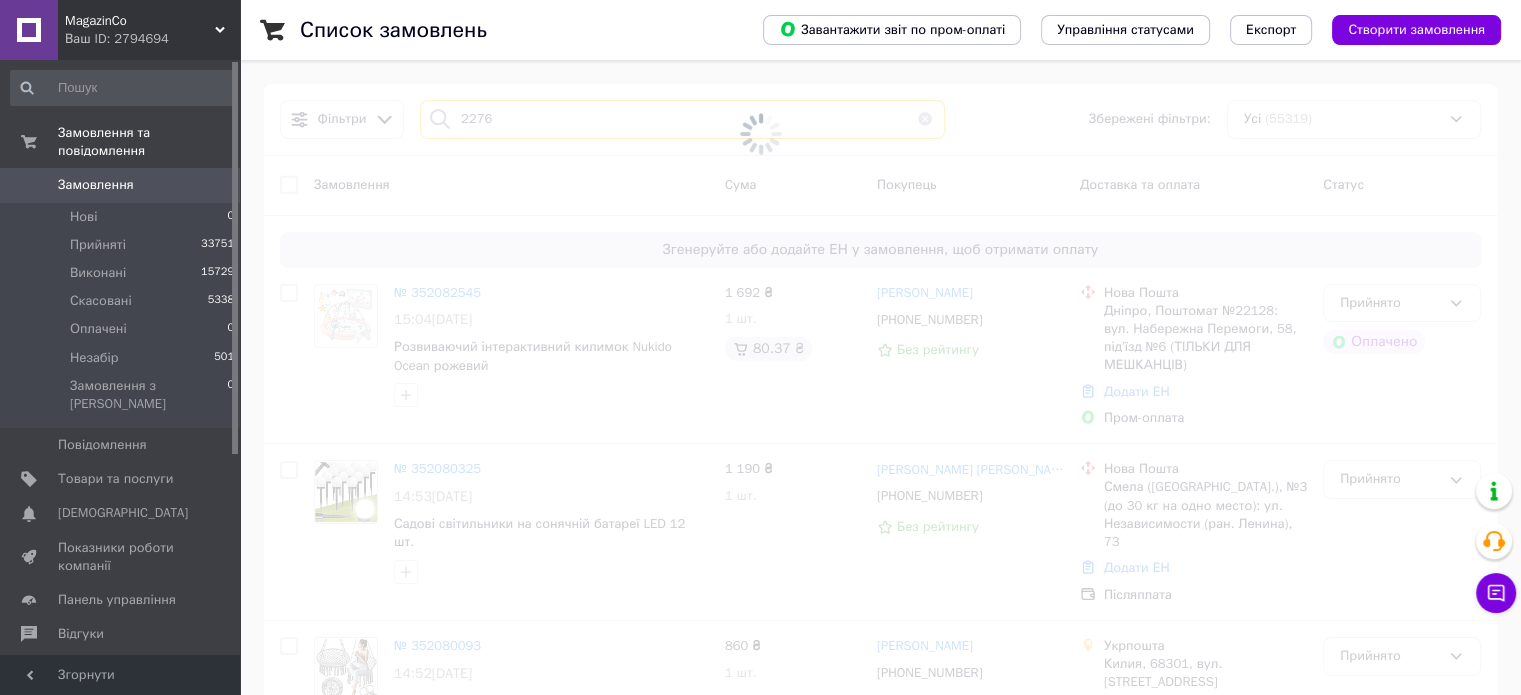type on "2276" 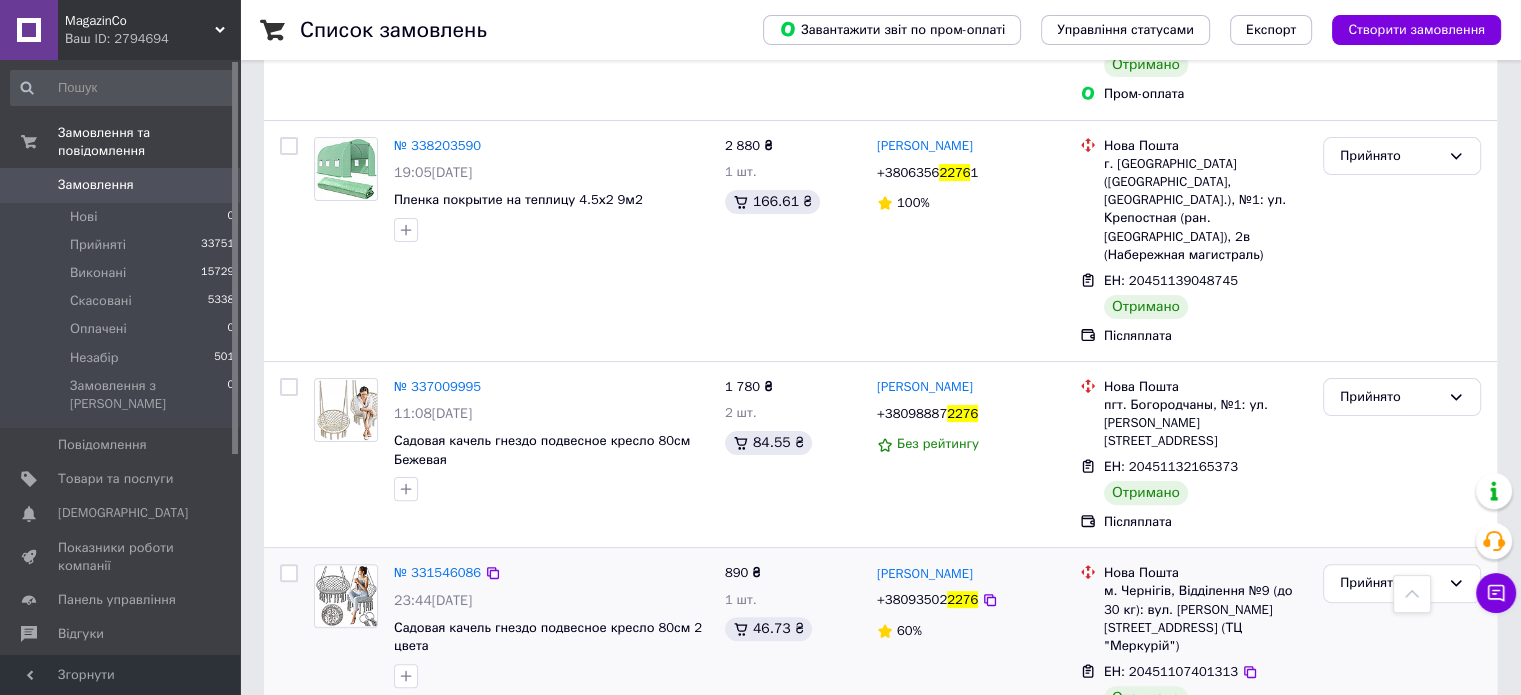 scroll, scrollTop: 500, scrollLeft: 0, axis: vertical 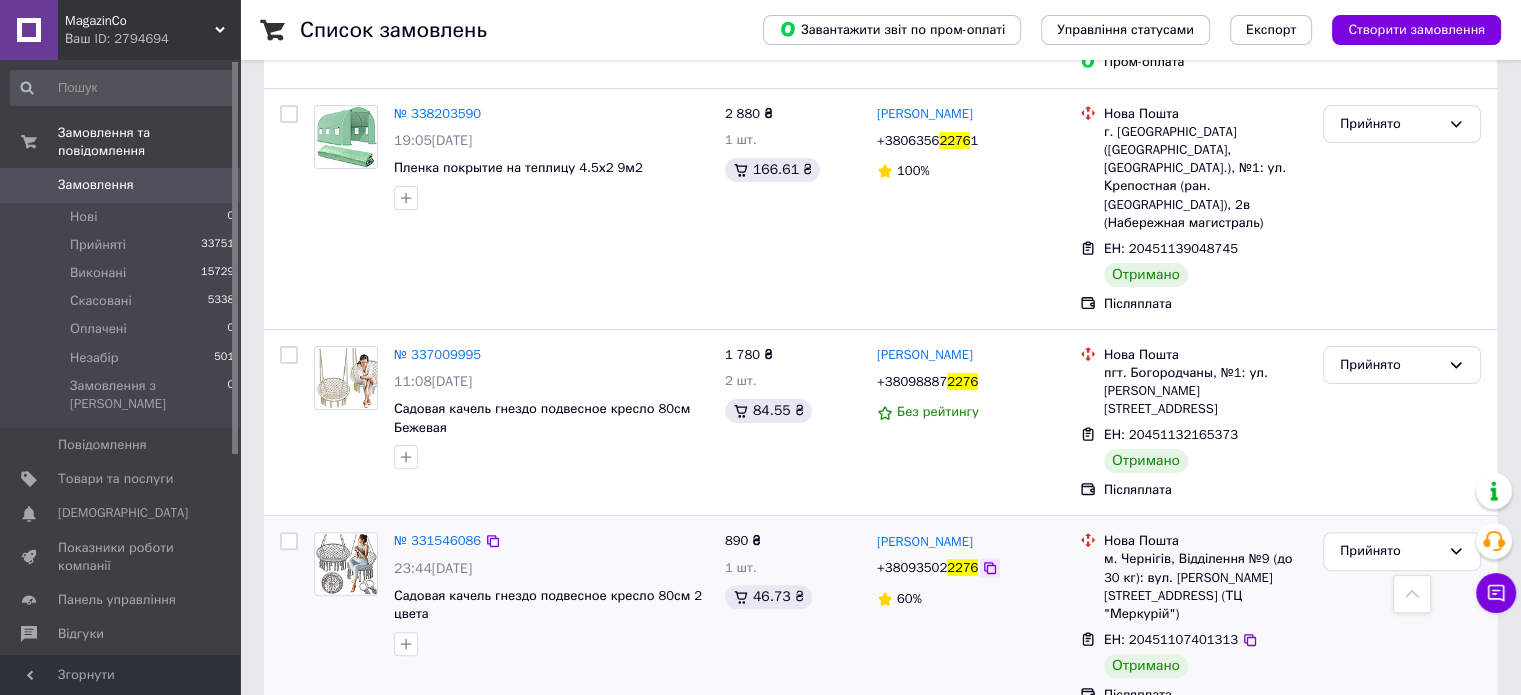 click 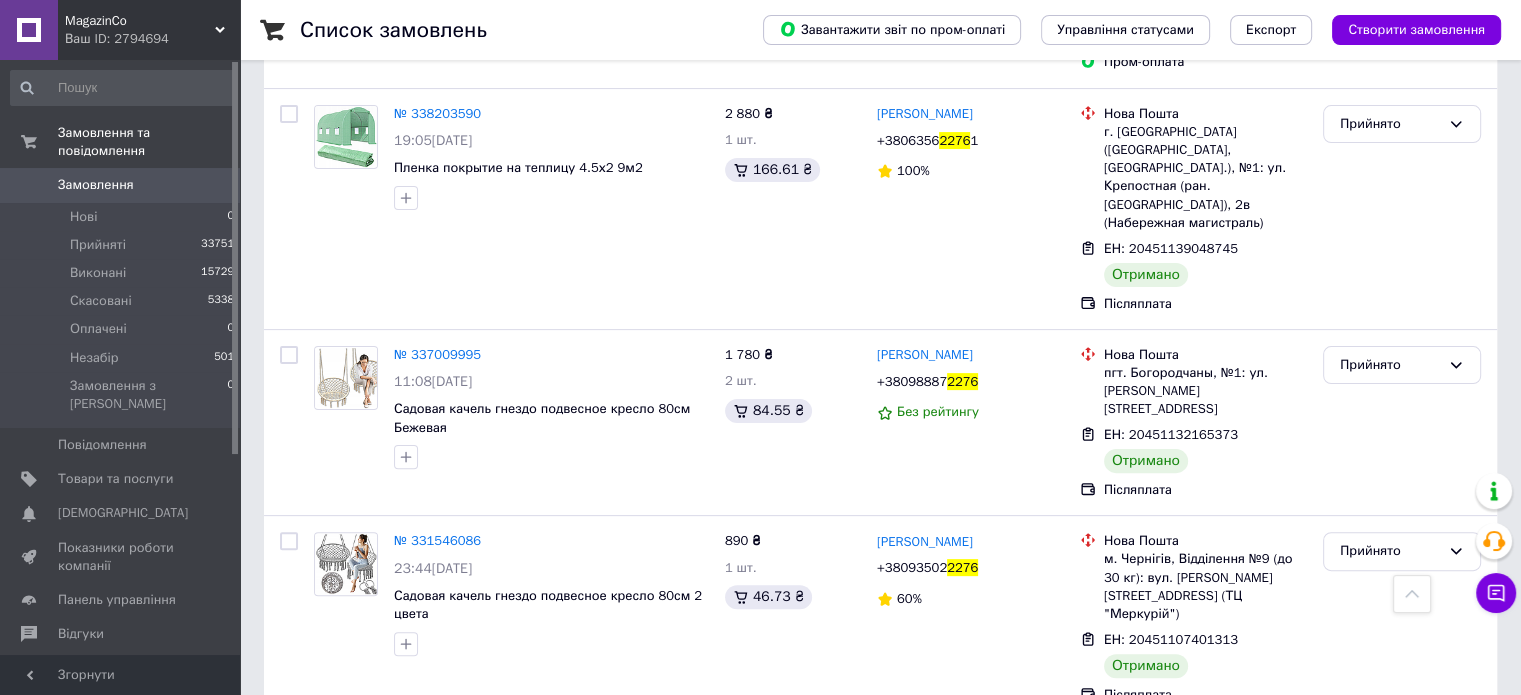 click on "Замовлення 0" at bounding box center (123, 185) 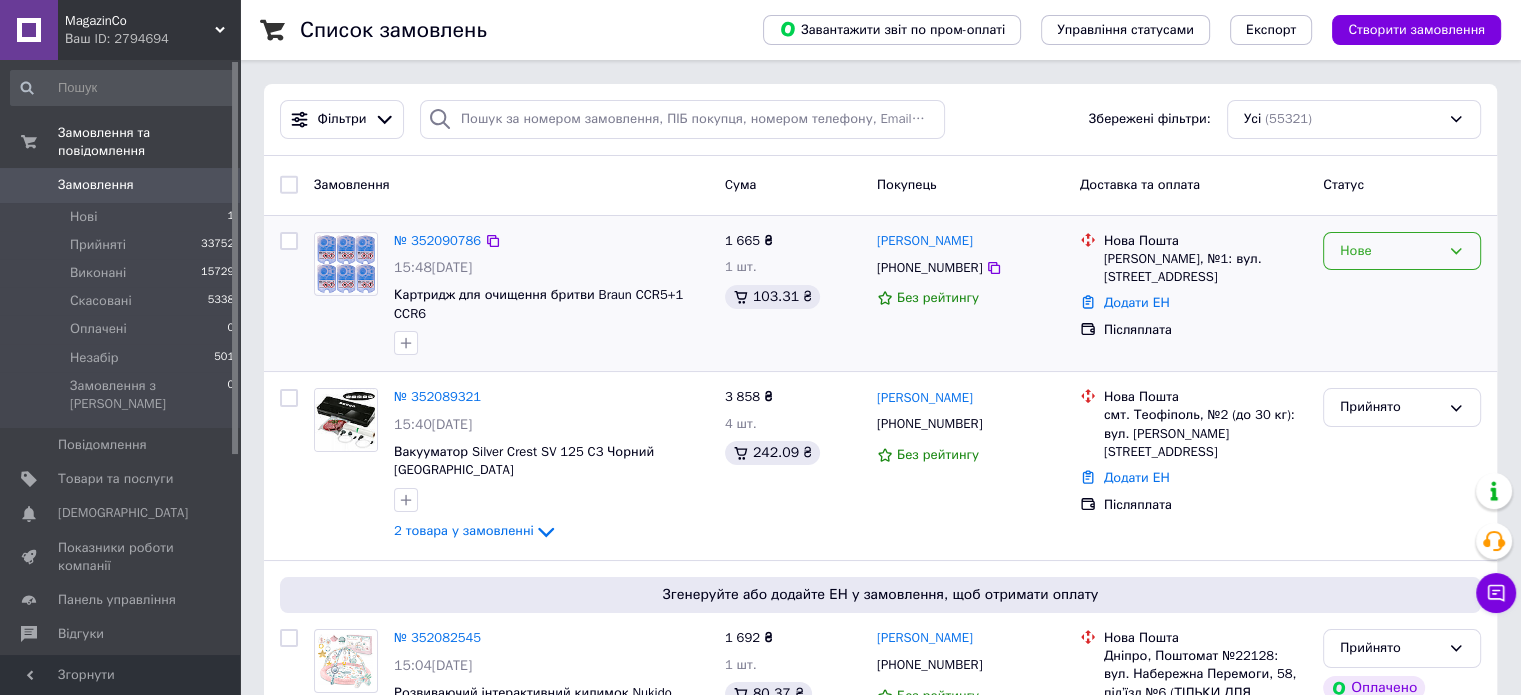 click on "Нове" at bounding box center [1402, 251] 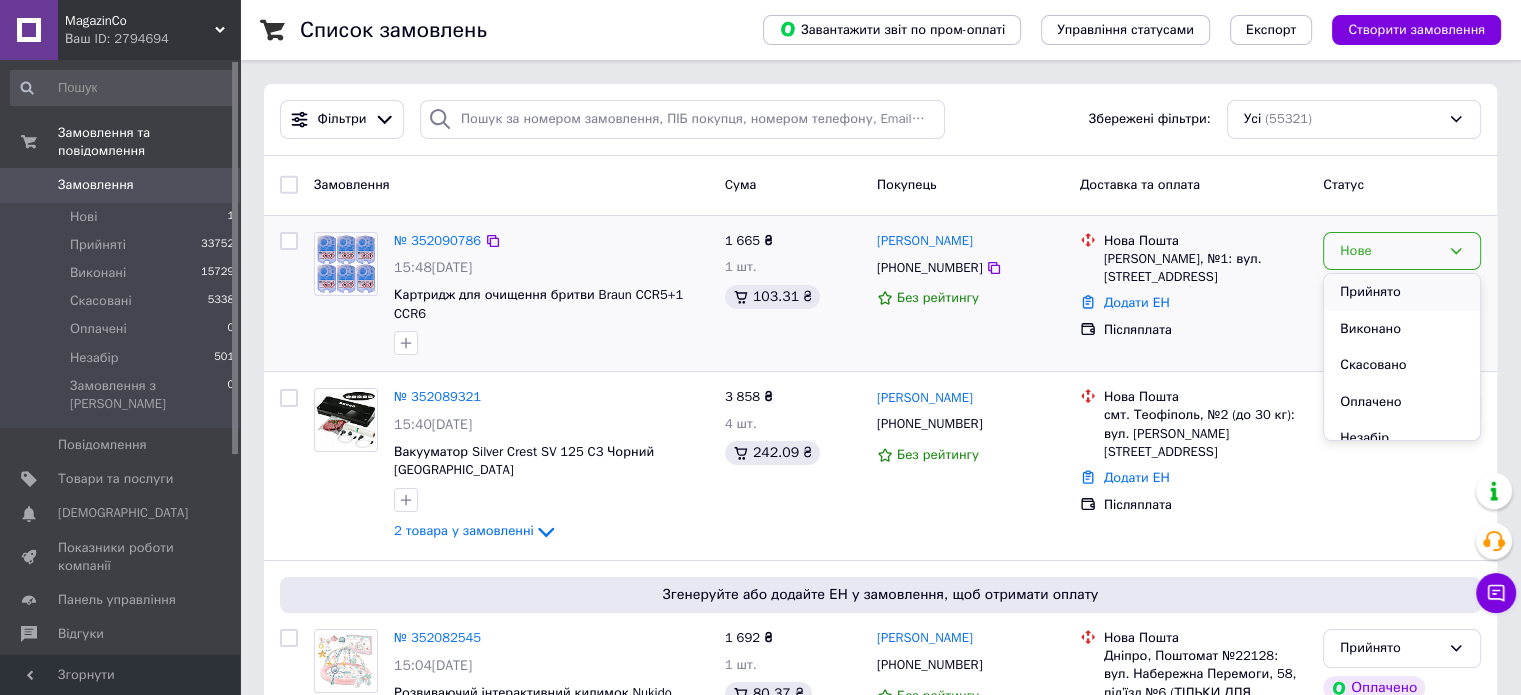 click on "Прийнято" at bounding box center [1402, 292] 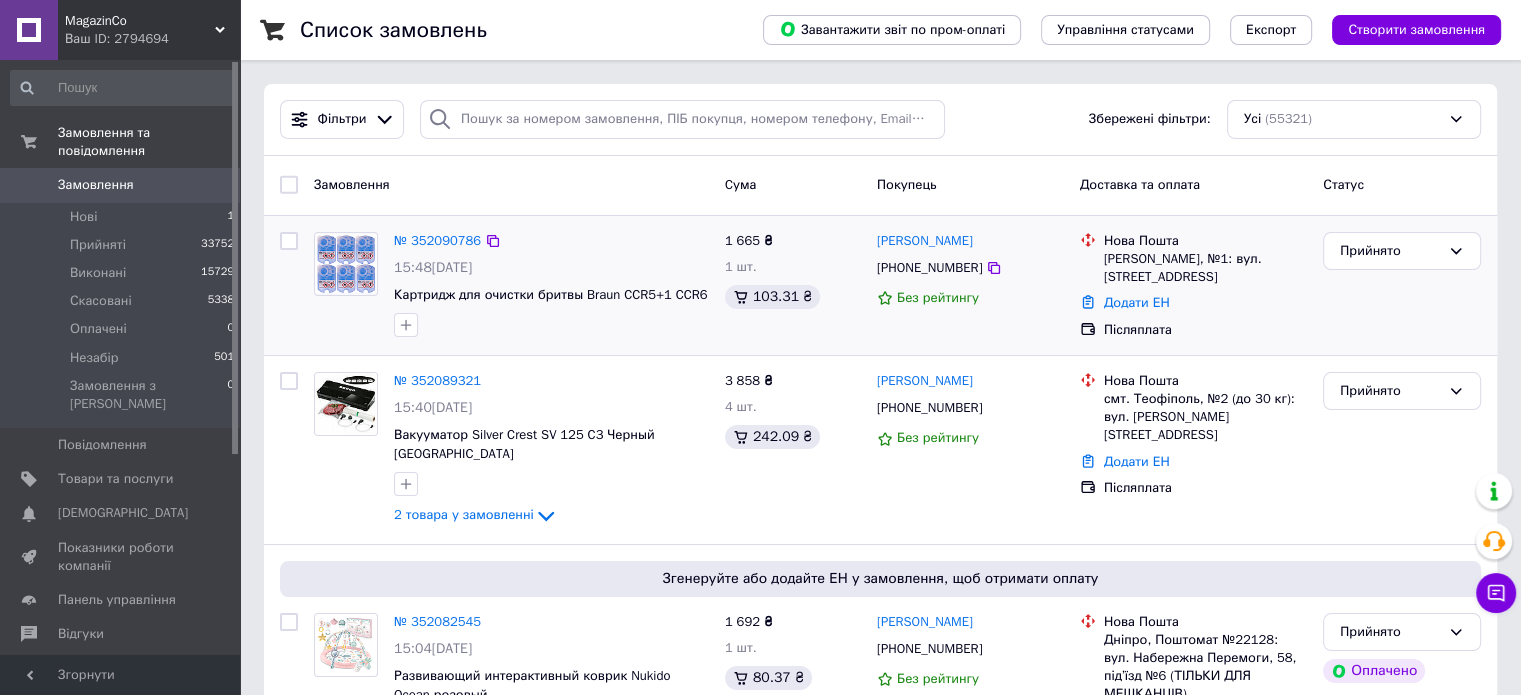click on "Замовлення" at bounding box center (96, 185) 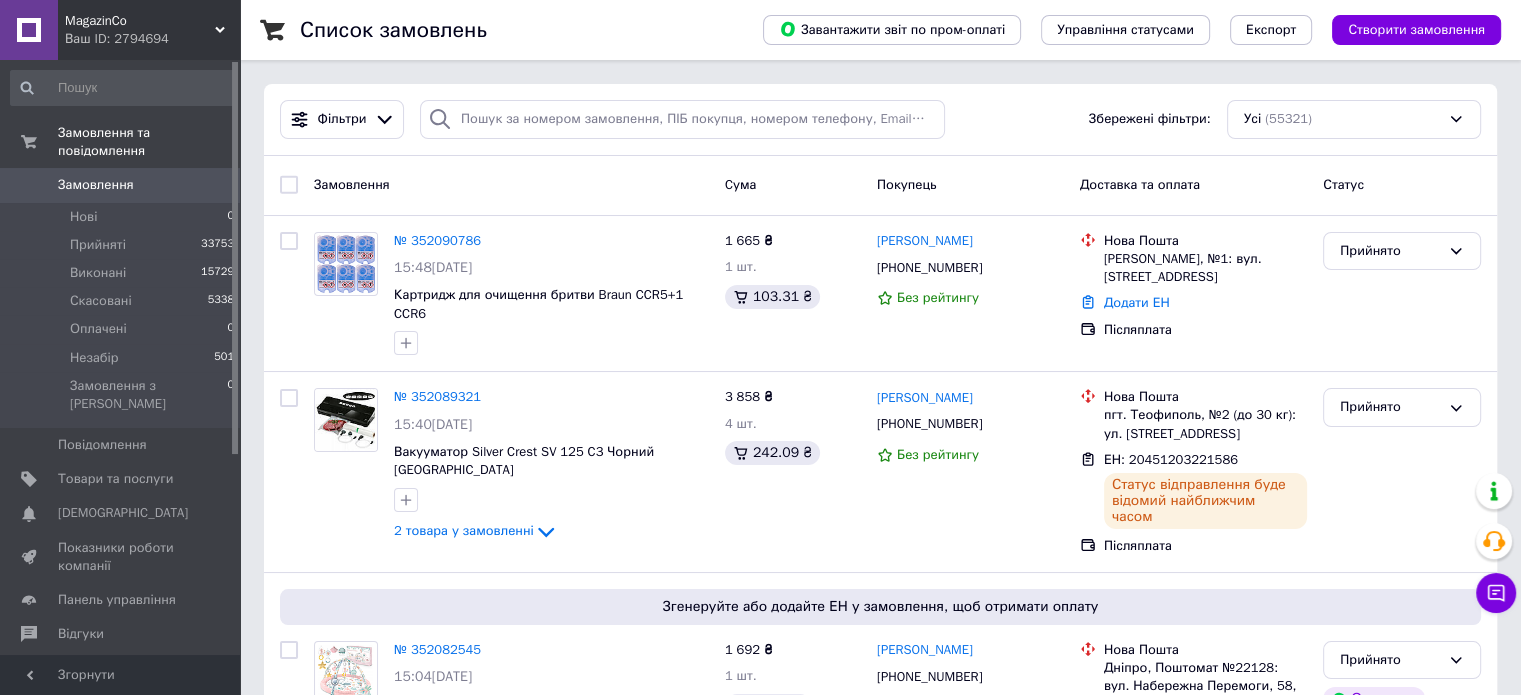 click on "Замовлення" at bounding box center (96, 185) 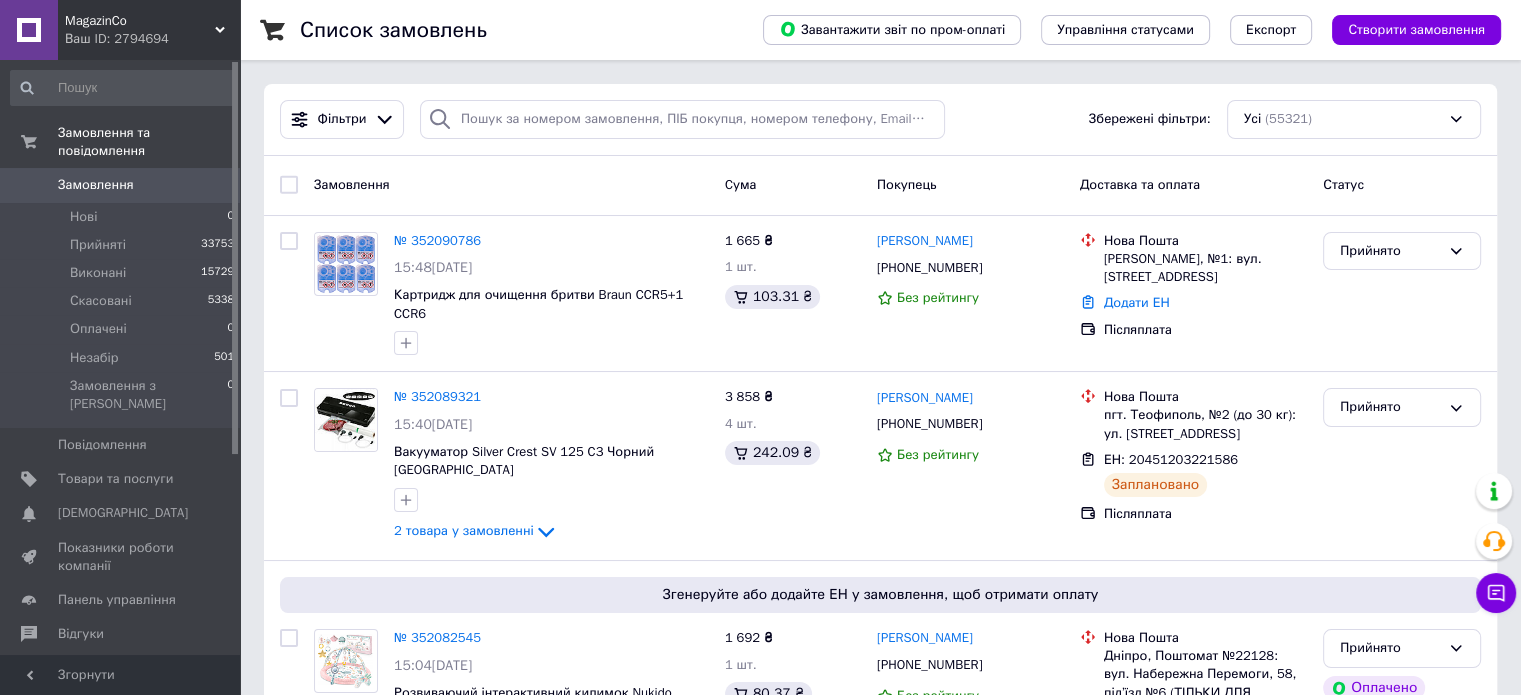 click on "Замовлення" at bounding box center [96, 185] 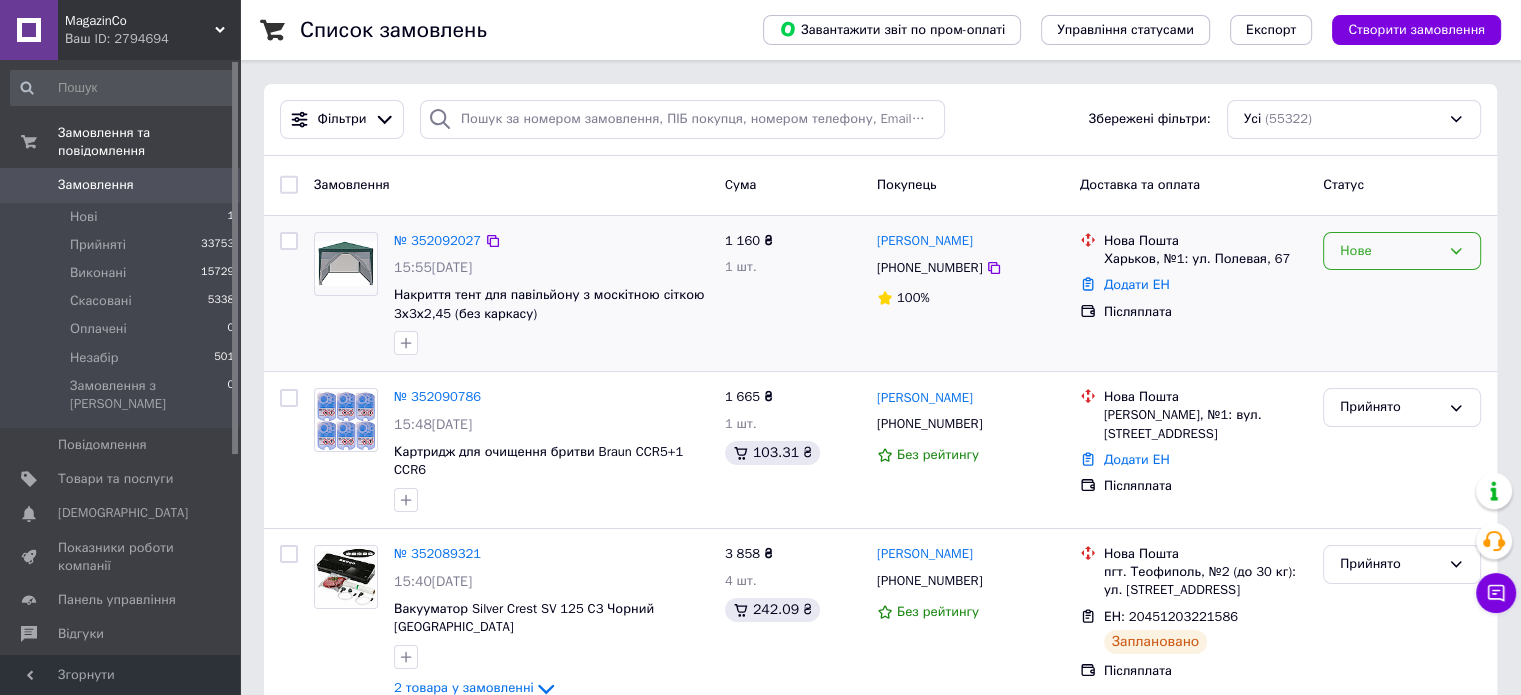 click on "Нове" at bounding box center [1390, 251] 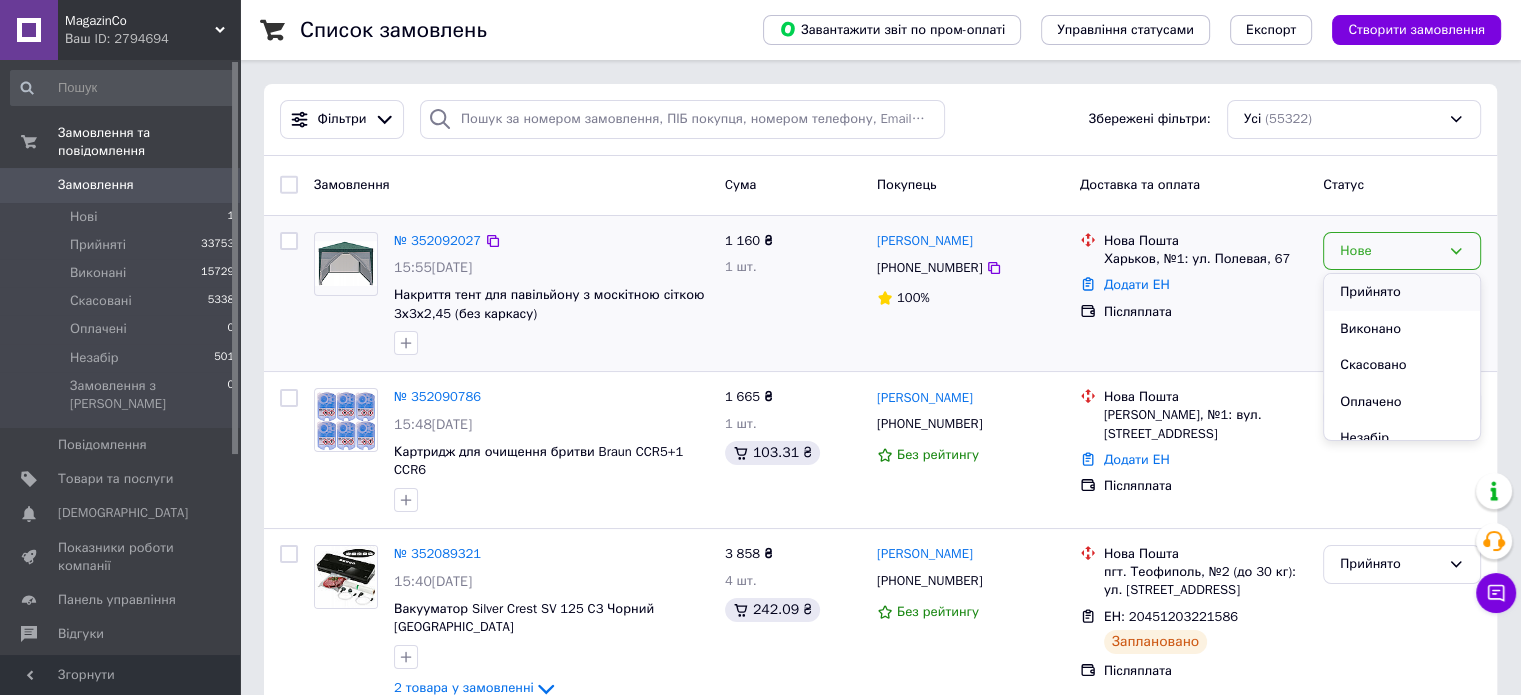 click on "Прийнято" at bounding box center [1402, 292] 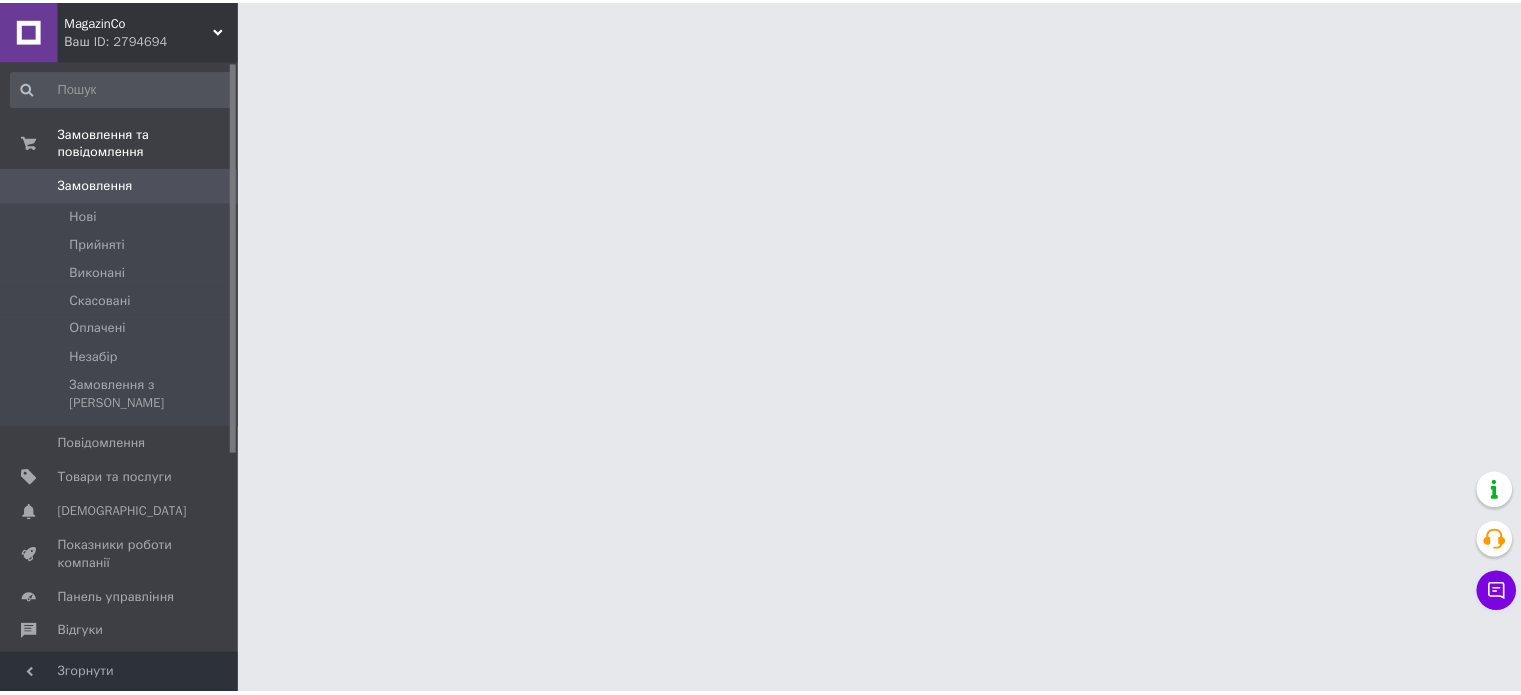scroll, scrollTop: 0, scrollLeft: 0, axis: both 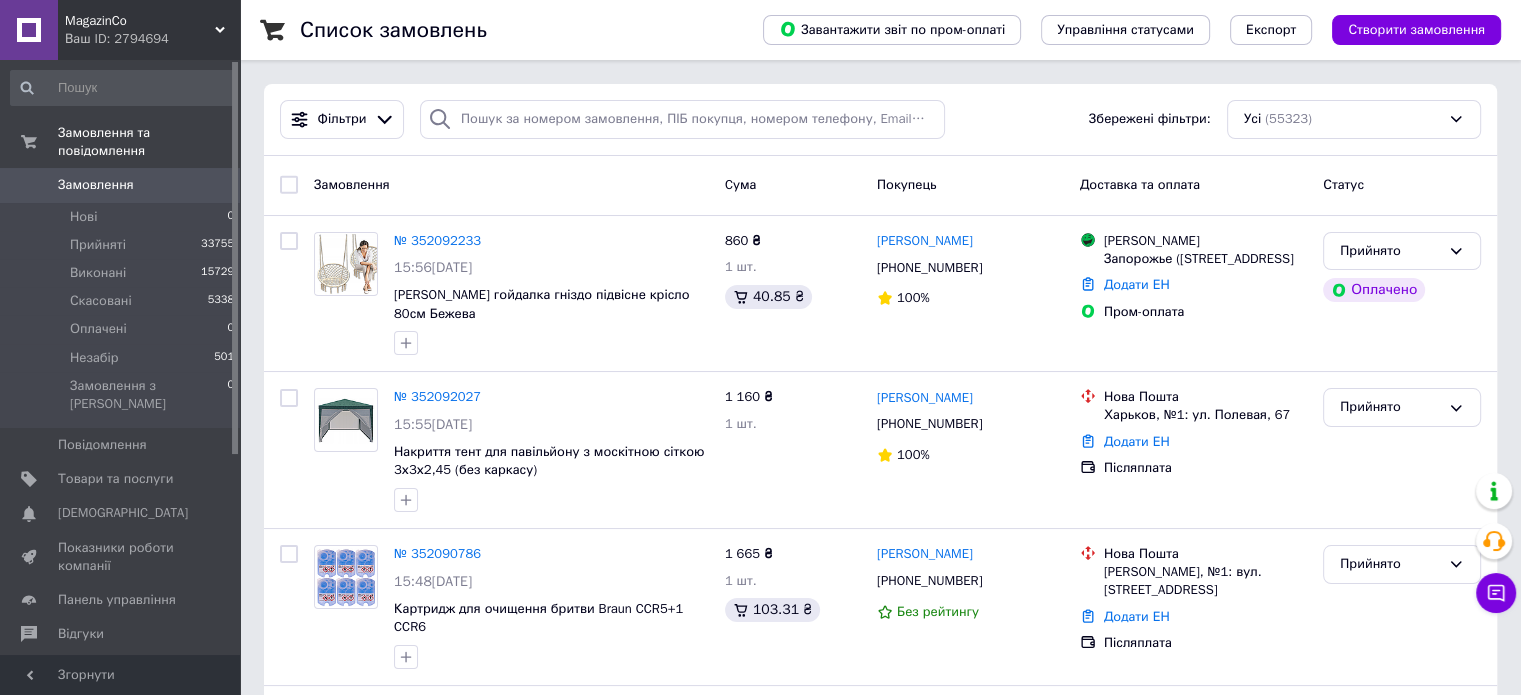 click on "Замовлення" at bounding box center (96, 185) 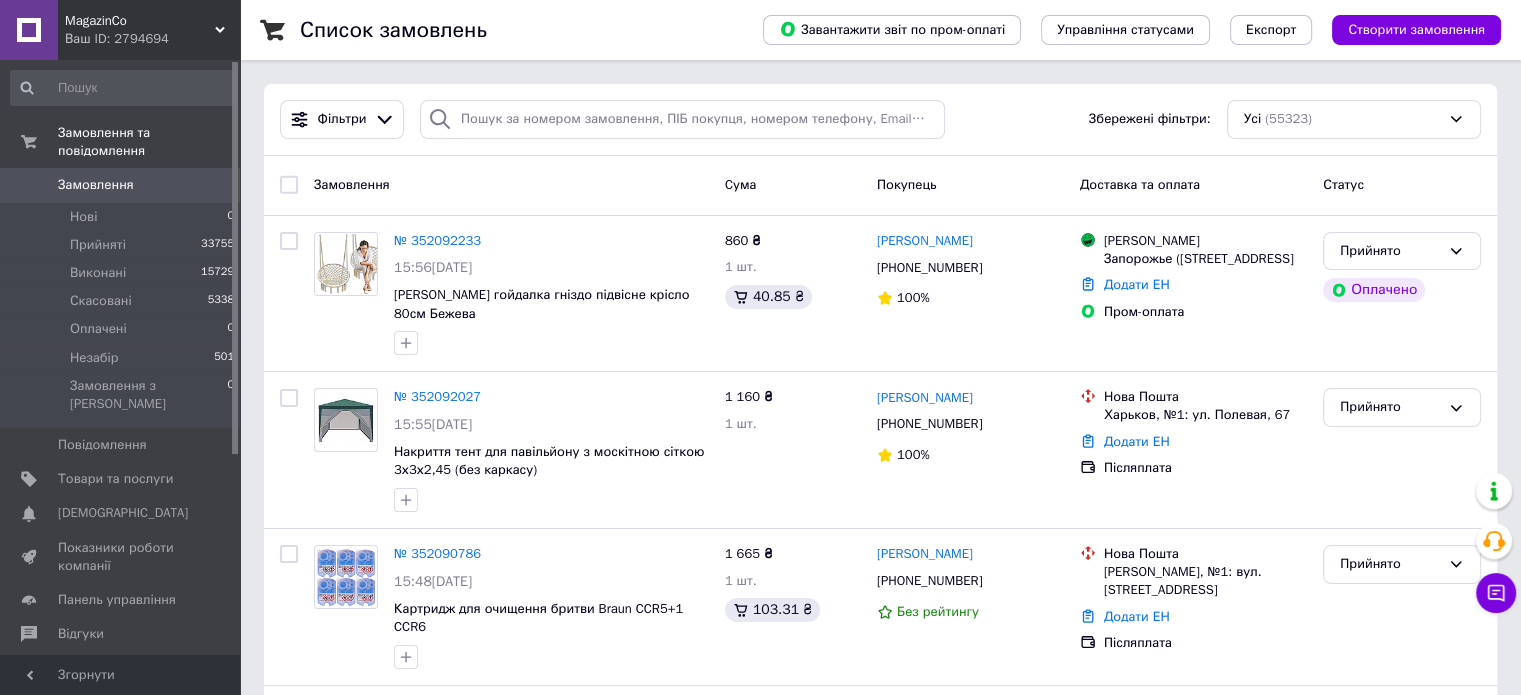 click on "Замовлення" at bounding box center (121, 185) 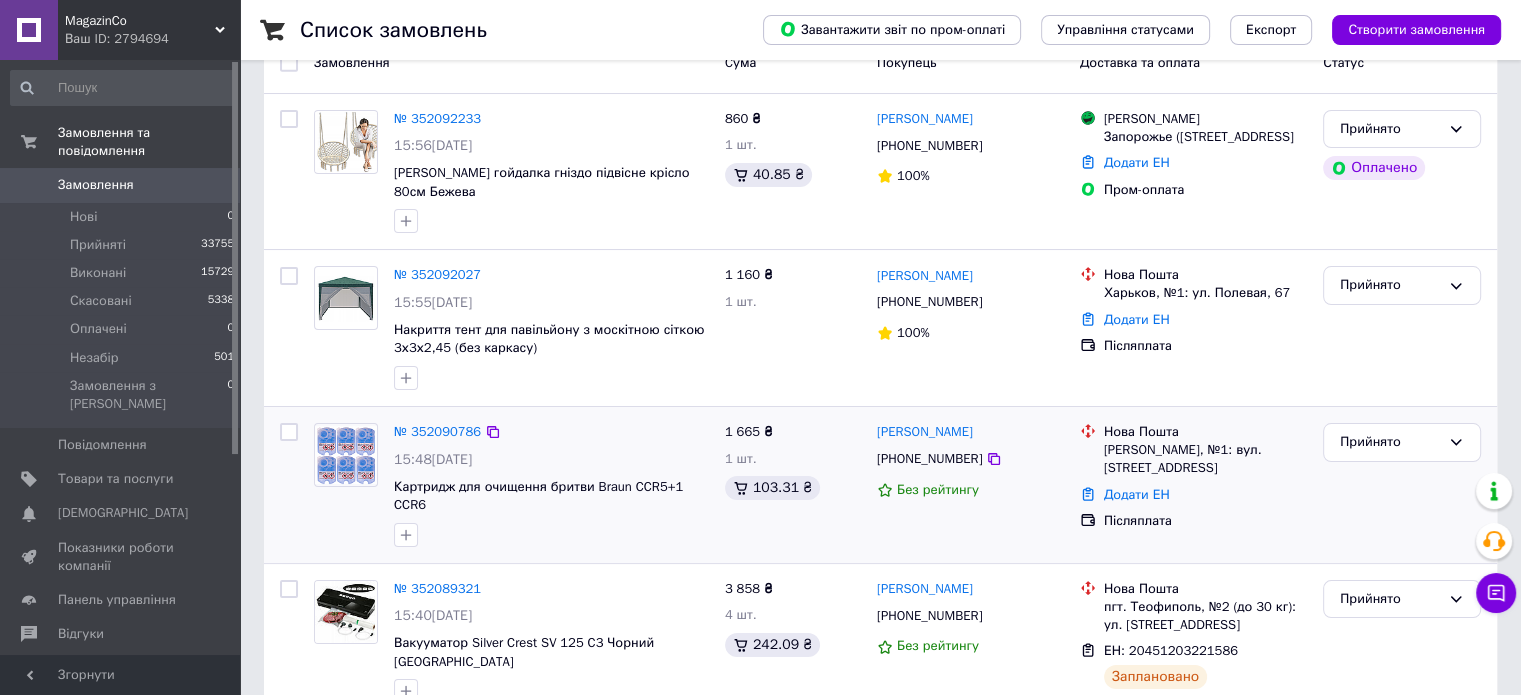 scroll, scrollTop: 200, scrollLeft: 0, axis: vertical 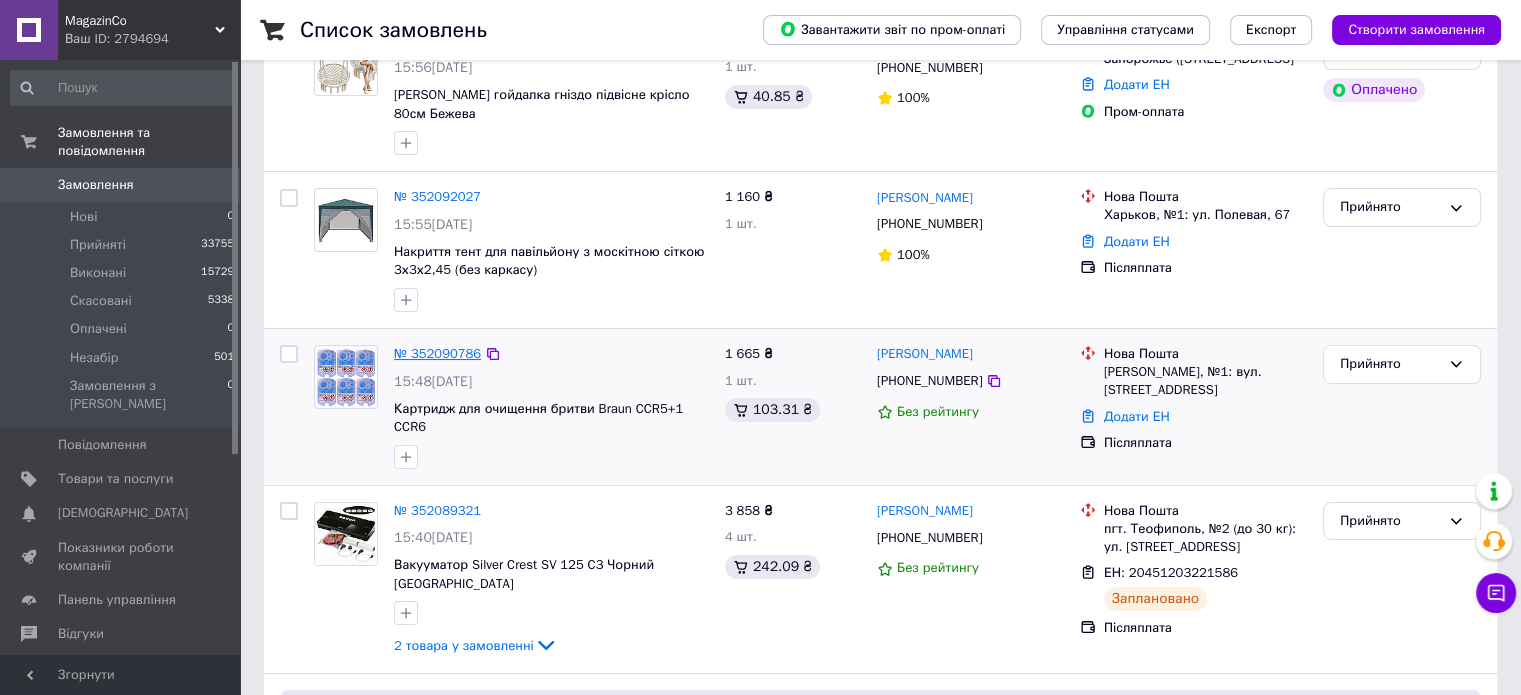 click on "№ 352090786" at bounding box center [437, 353] 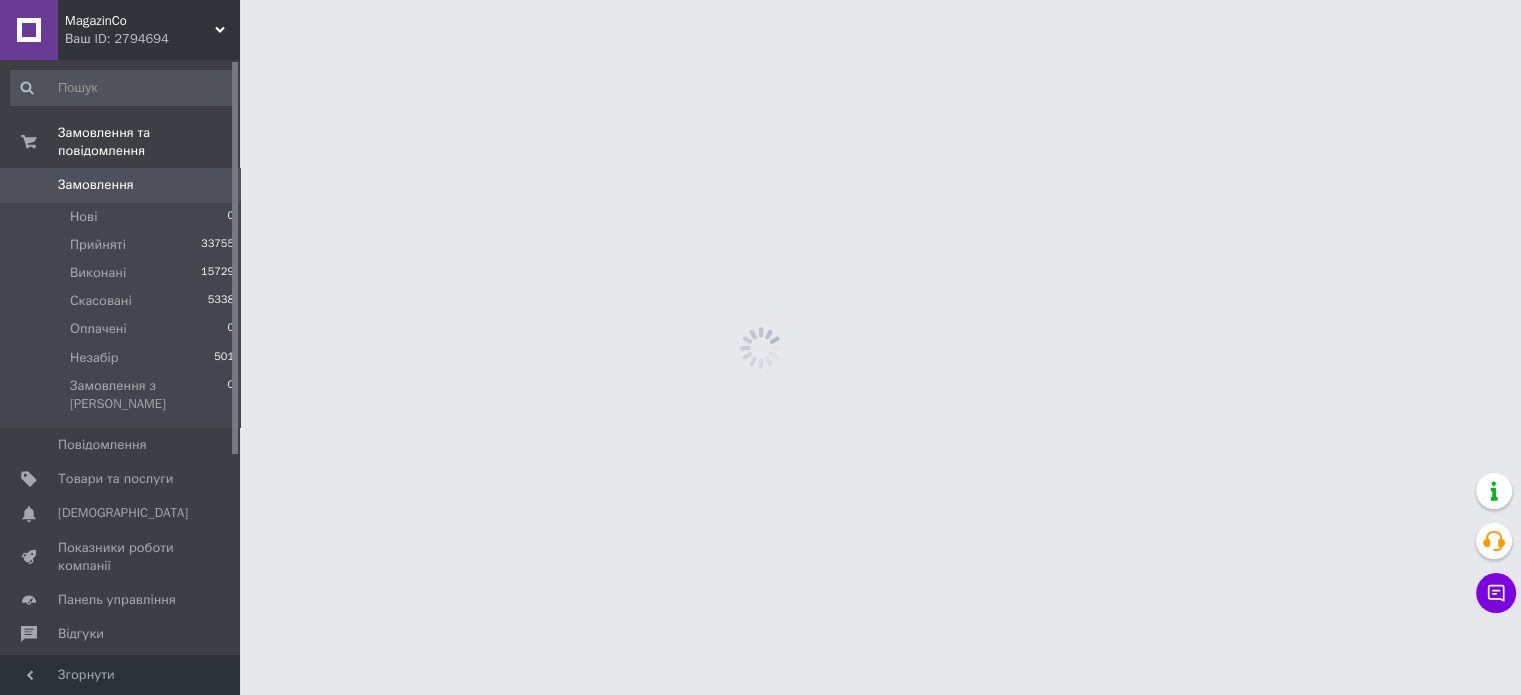 scroll, scrollTop: 0, scrollLeft: 0, axis: both 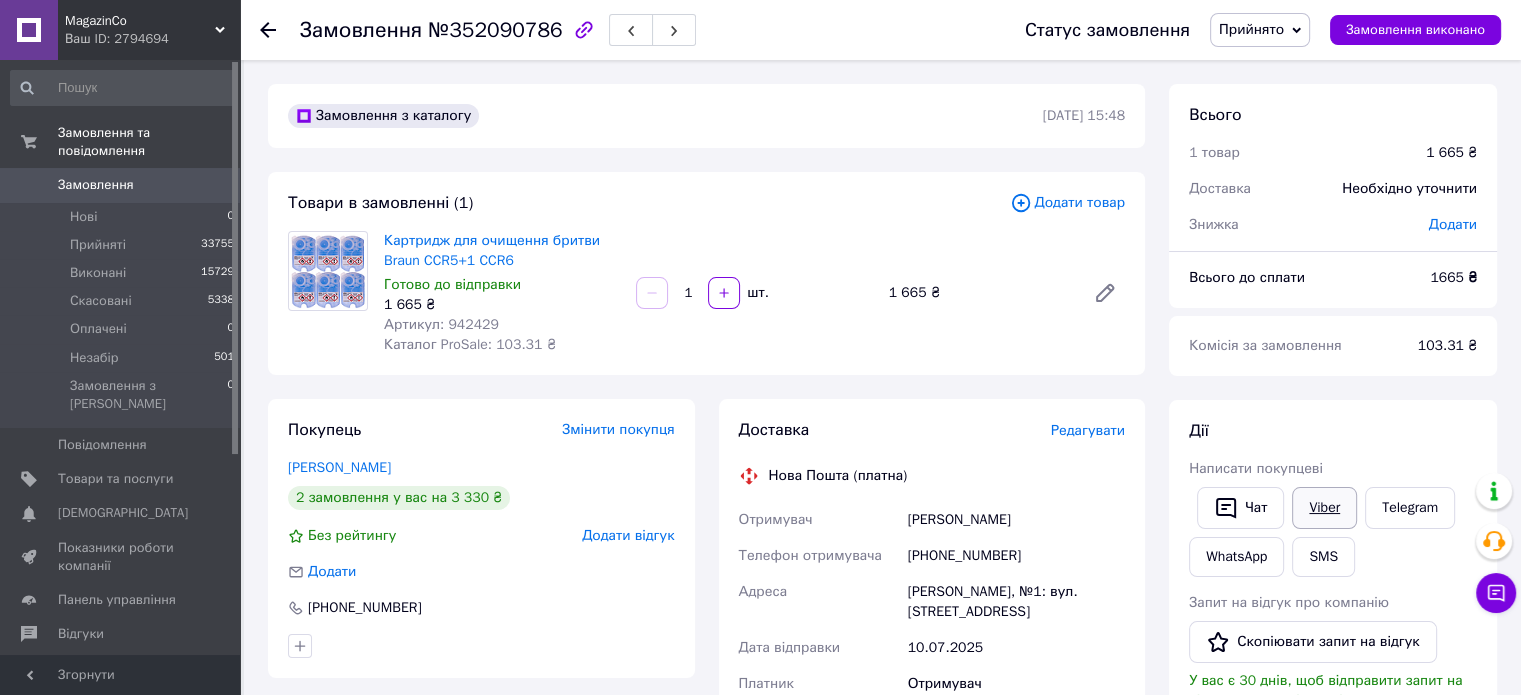 click on "Viber" at bounding box center [1324, 508] 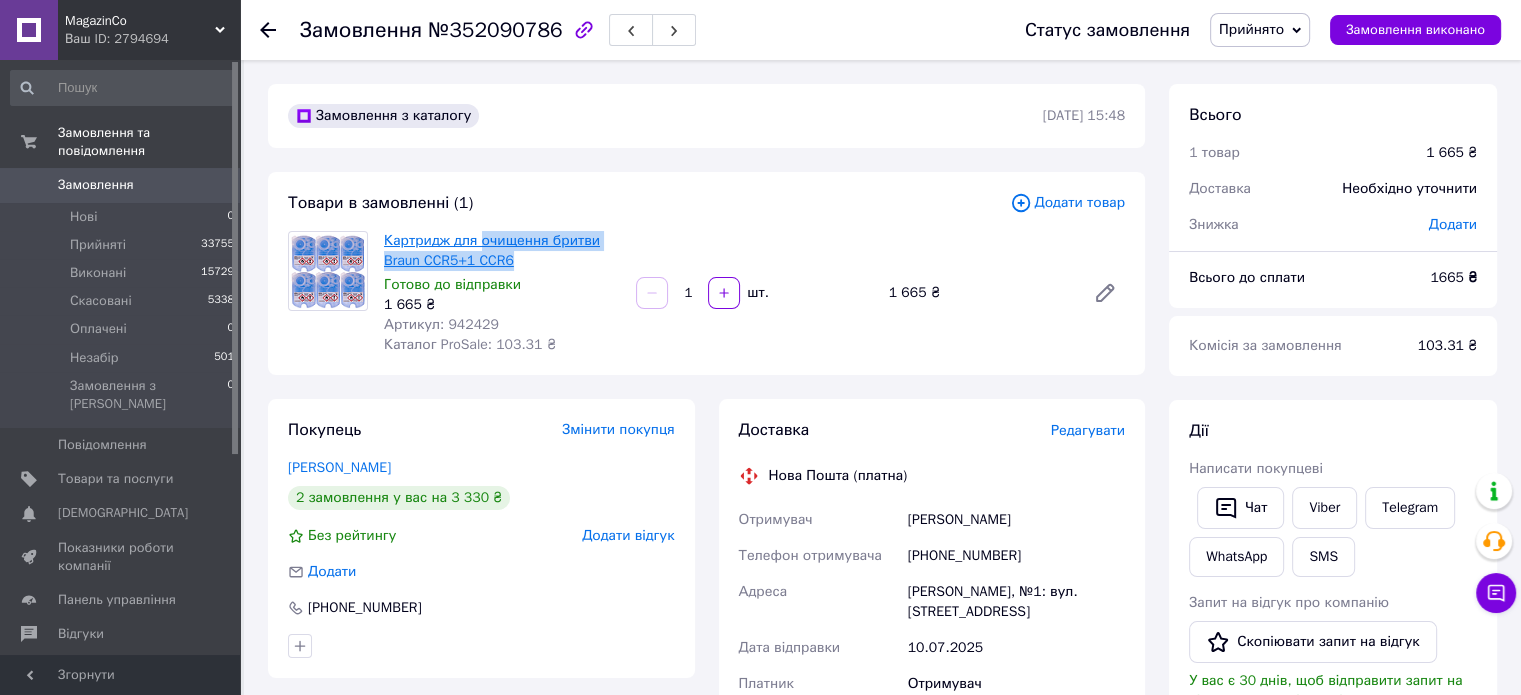 drag, startPoint x: 513, startPoint y: 263, endPoint x: 477, endPoint y: 247, distance: 39.39543 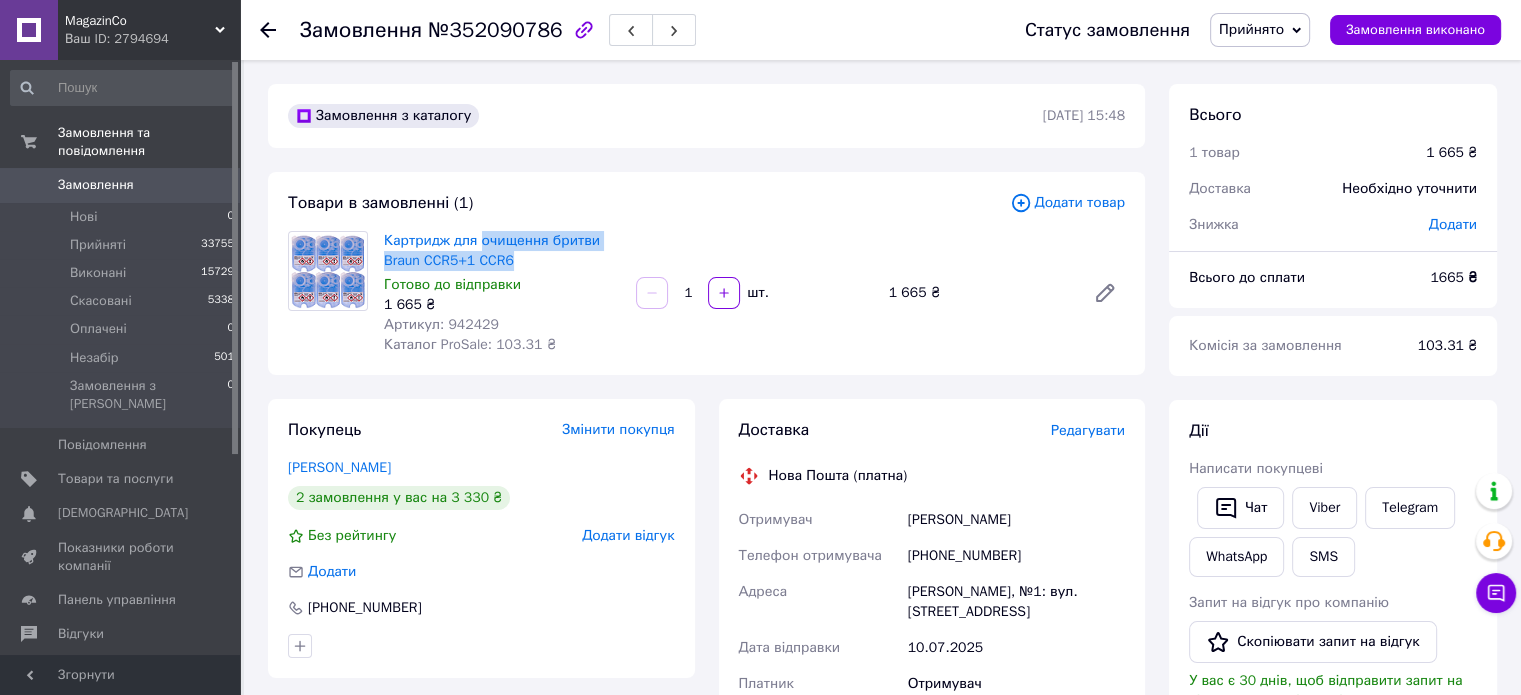 click on "Замовлення" at bounding box center [96, 185] 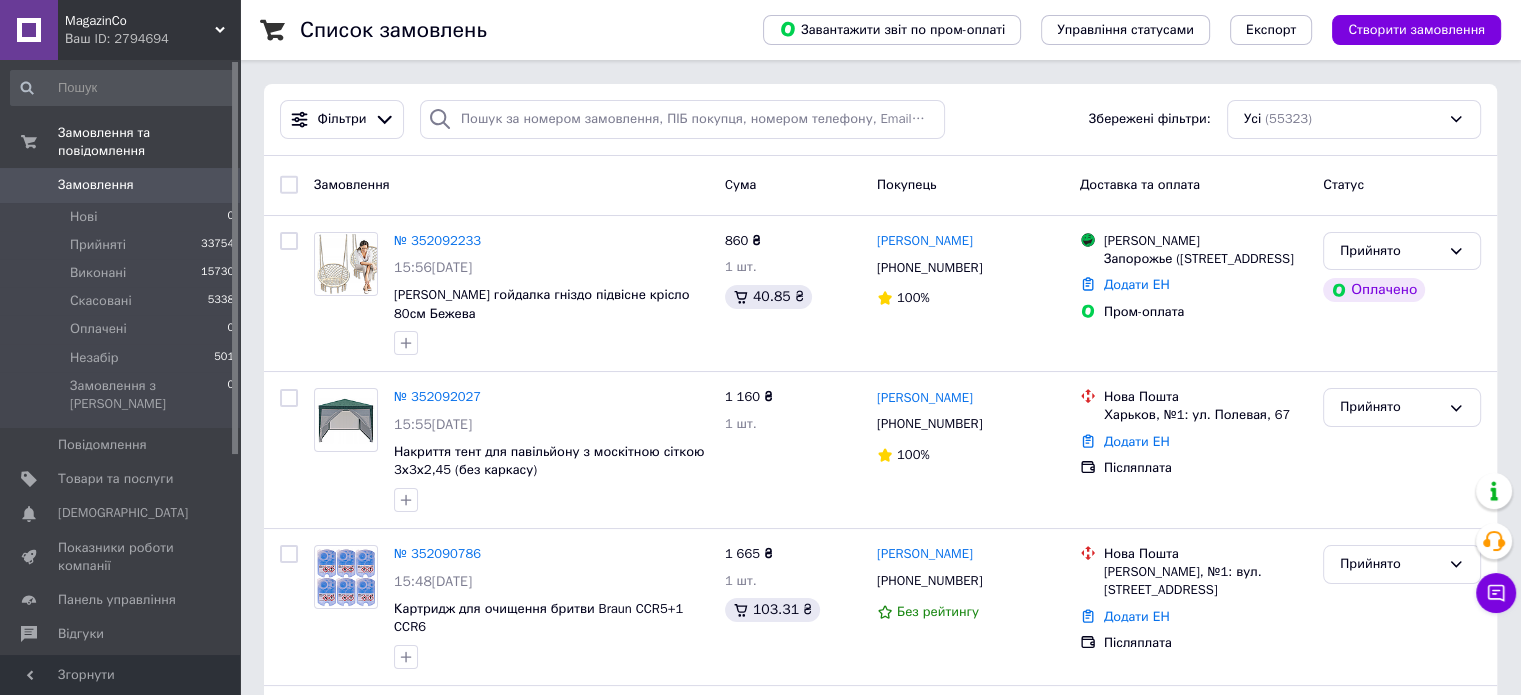 click on "Замовлення" at bounding box center (96, 185) 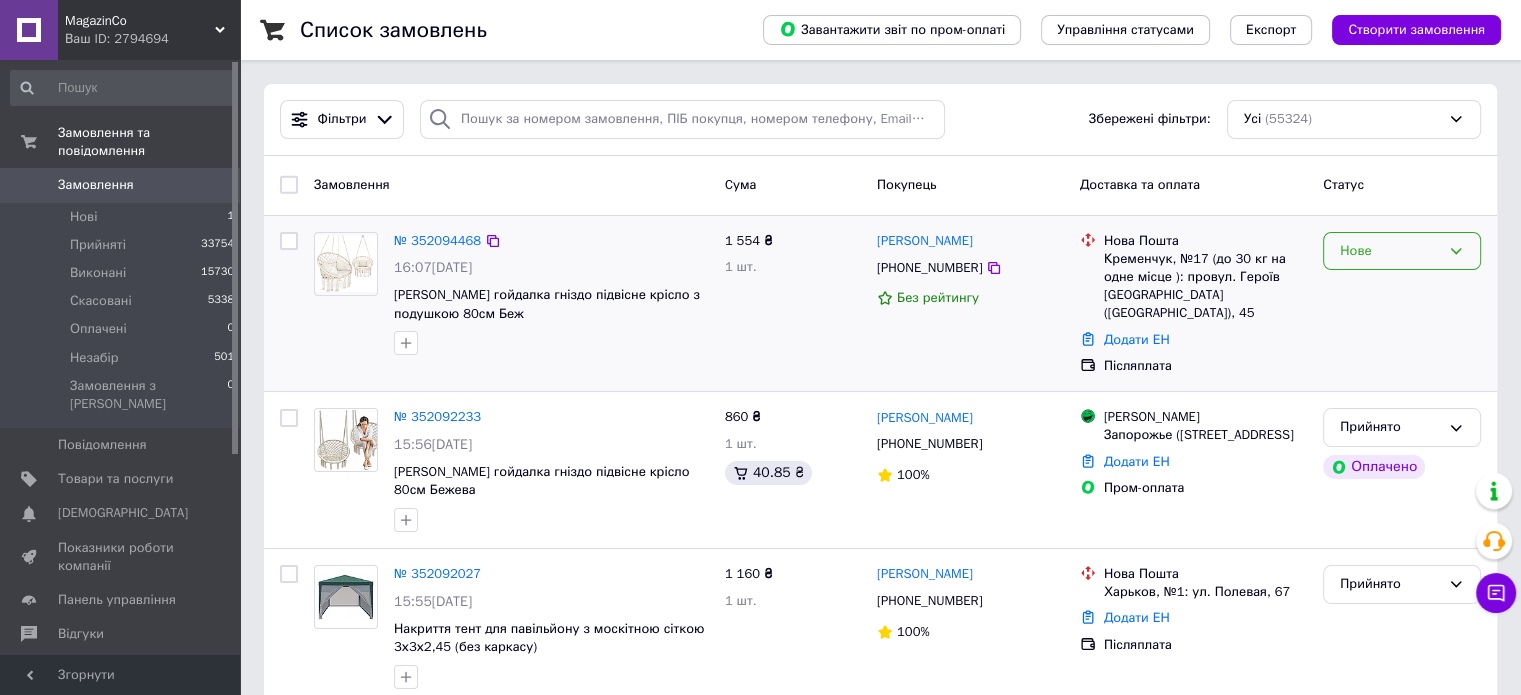 click on "Нове" at bounding box center (1390, 251) 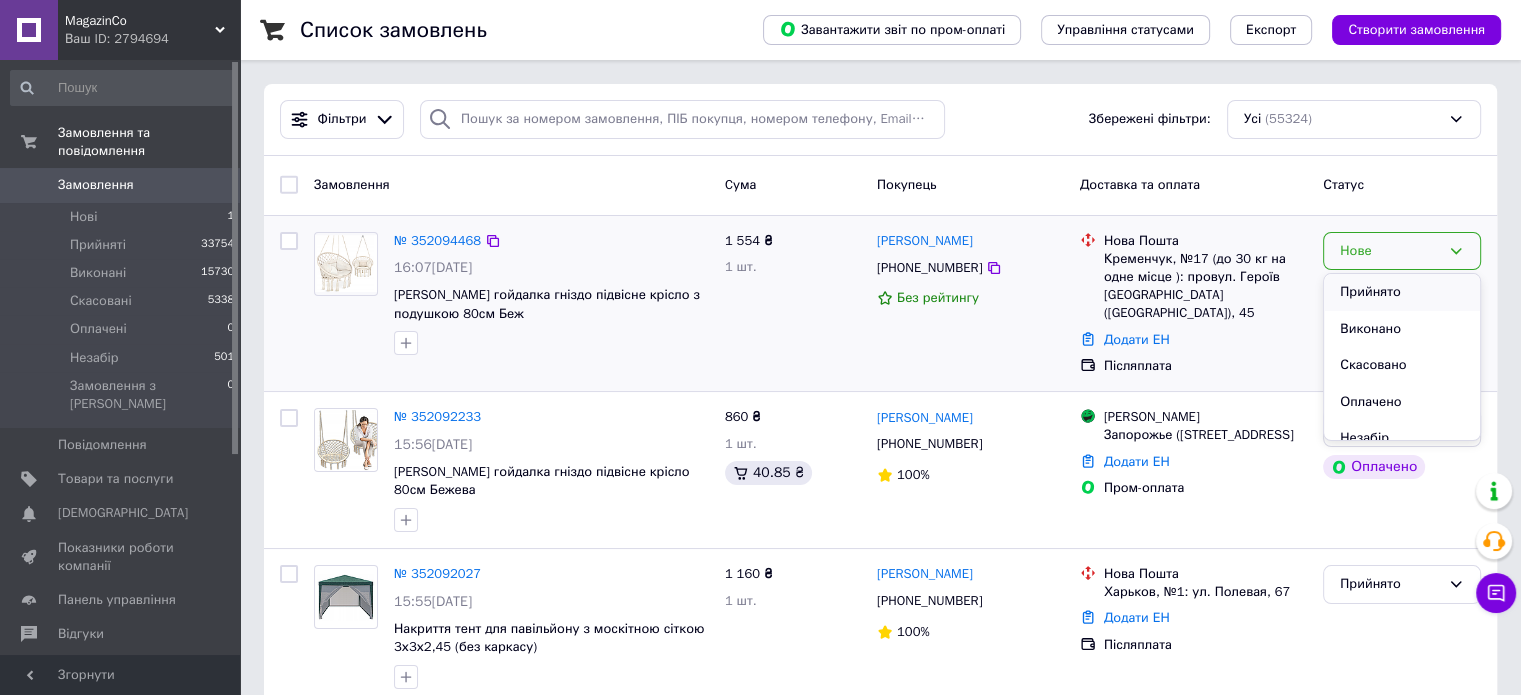 click on "Прийнято" at bounding box center [1402, 292] 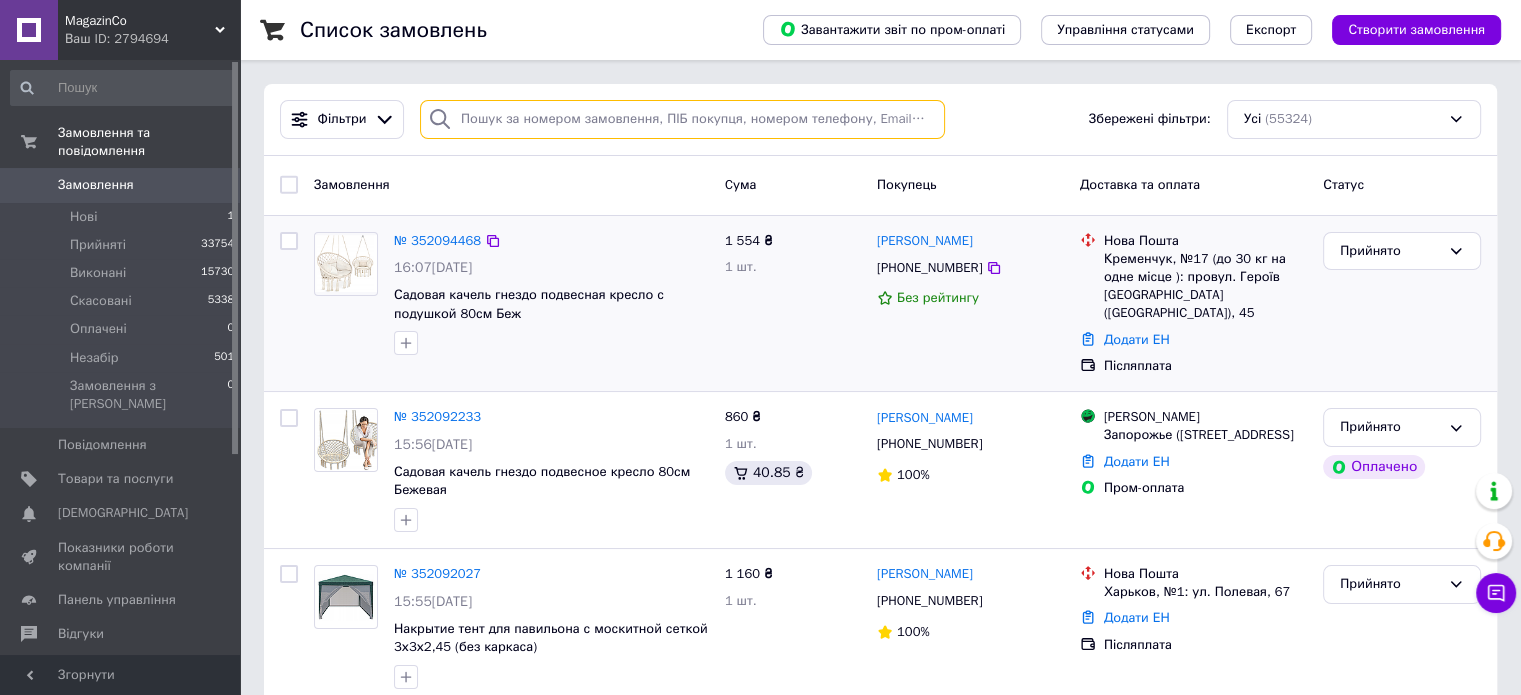 click at bounding box center [682, 119] 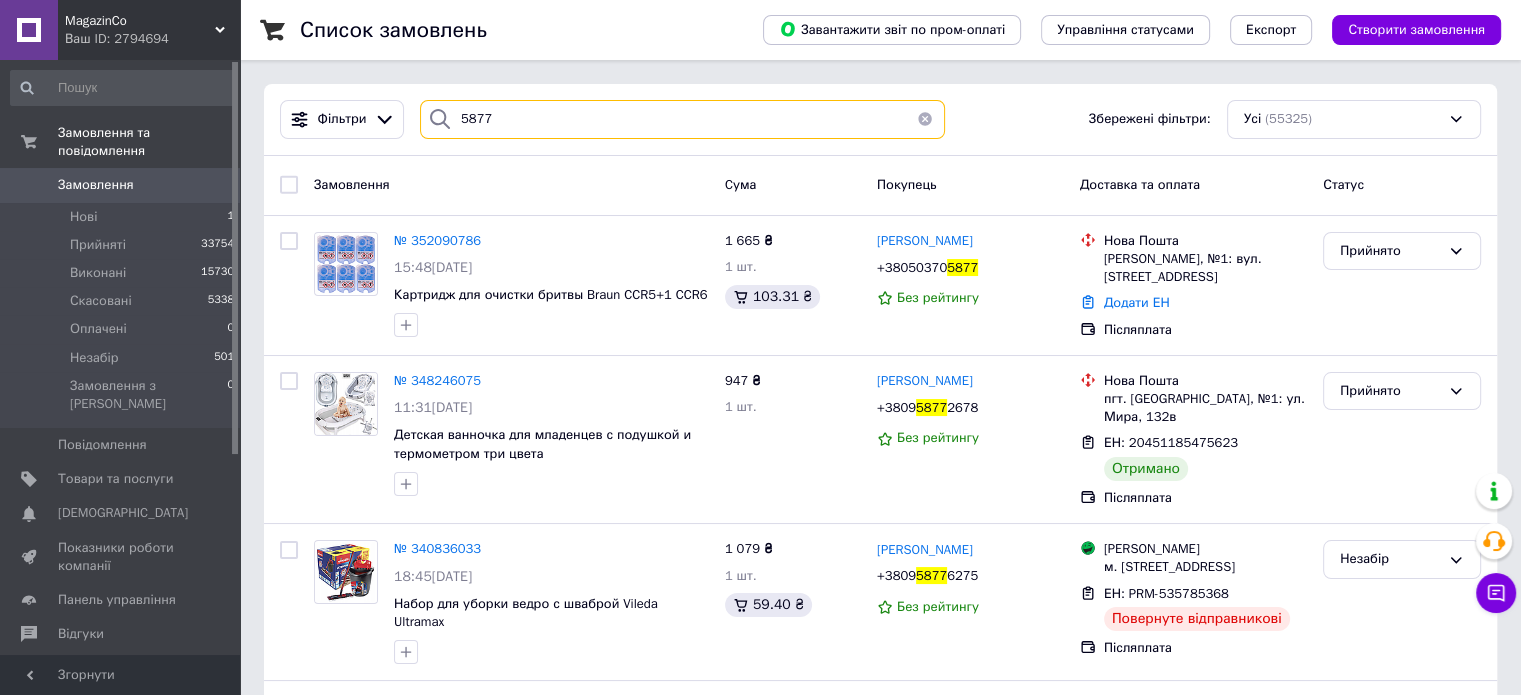 type on "5877" 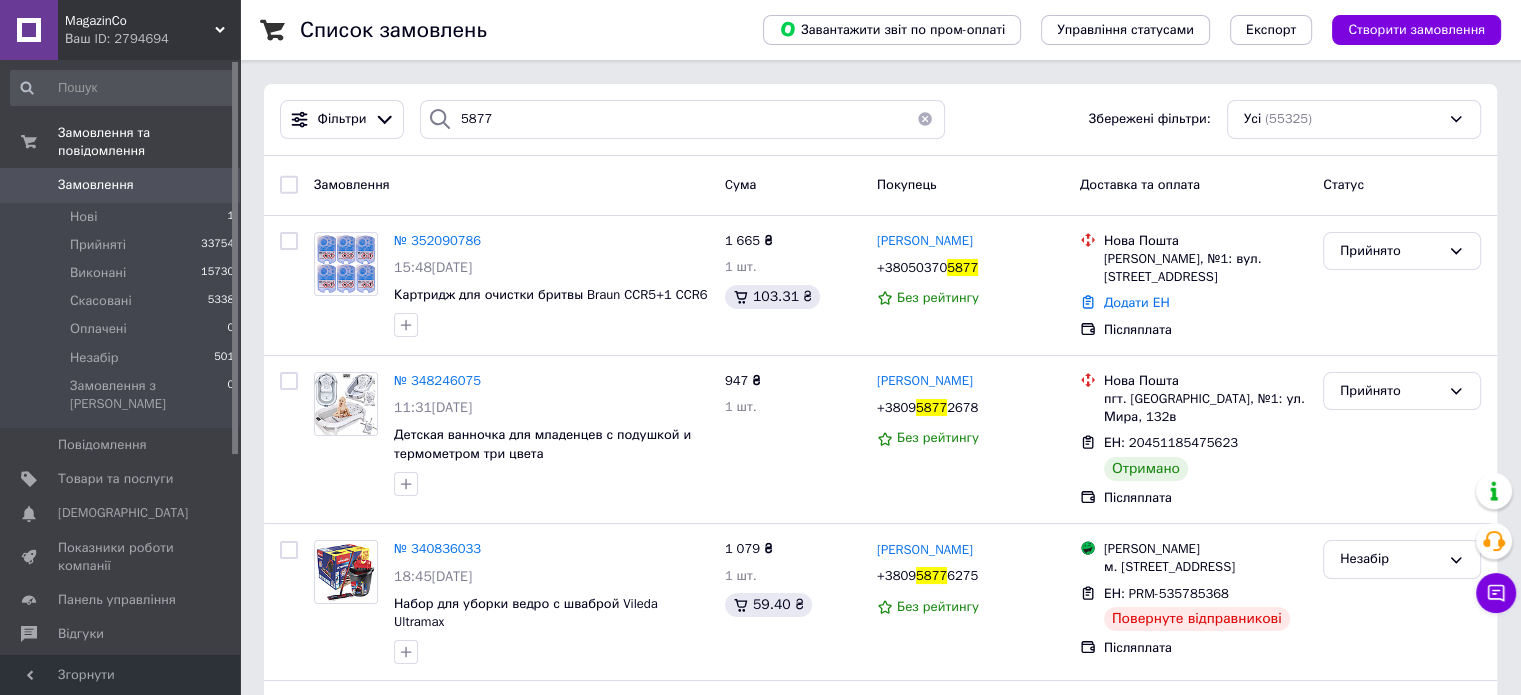 click on "Замовлення" at bounding box center (96, 185) 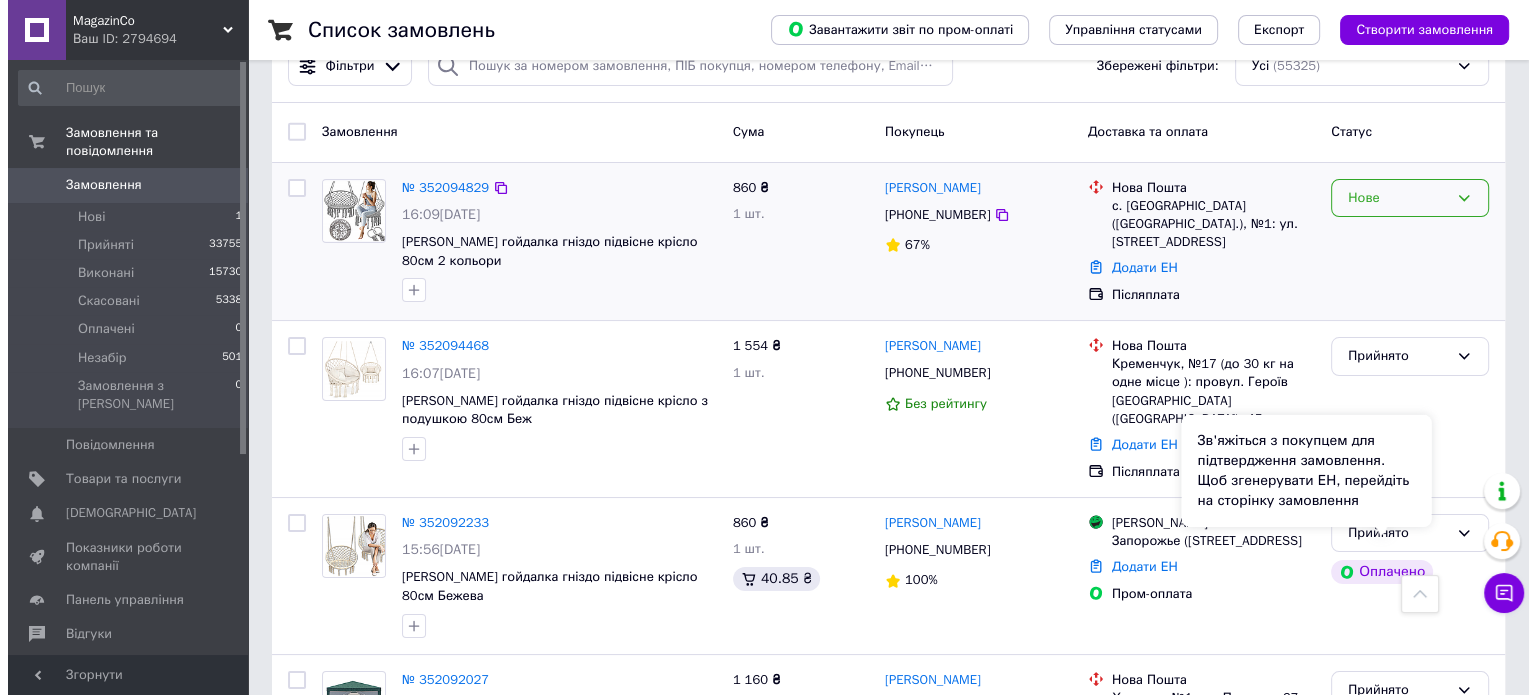 scroll, scrollTop: 0, scrollLeft: 0, axis: both 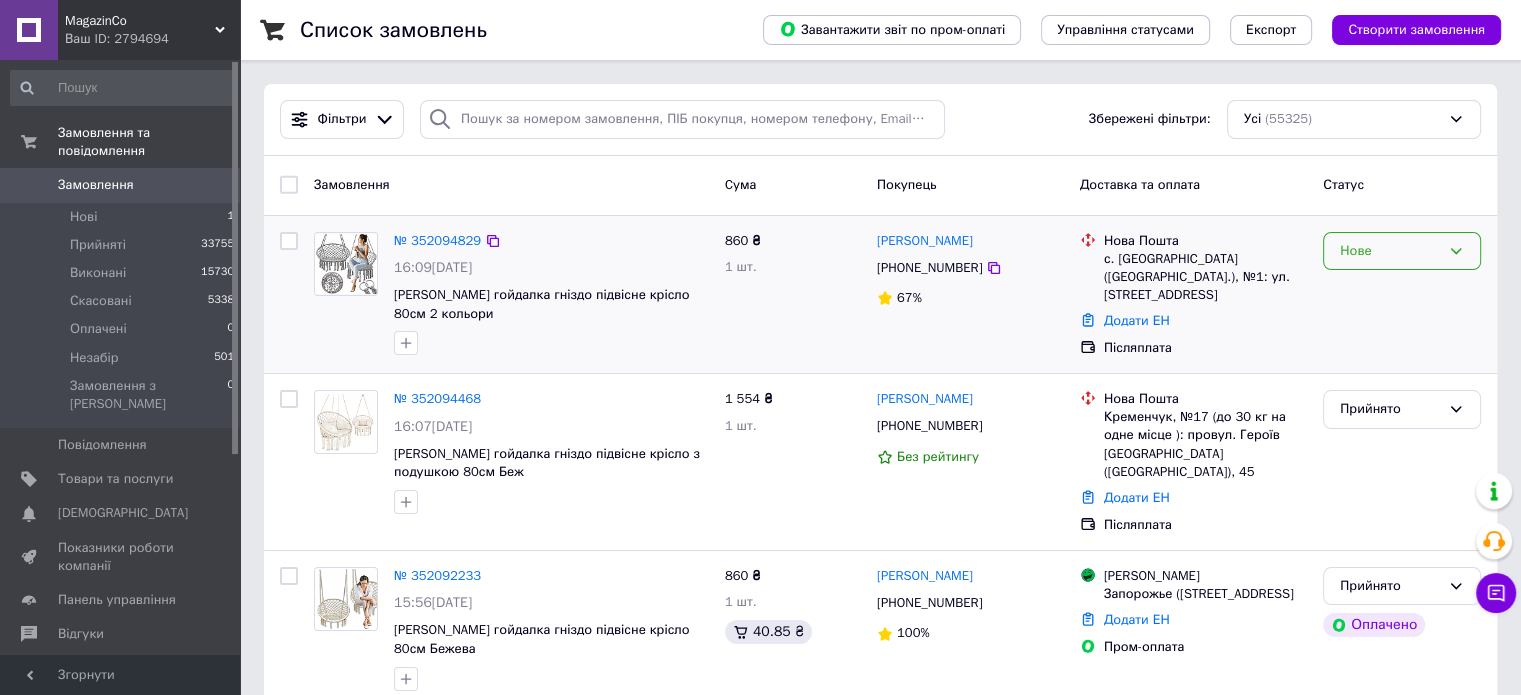 click on "Нове" at bounding box center (1402, 251) 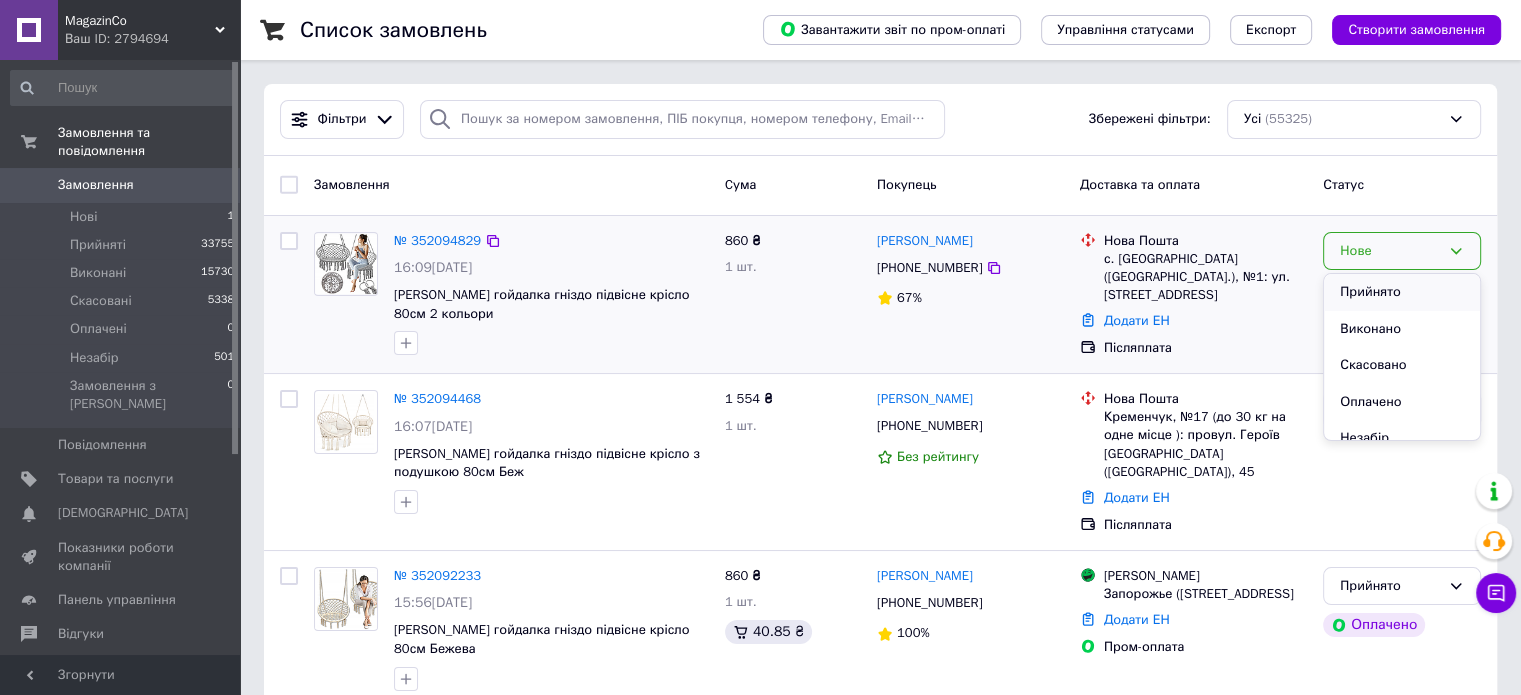 click on "Прийнято" at bounding box center (1402, 292) 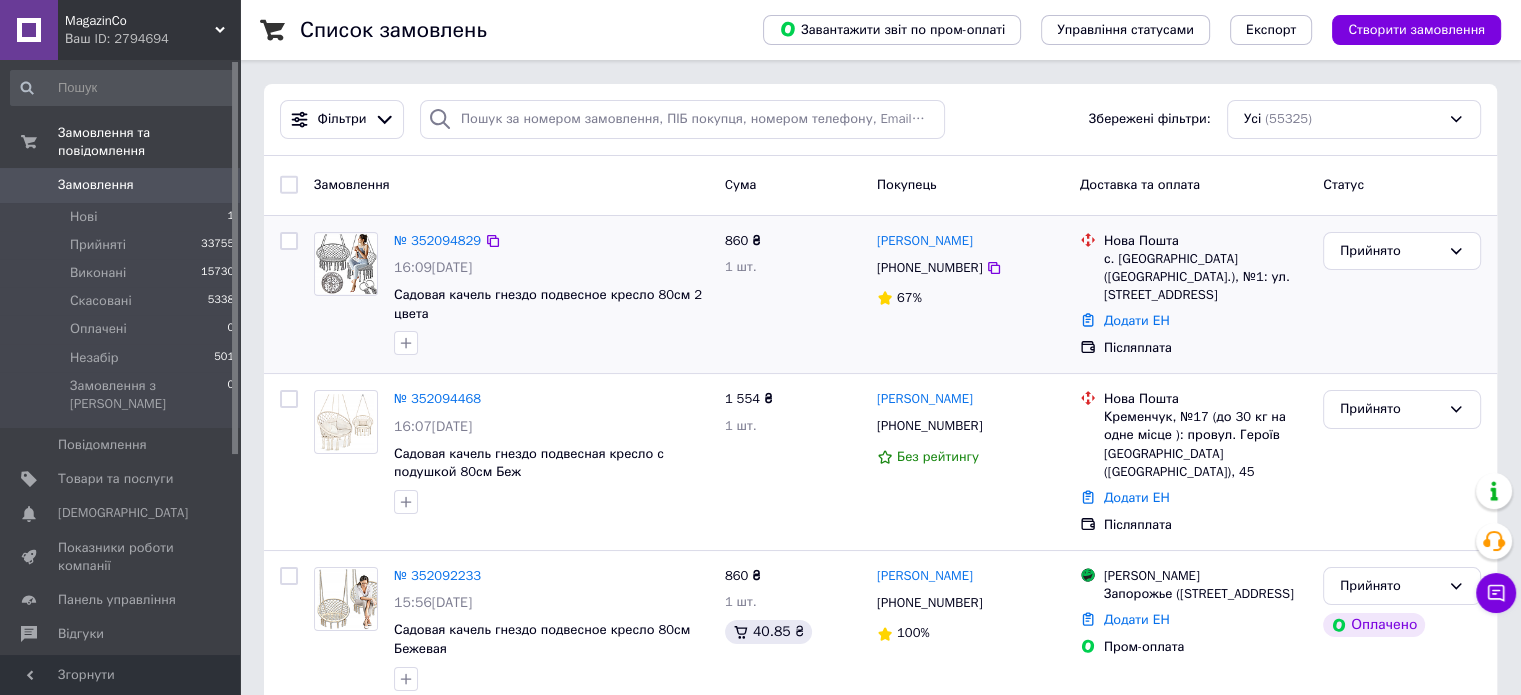 click on "Замовлення" at bounding box center (96, 185) 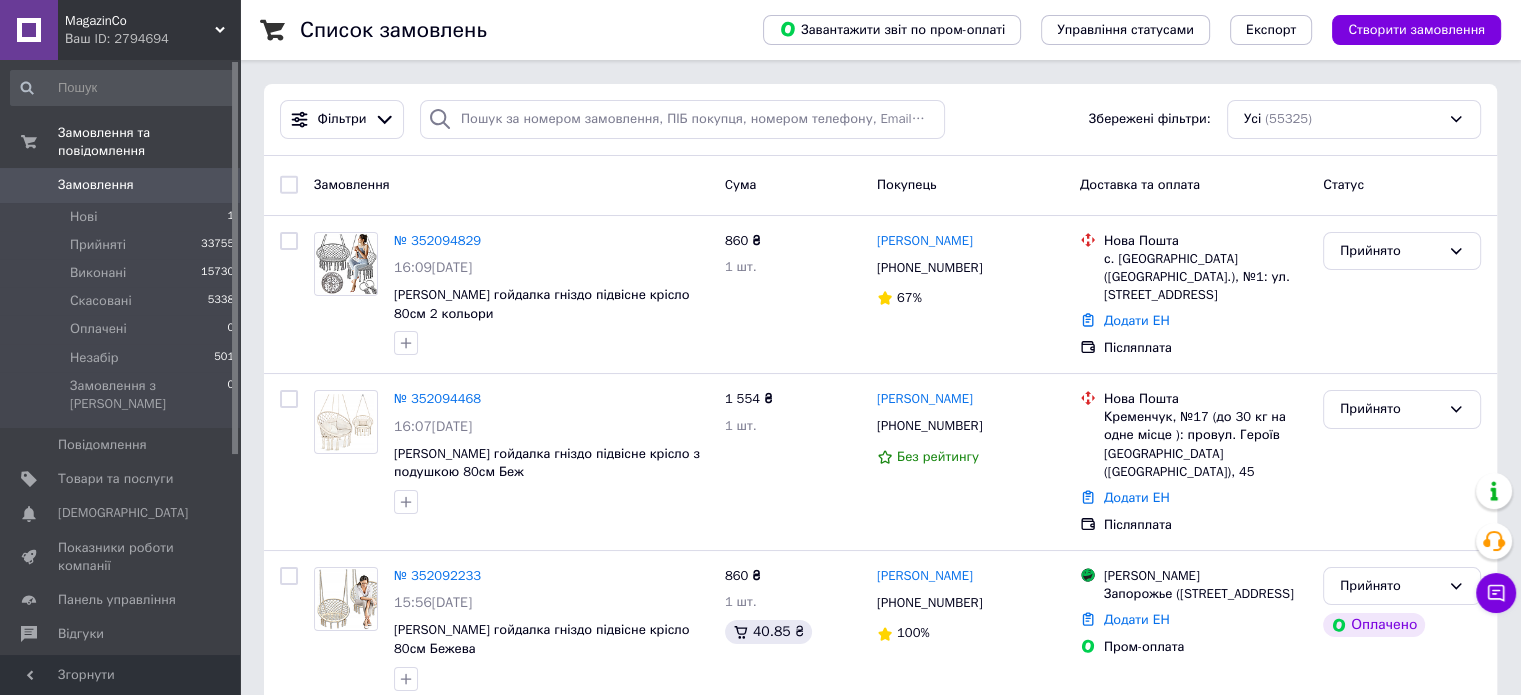 click on "Замовлення 0" at bounding box center [123, 185] 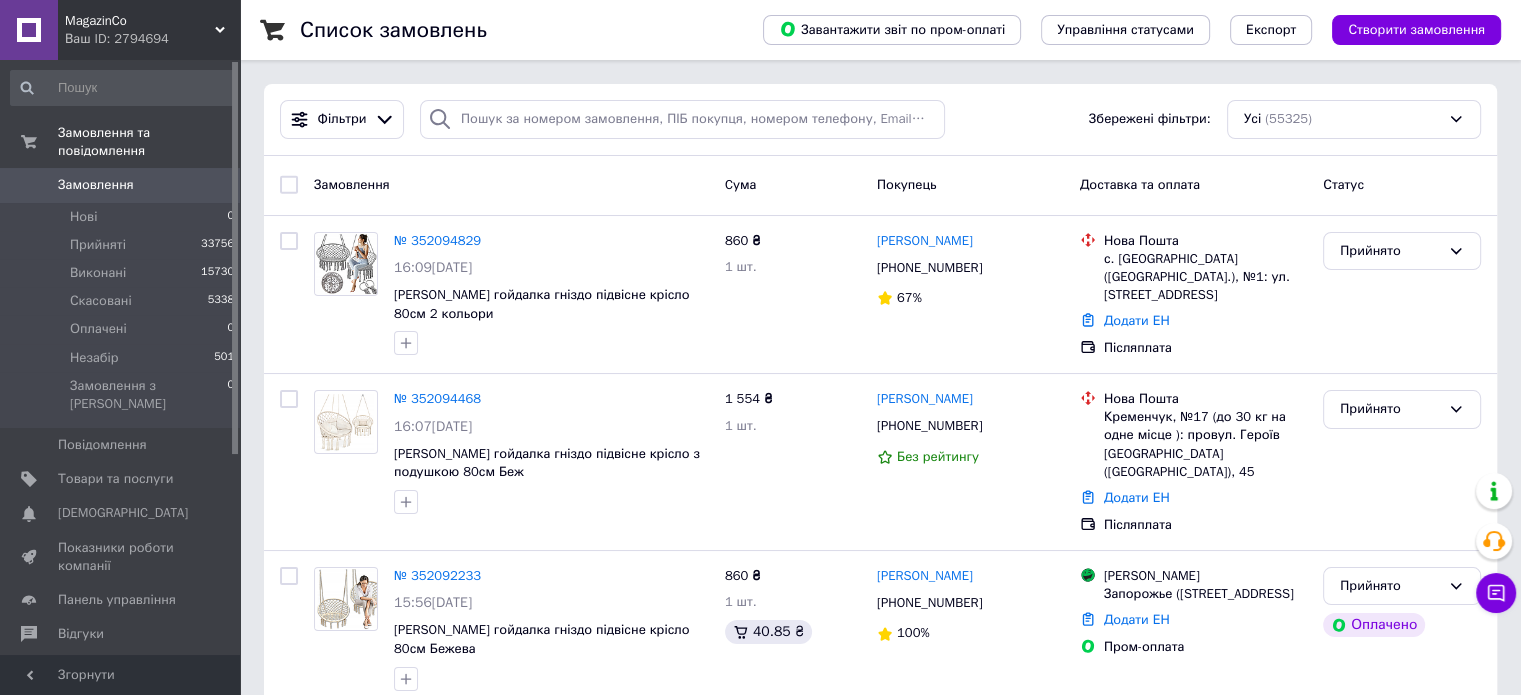 click on "Замовлення" at bounding box center [121, 185] 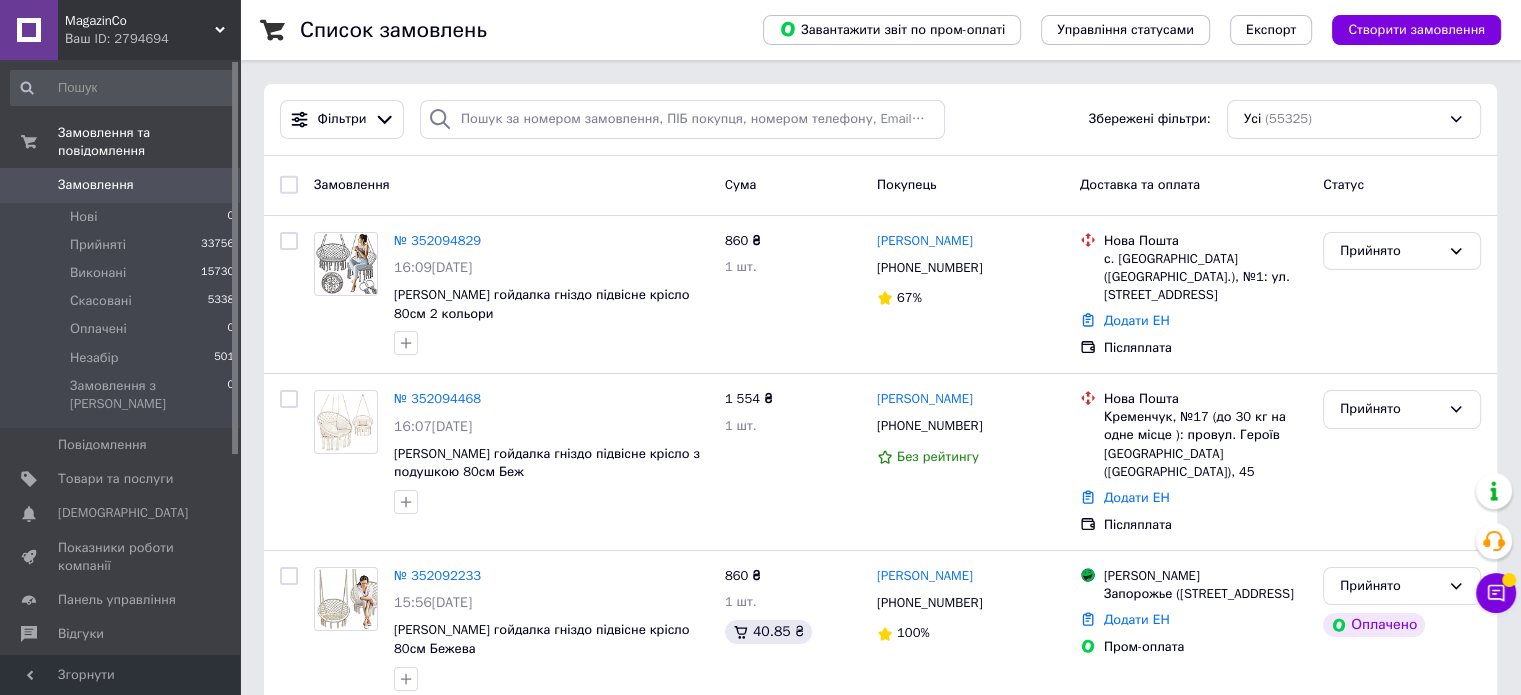 click on "0" at bounding box center [212, 185] 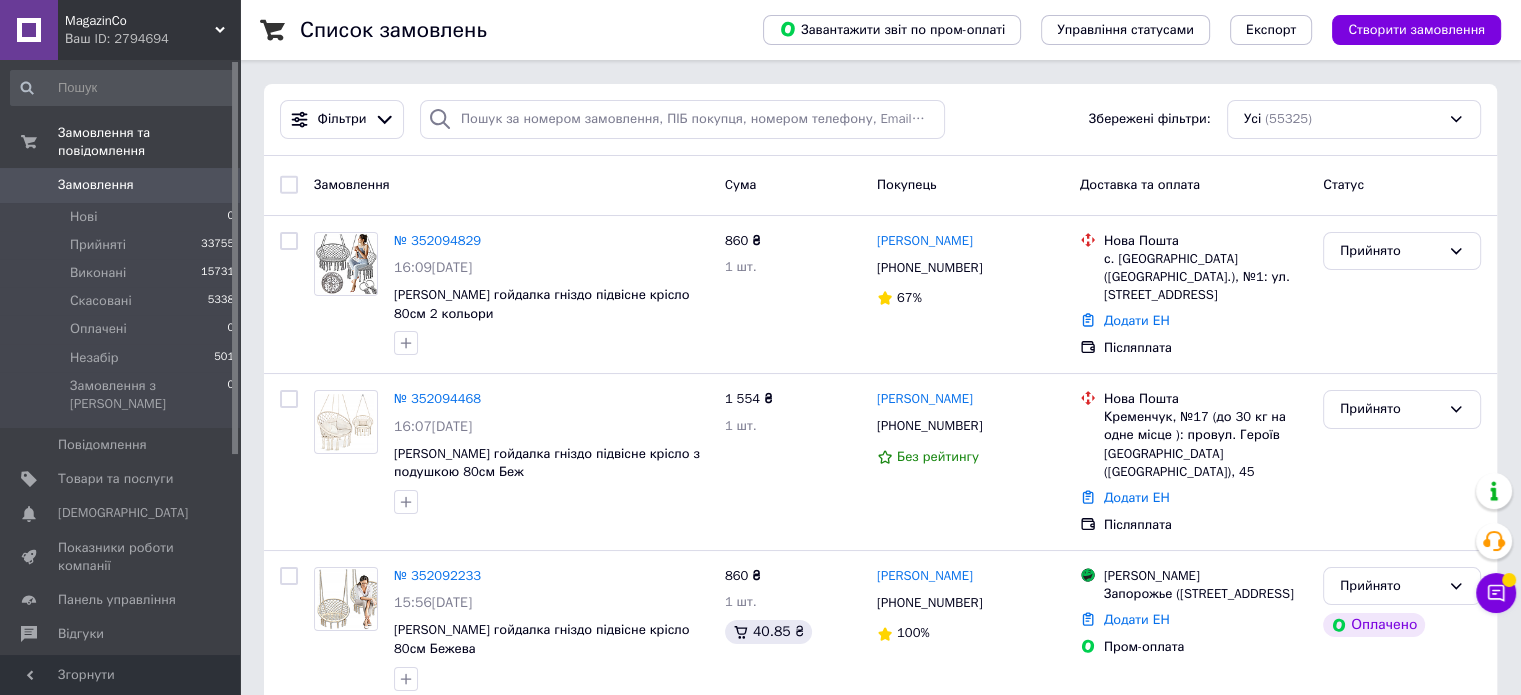 click on "Замовлення 0" at bounding box center (123, 185) 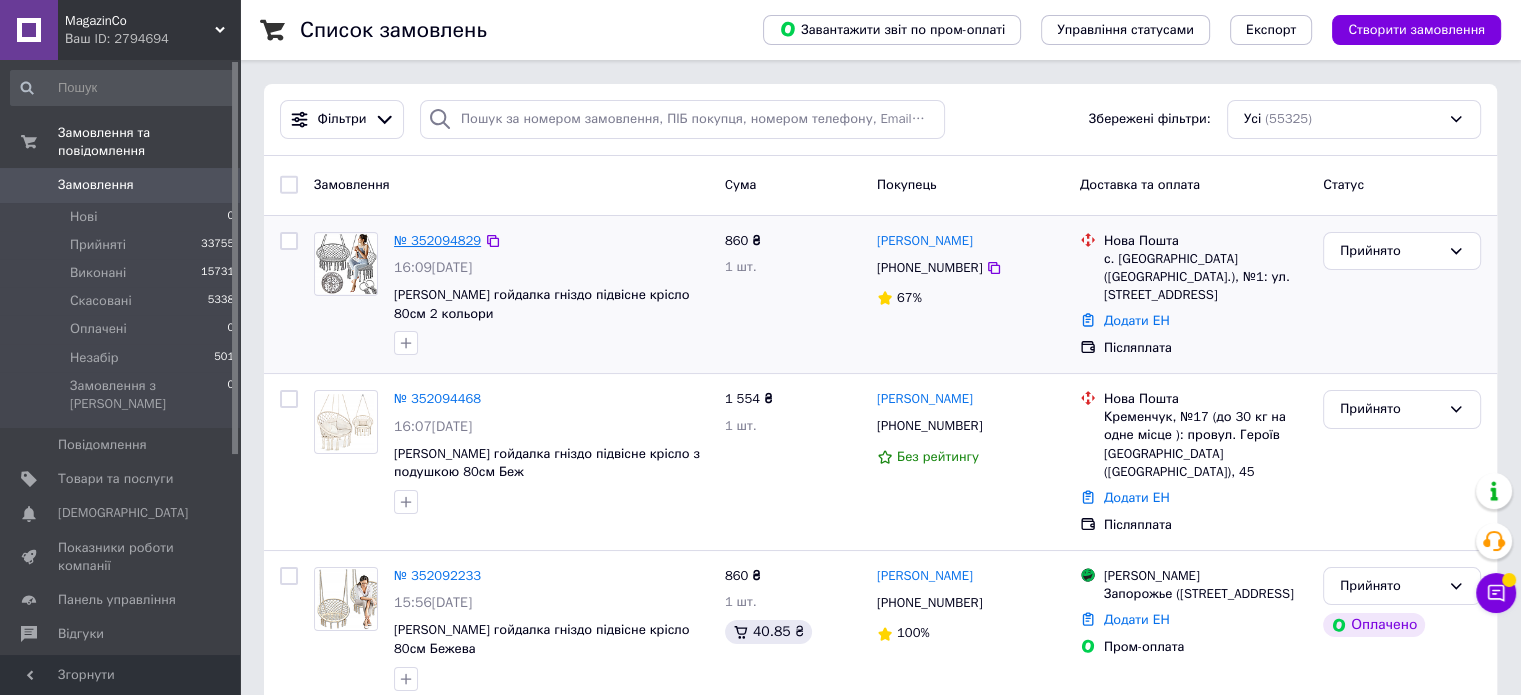 click on "№ 352094829" at bounding box center [437, 240] 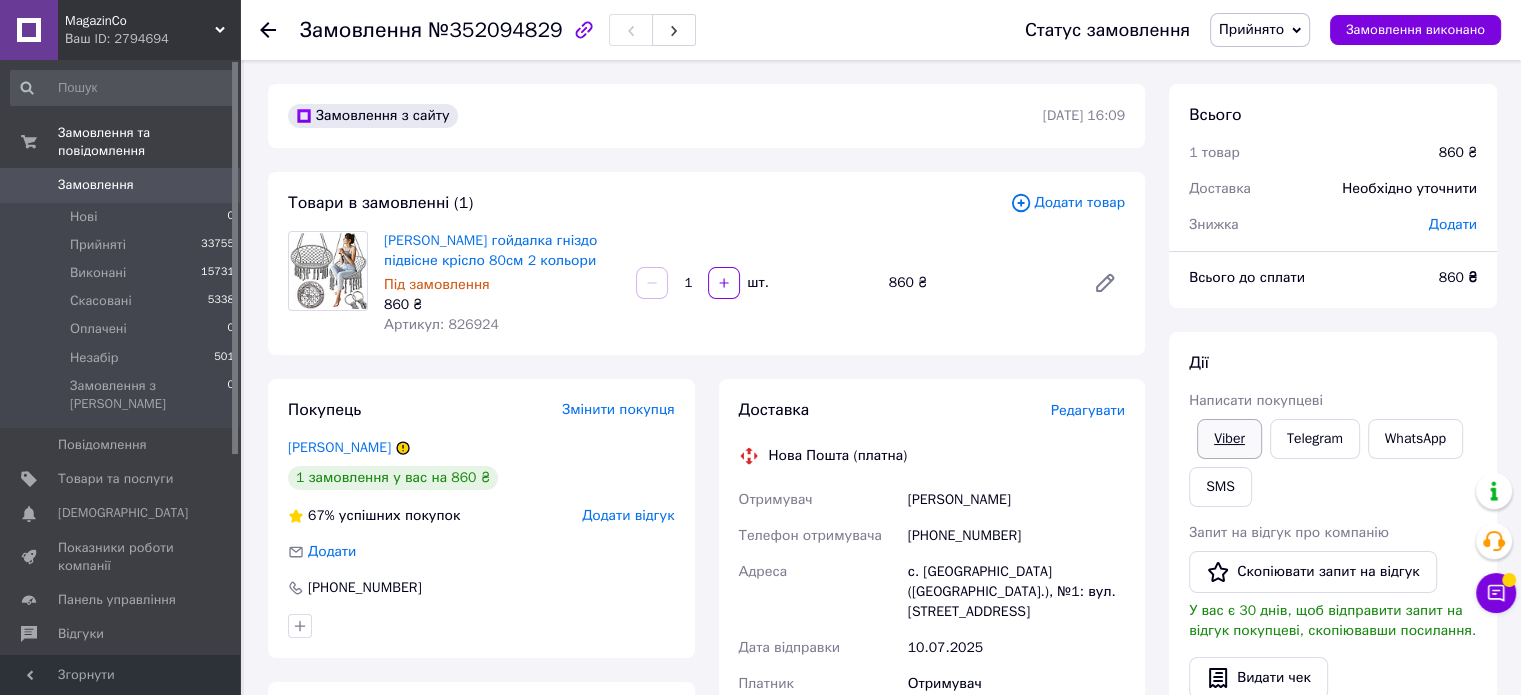 click on "Viber" at bounding box center (1229, 439) 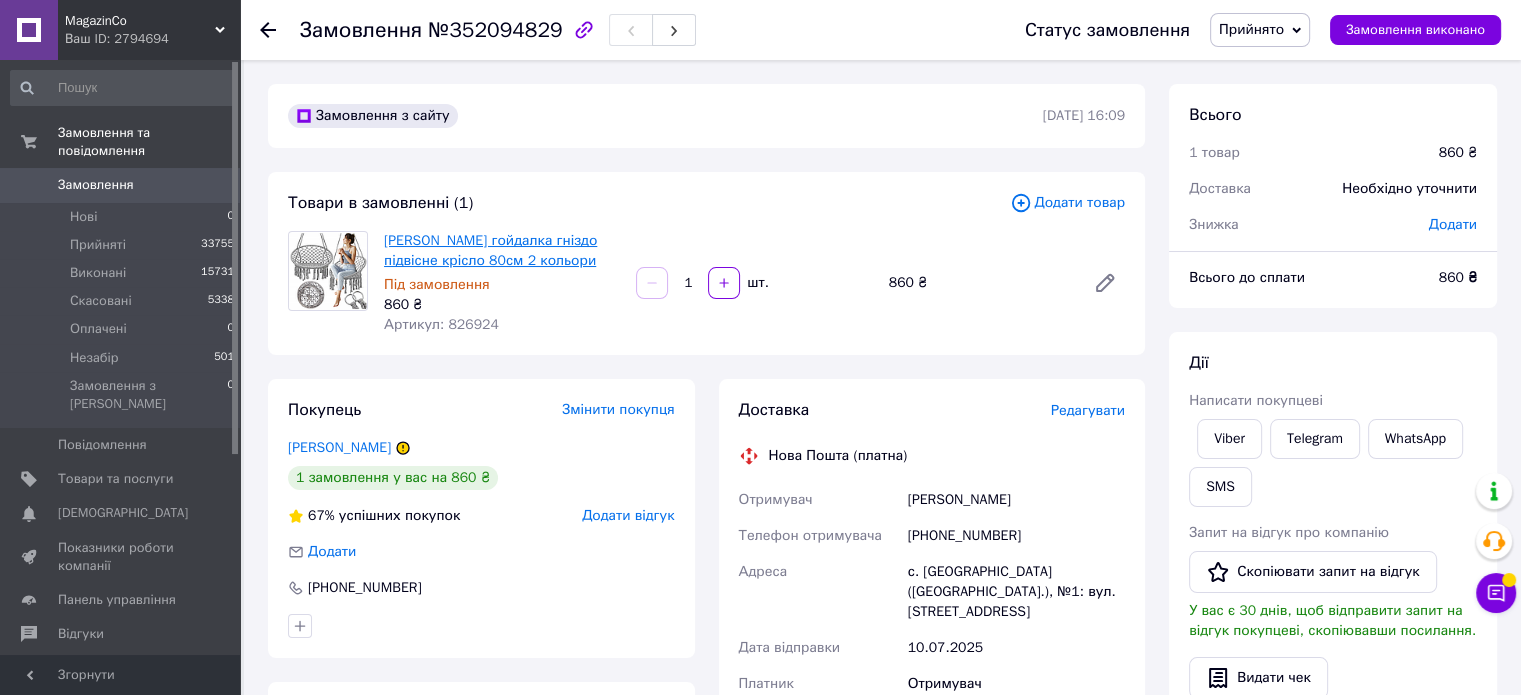 click on "[PERSON_NAME] гойдалка гніздо підвісне крісло 80см 2 кольори" at bounding box center [490, 250] 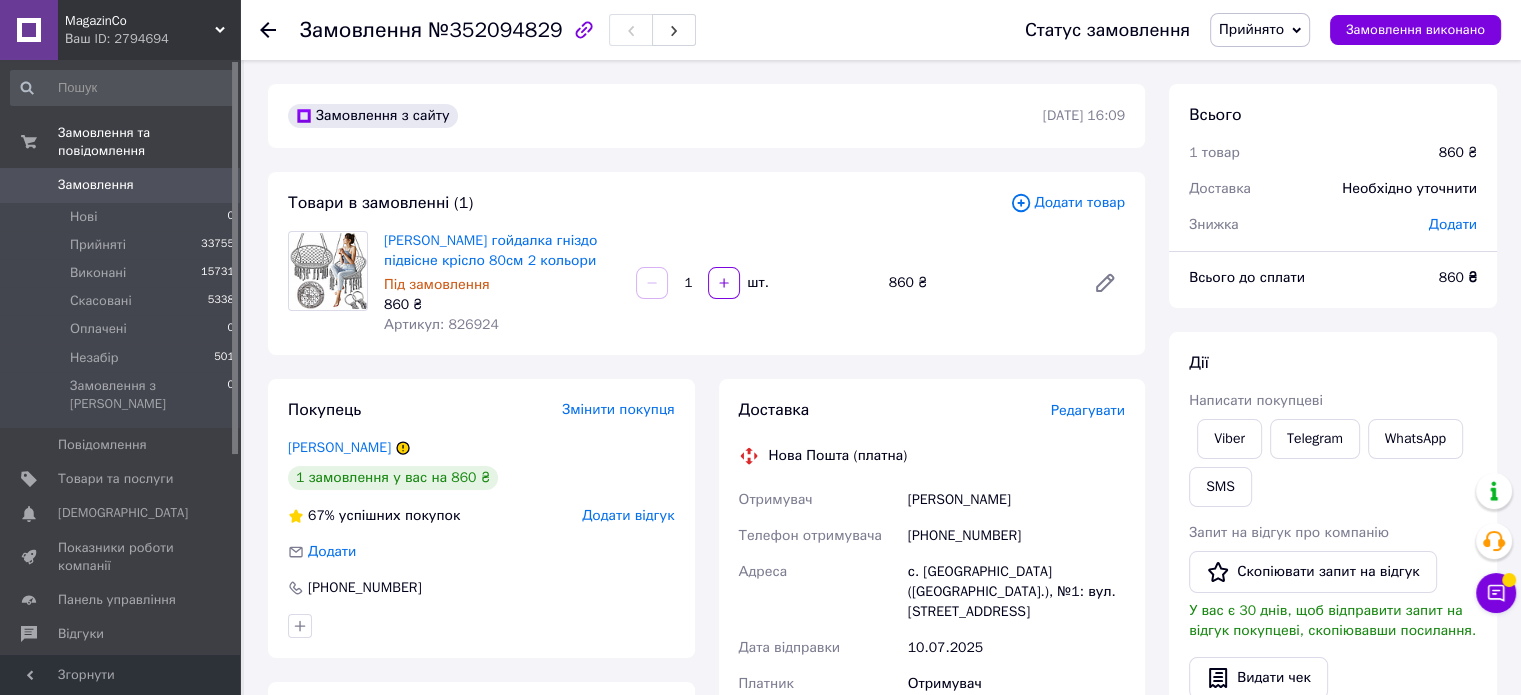 click on "Замовлення" at bounding box center (96, 185) 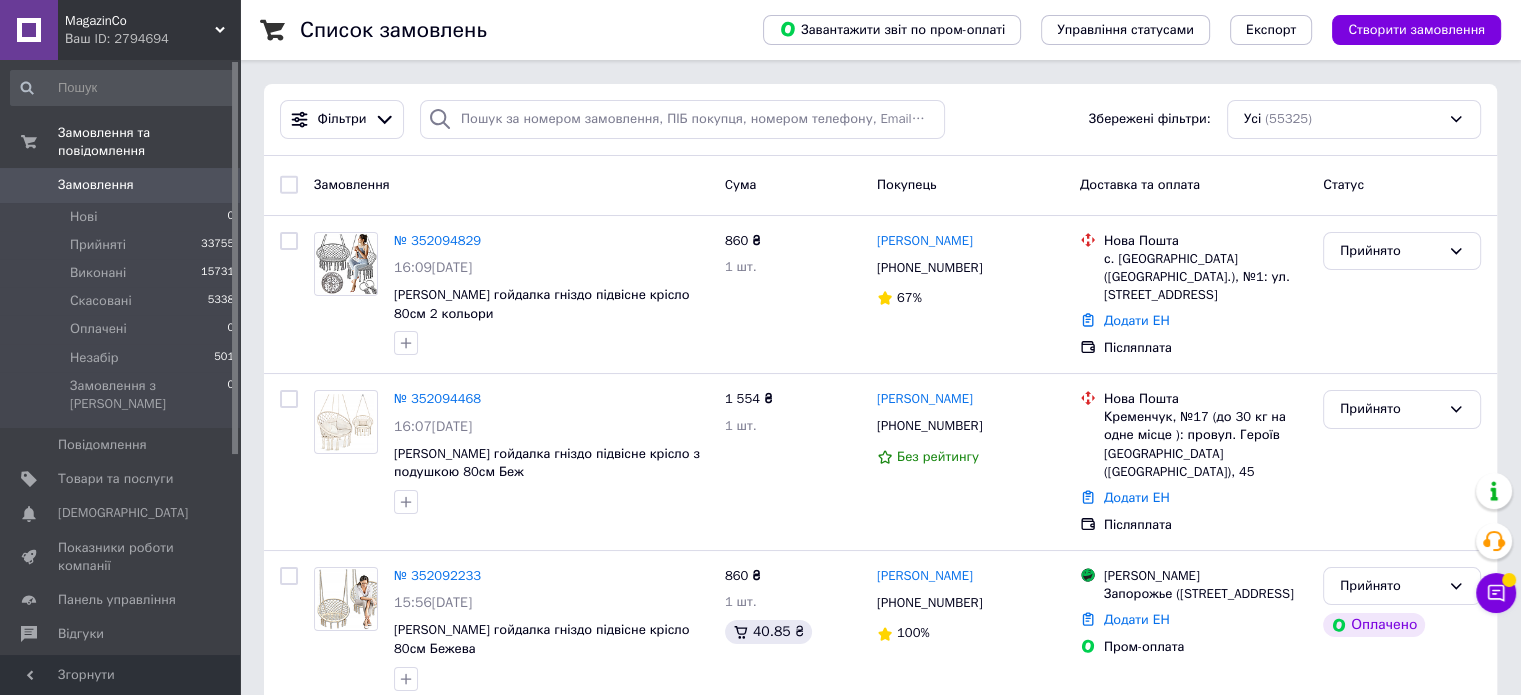 click on "0" at bounding box center (212, 185) 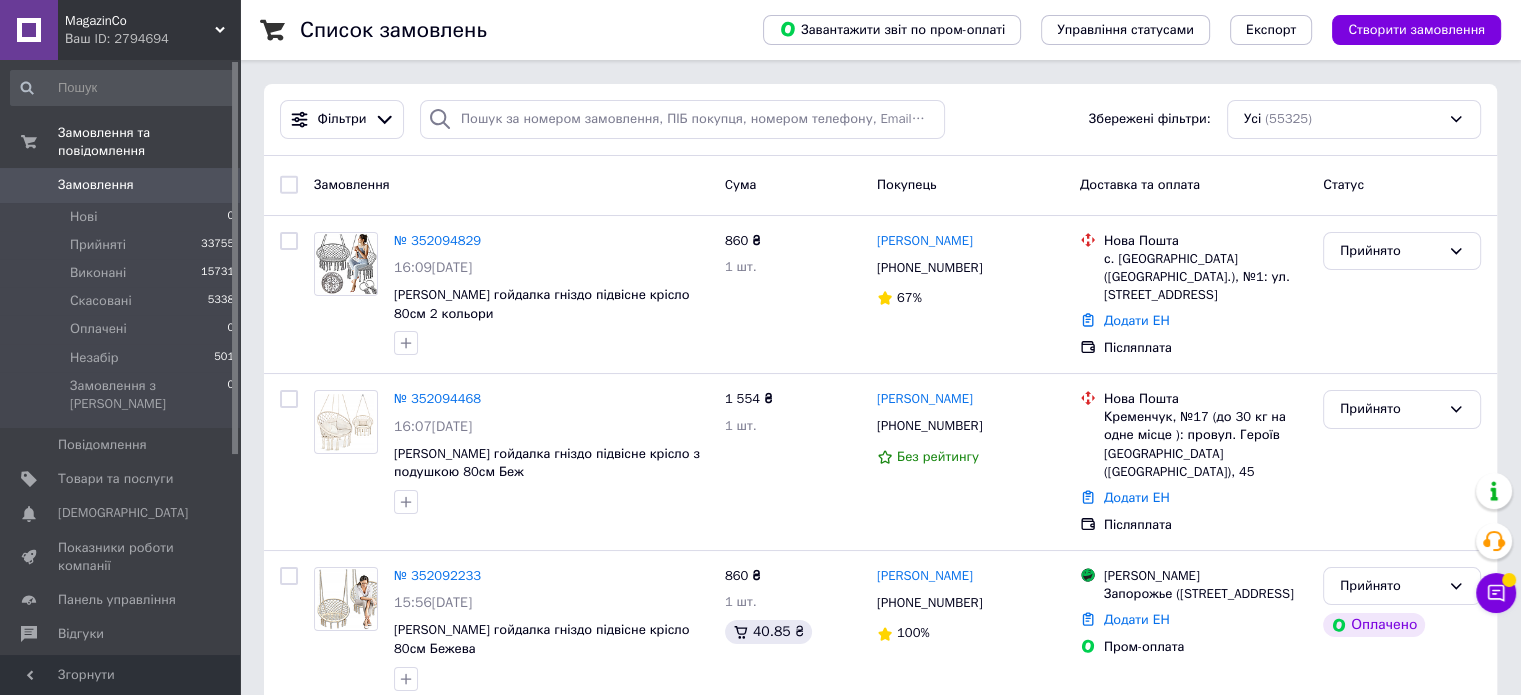 click on "0" at bounding box center (212, 185) 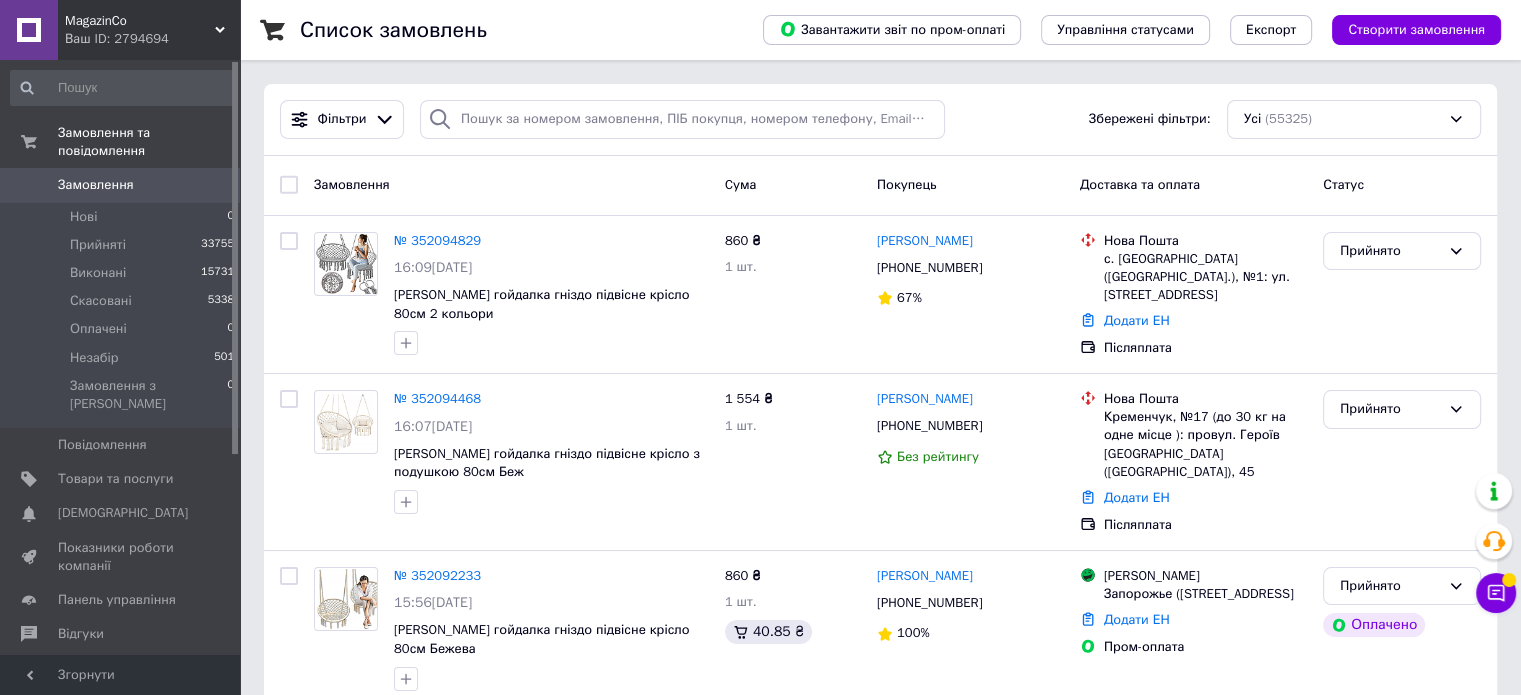 click on "Замовлення" at bounding box center [121, 185] 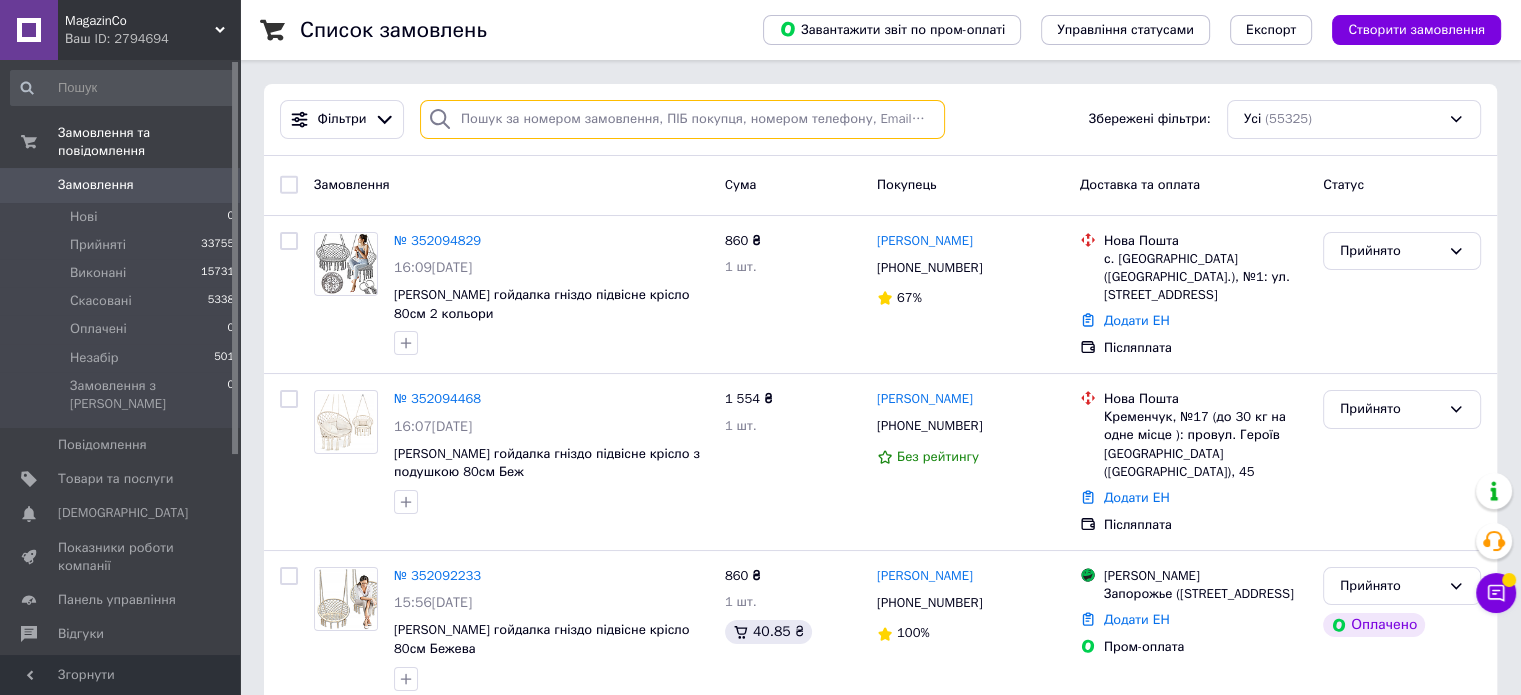 click at bounding box center [682, 119] 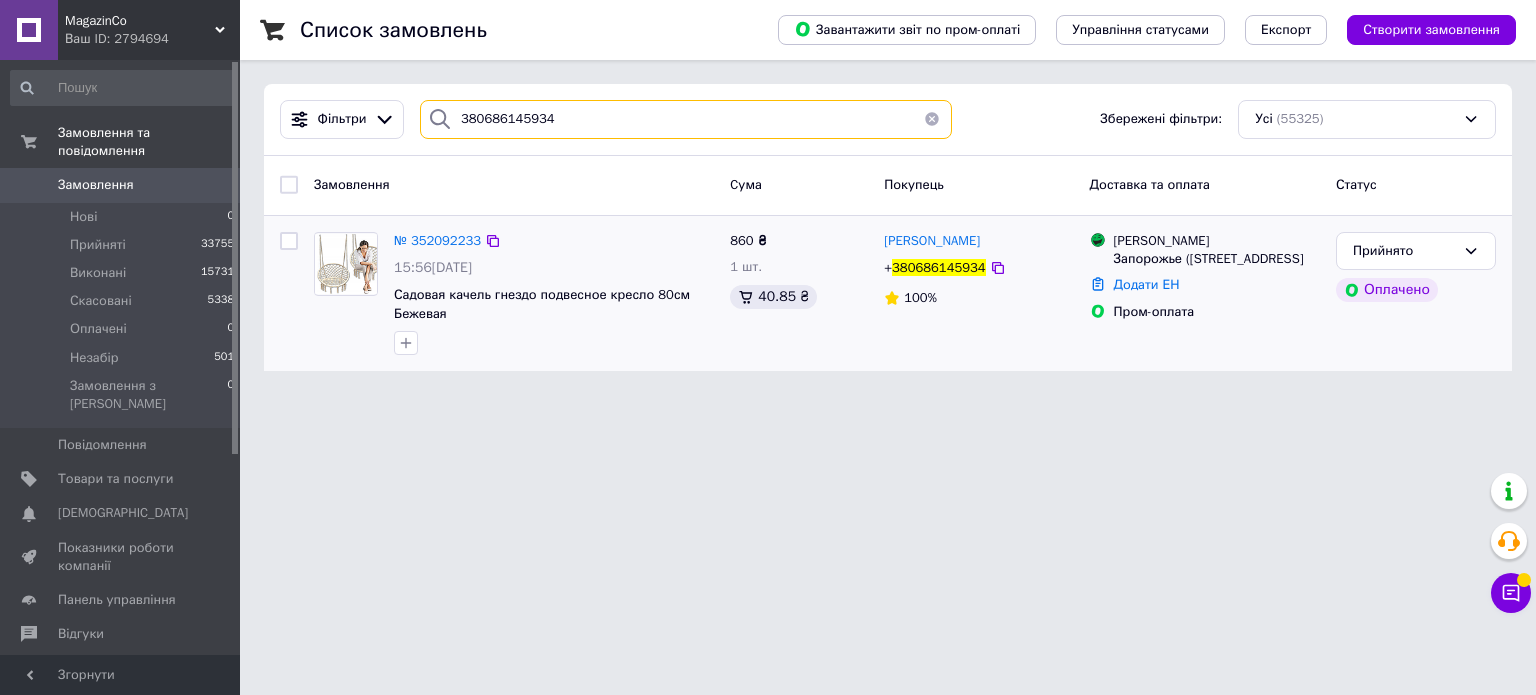 type on "380686145934" 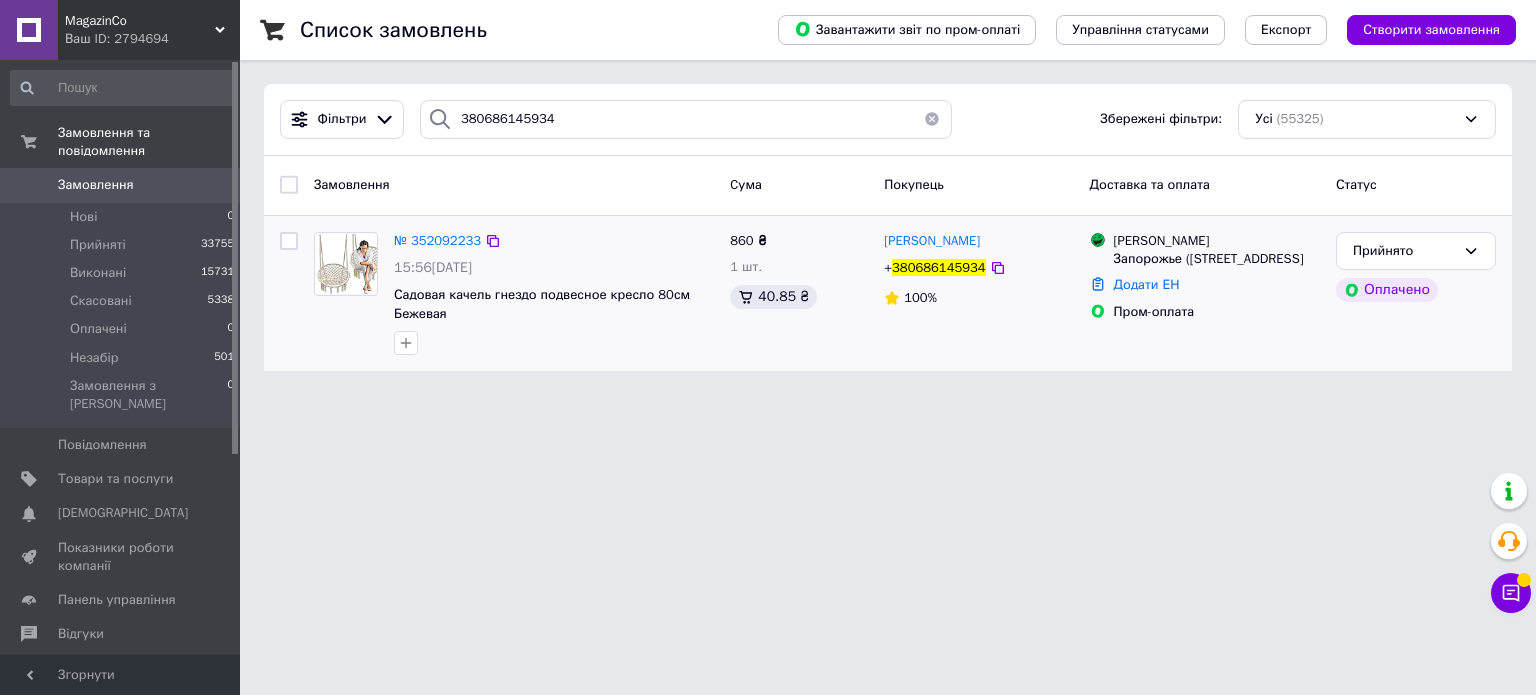 click on "№ 352092233" at bounding box center (437, 241) 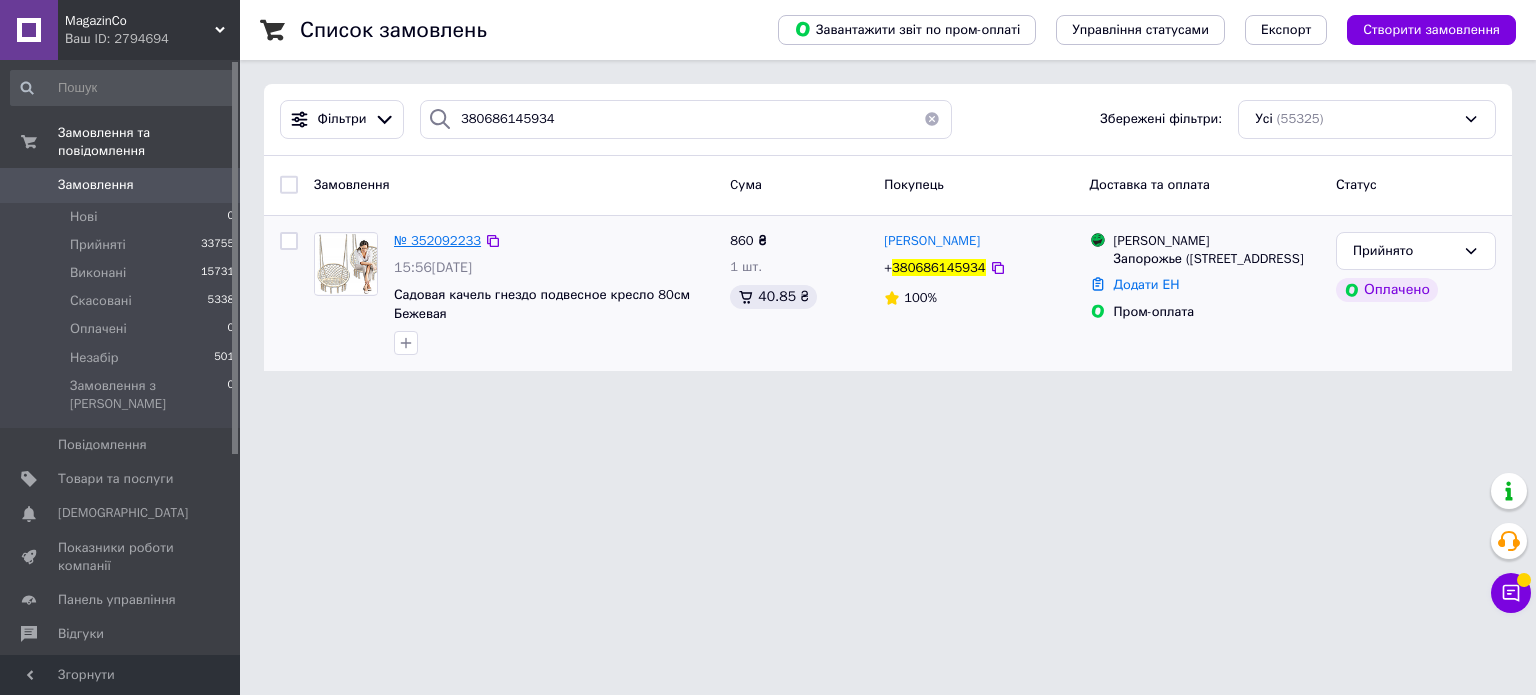click on "№ 352092233" at bounding box center [437, 240] 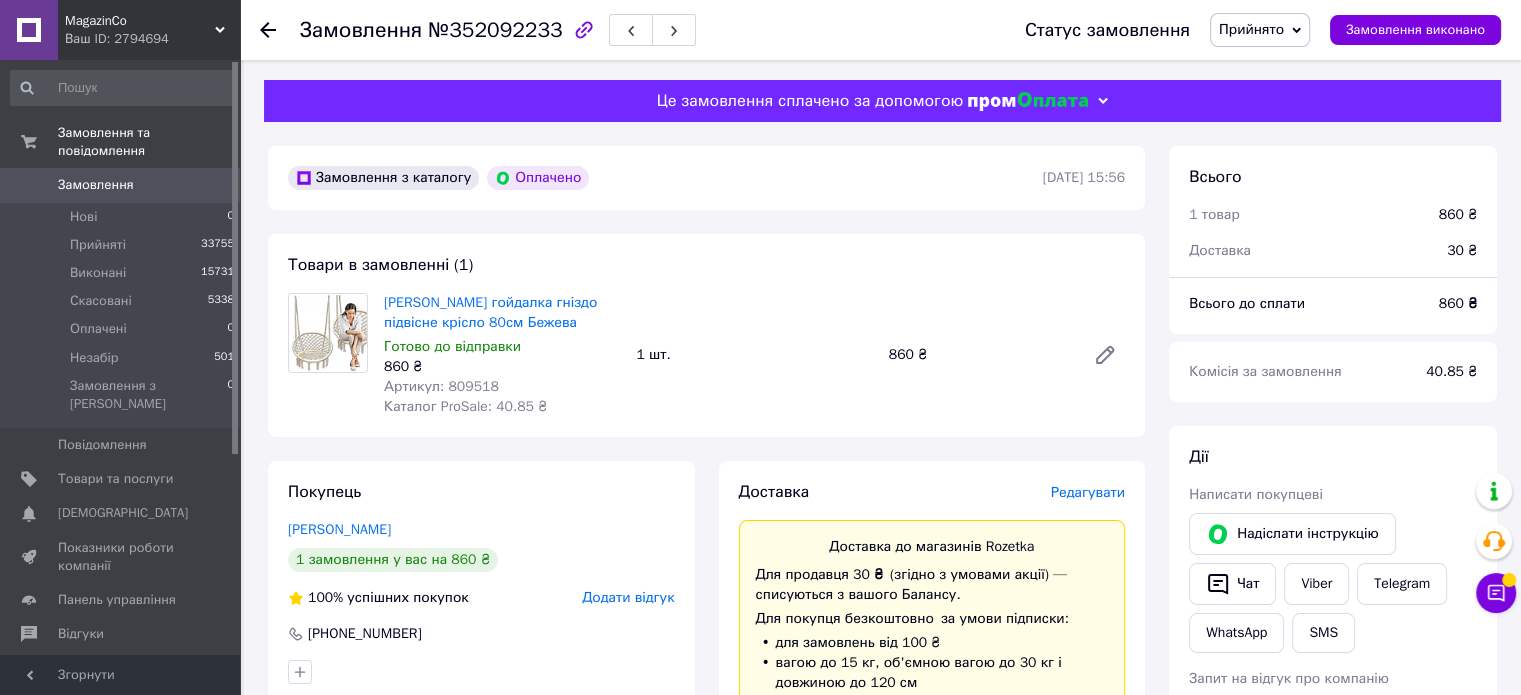 click on "Редагувати" at bounding box center (1088, 492) 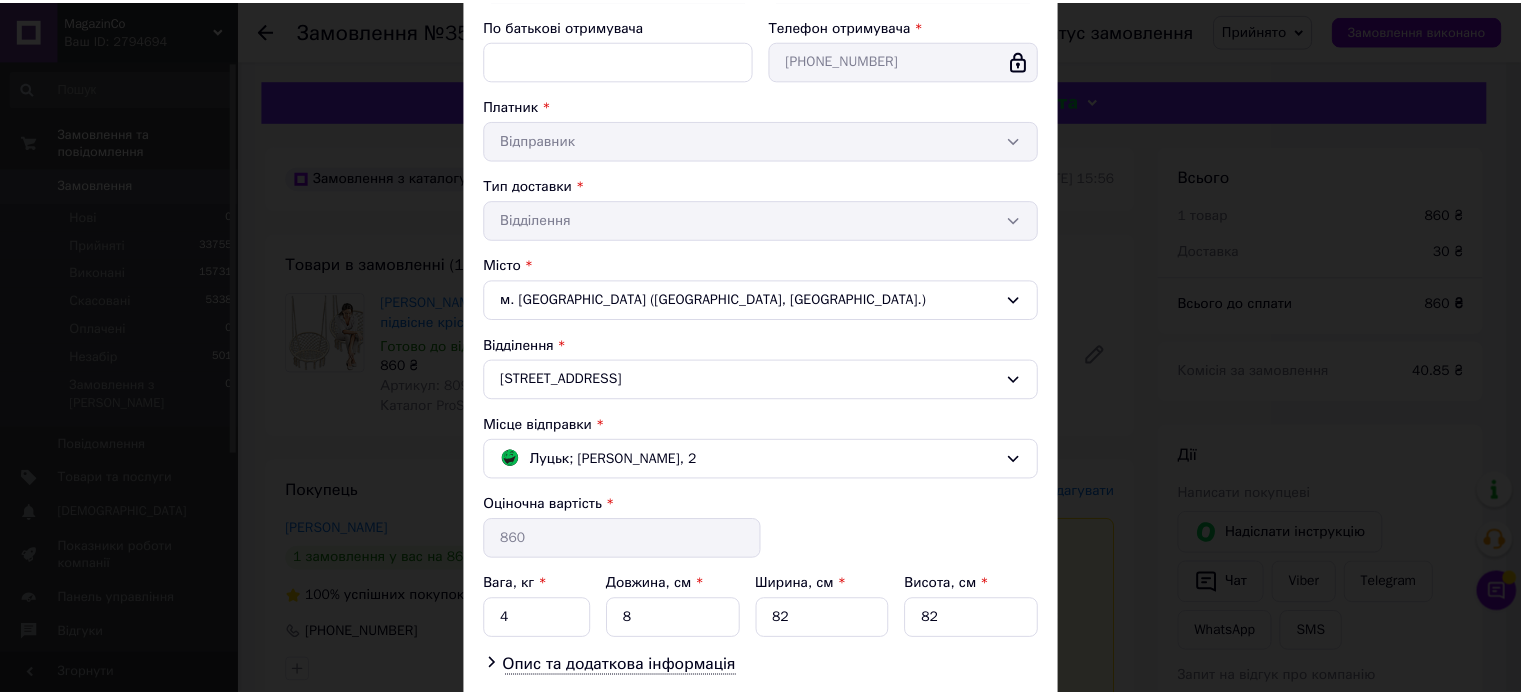 scroll, scrollTop: 424, scrollLeft: 0, axis: vertical 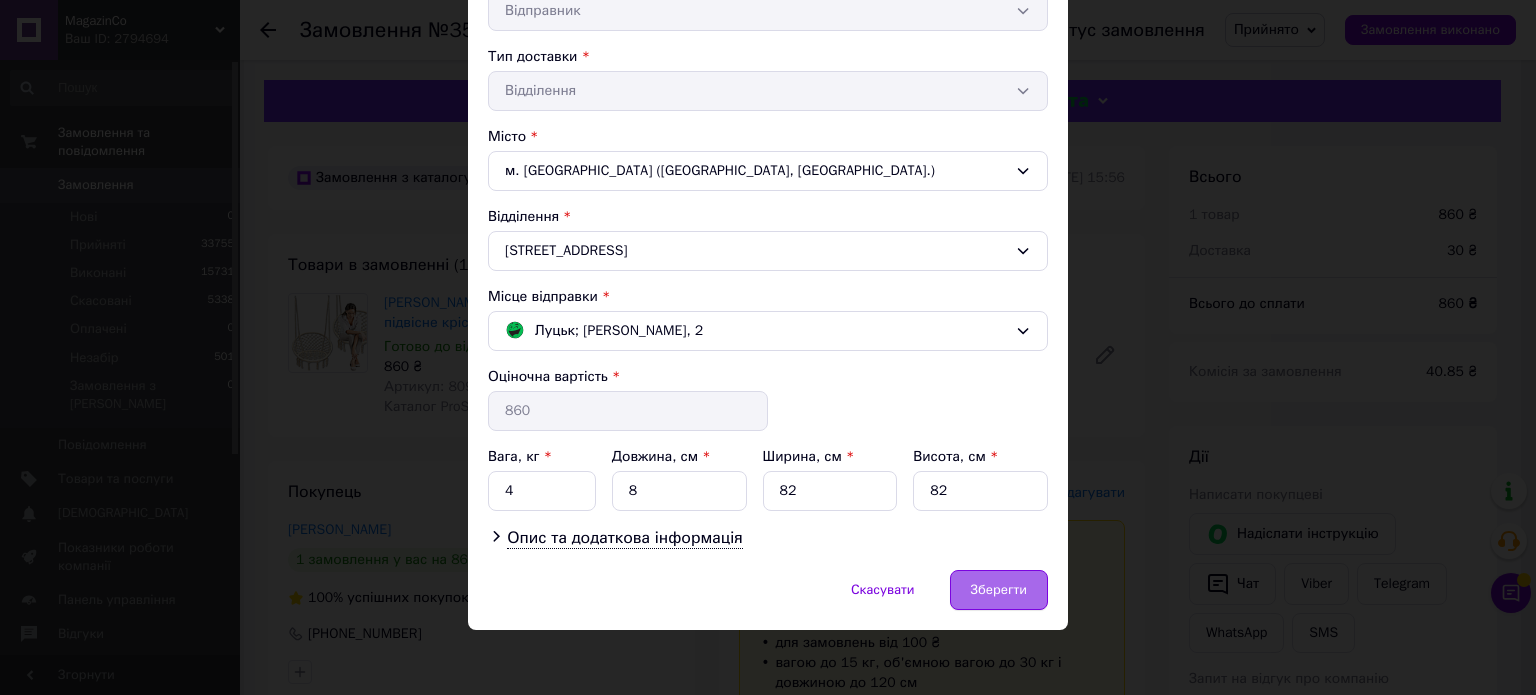 click on "Зберегти" at bounding box center [999, 590] 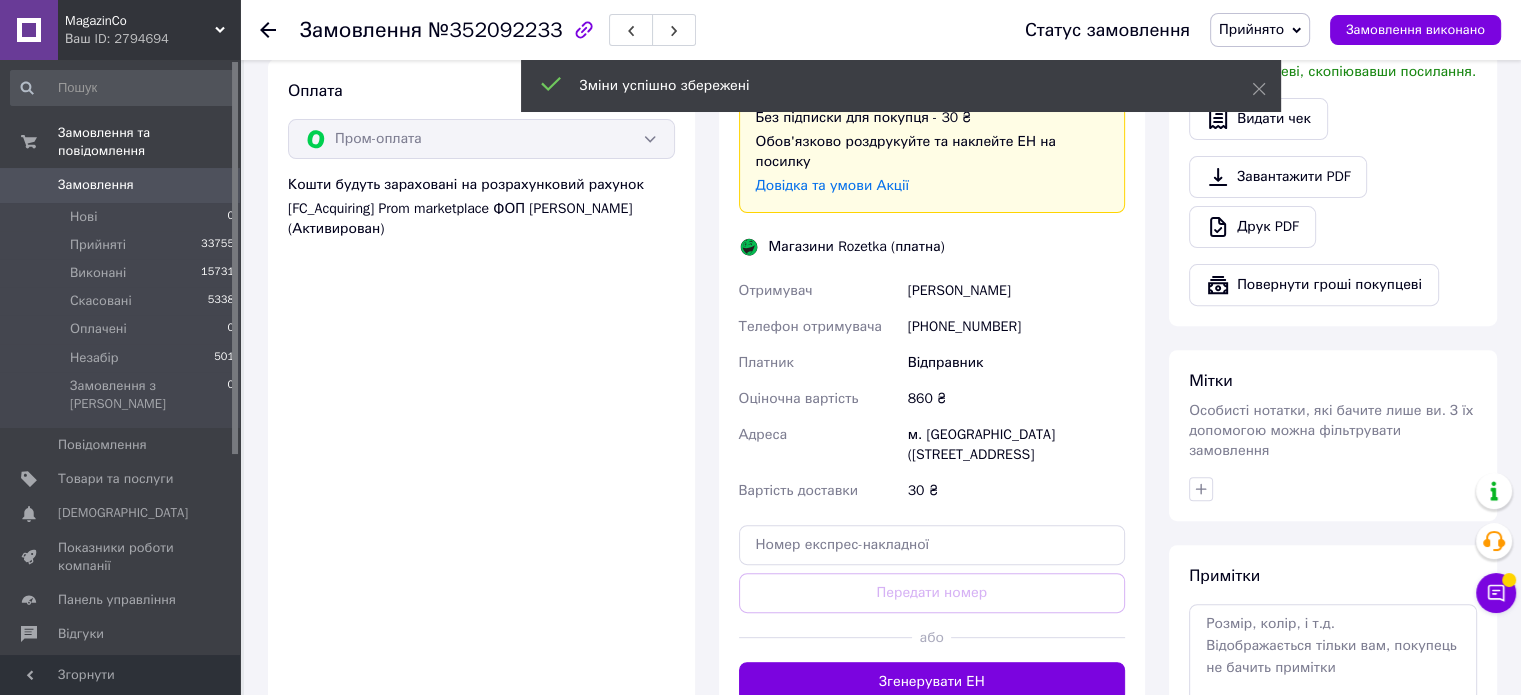 scroll, scrollTop: 900, scrollLeft: 0, axis: vertical 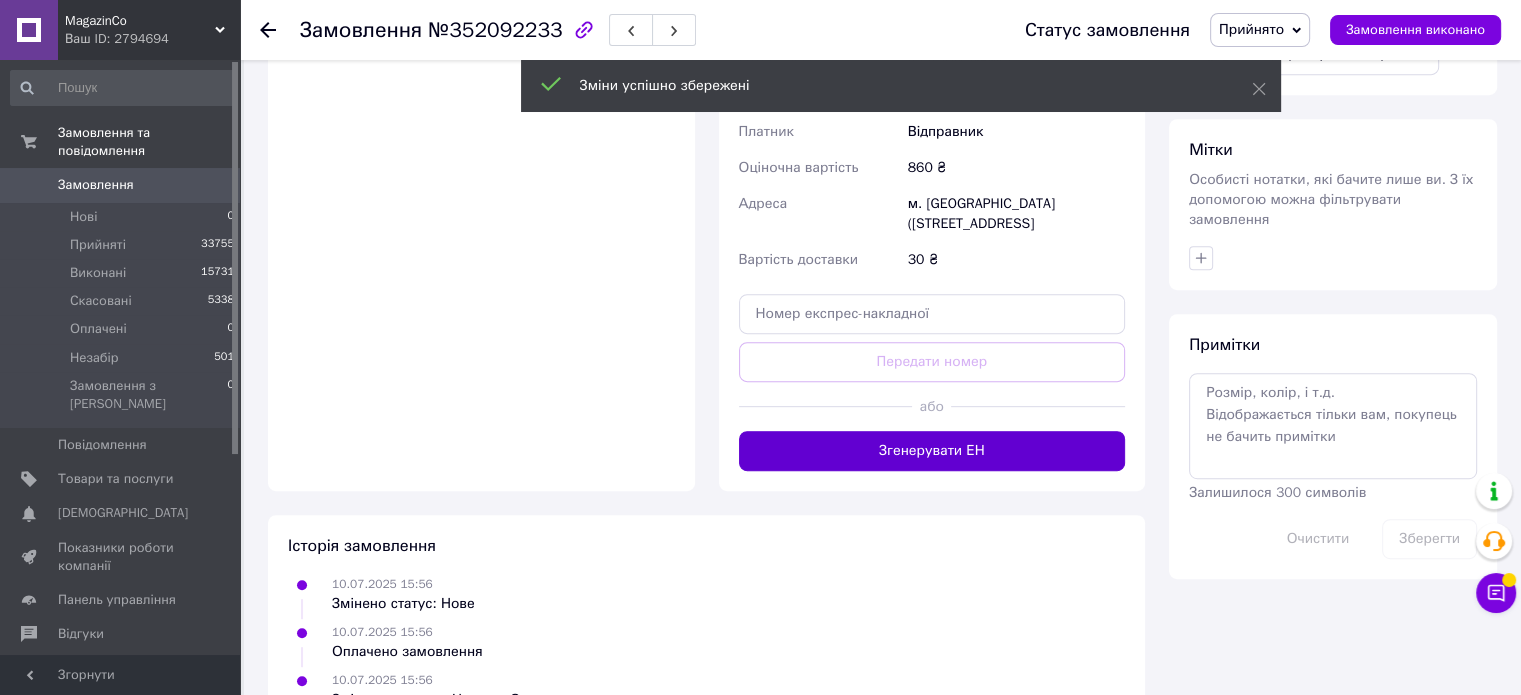 click on "Згенерувати ЕН" at bounding box center (932, 451) 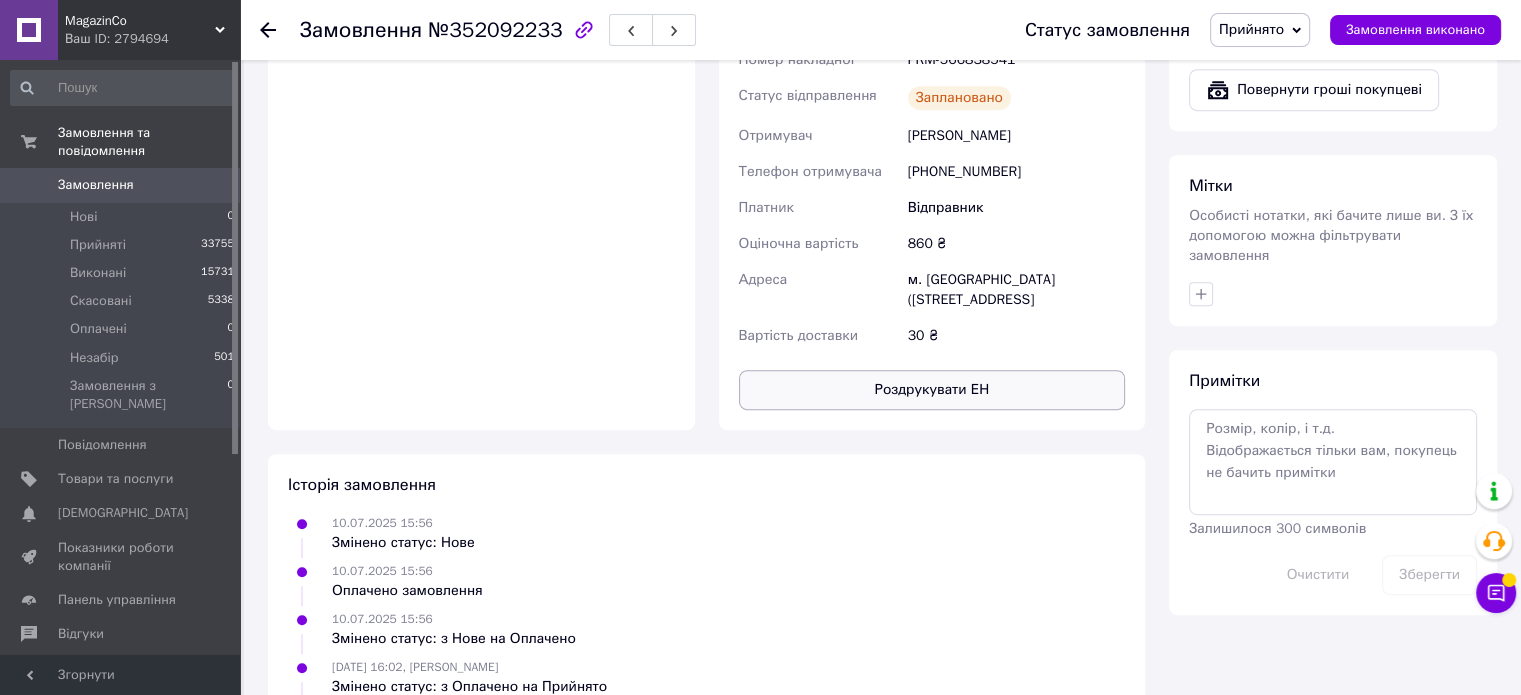 click on "Роздрукувати ЕН" at bounding box center [932, 390] 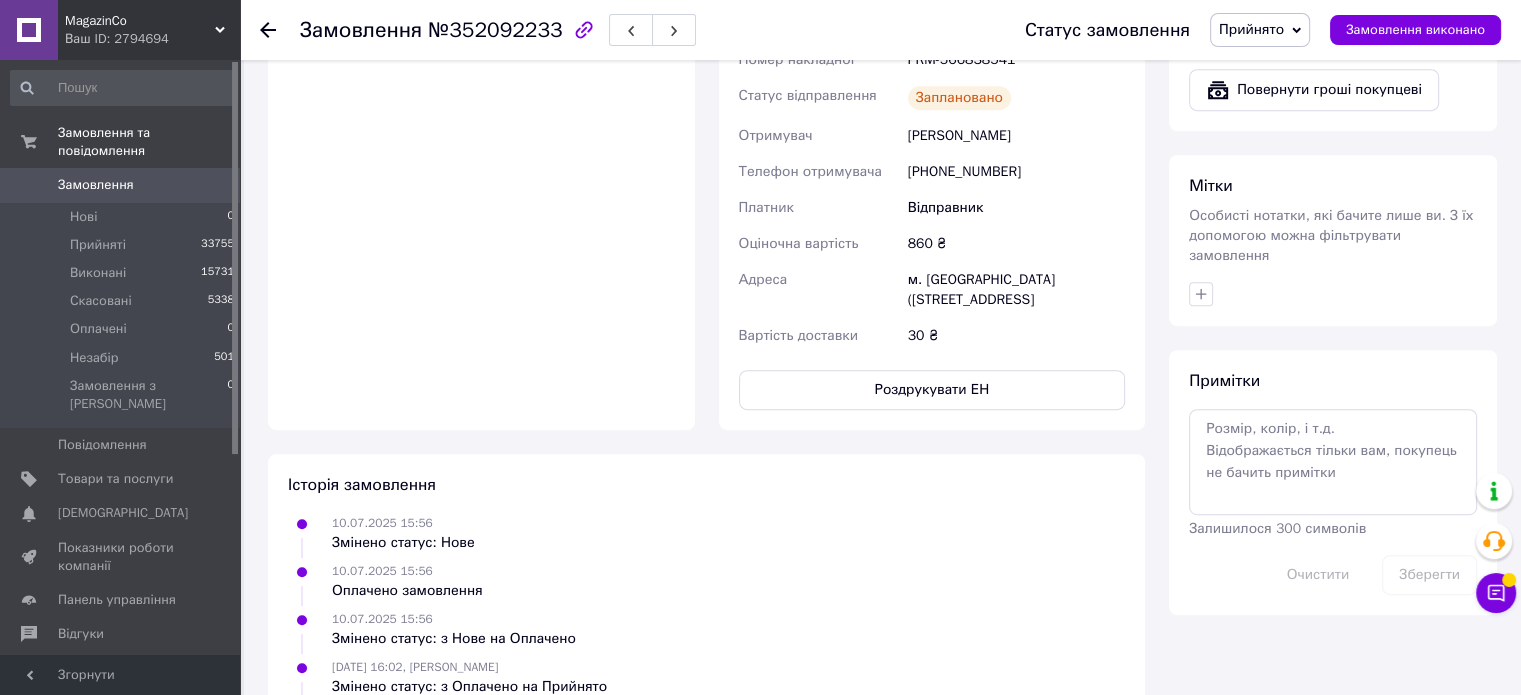 click on "Замовлення 0" at bounding box center (123, 185) 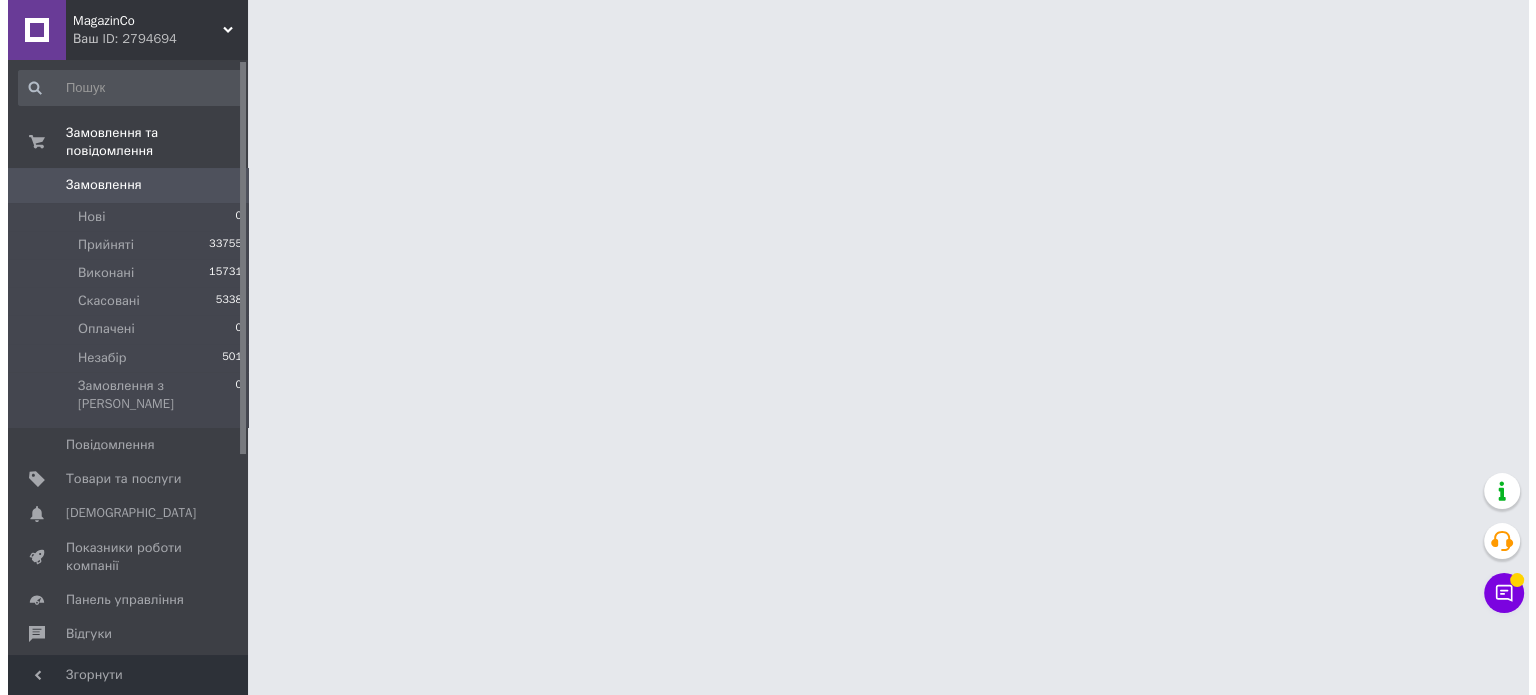 scroll, scrollTop: 0, scrollLeft: 0, axis: both 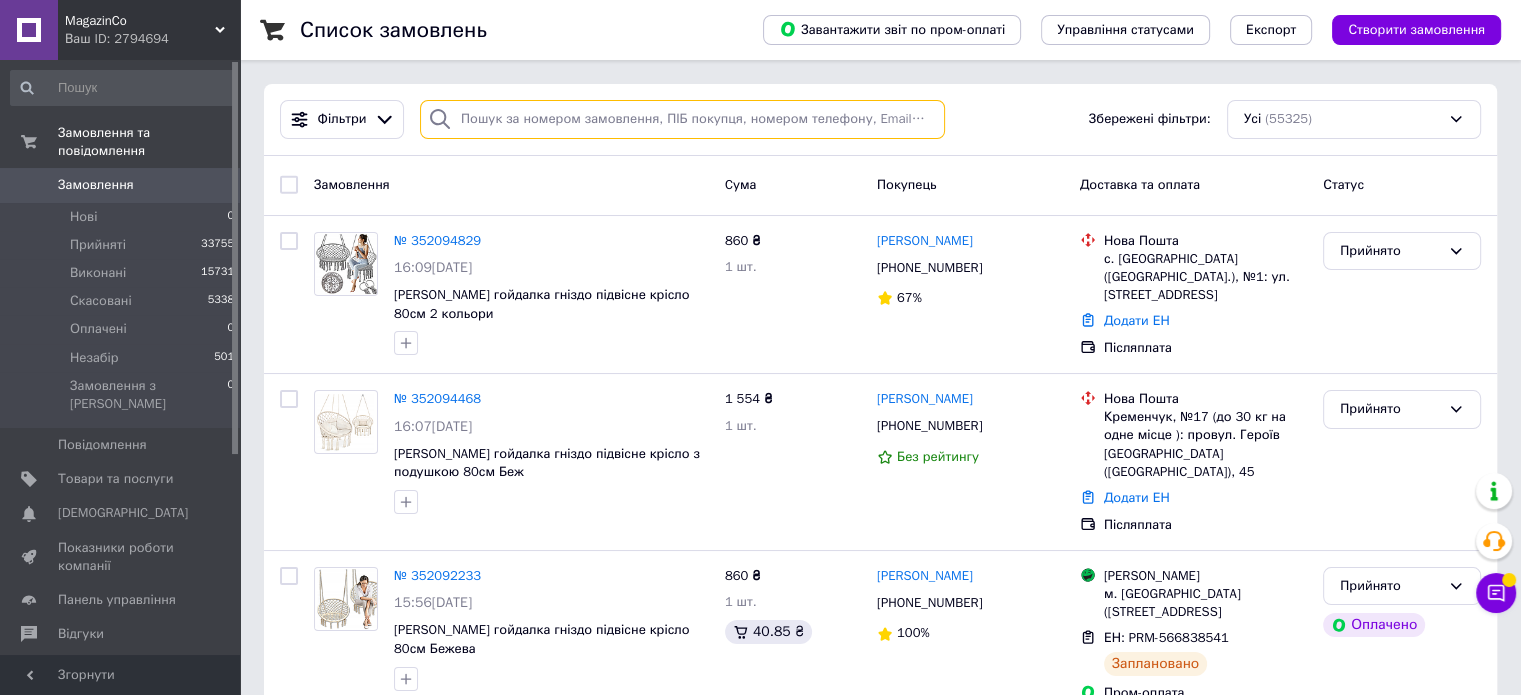 click at bounding box center (682, 119) 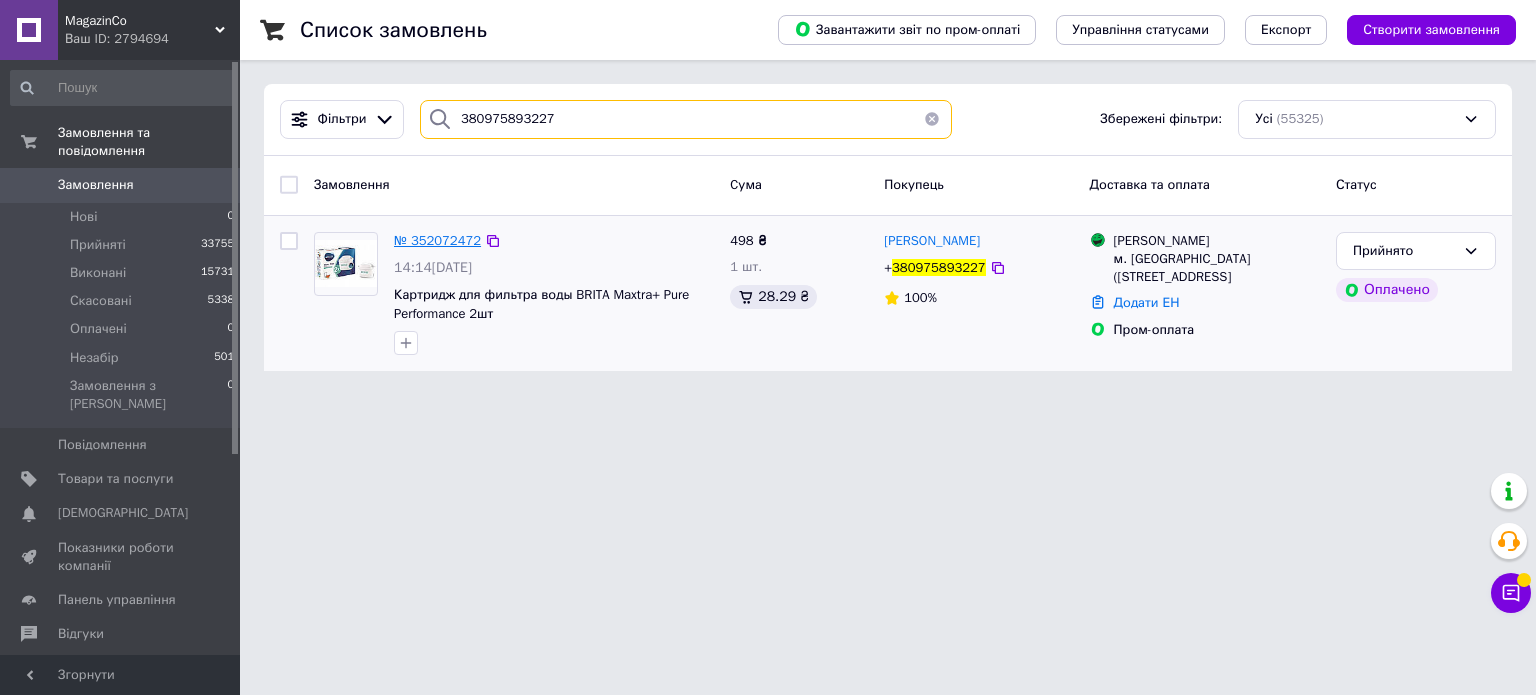type on "380975893227" 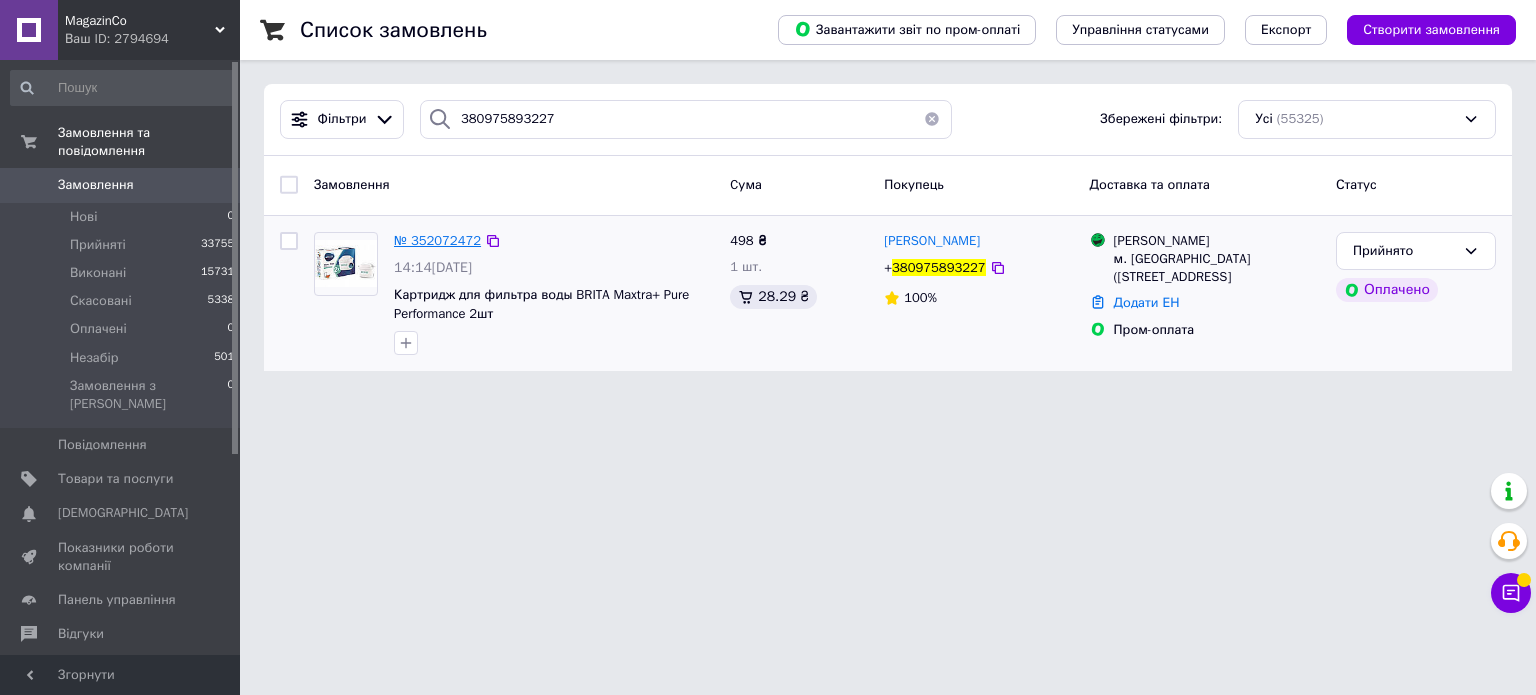 click on "№ 352072472" at bounding box center (437, 240) 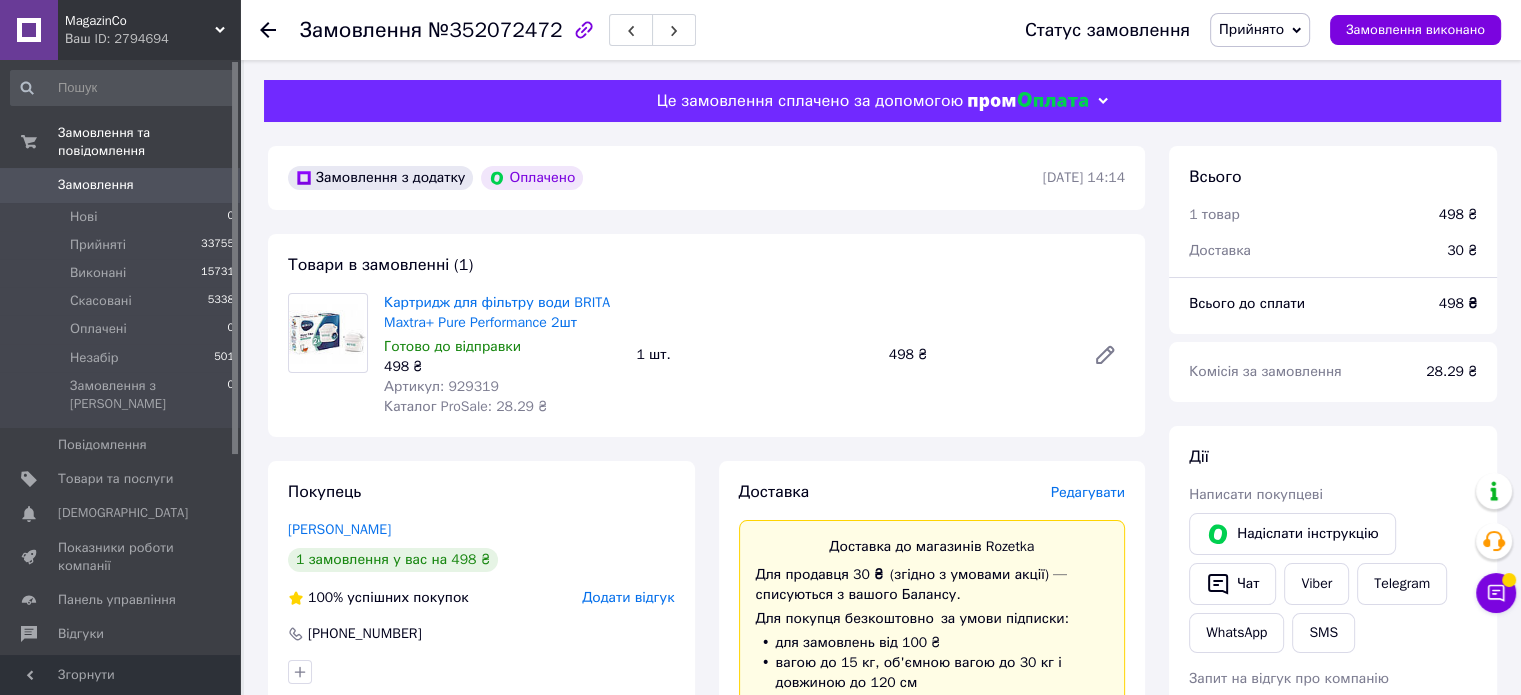 click on "Редагувати" at bounding box center [1088, 492] 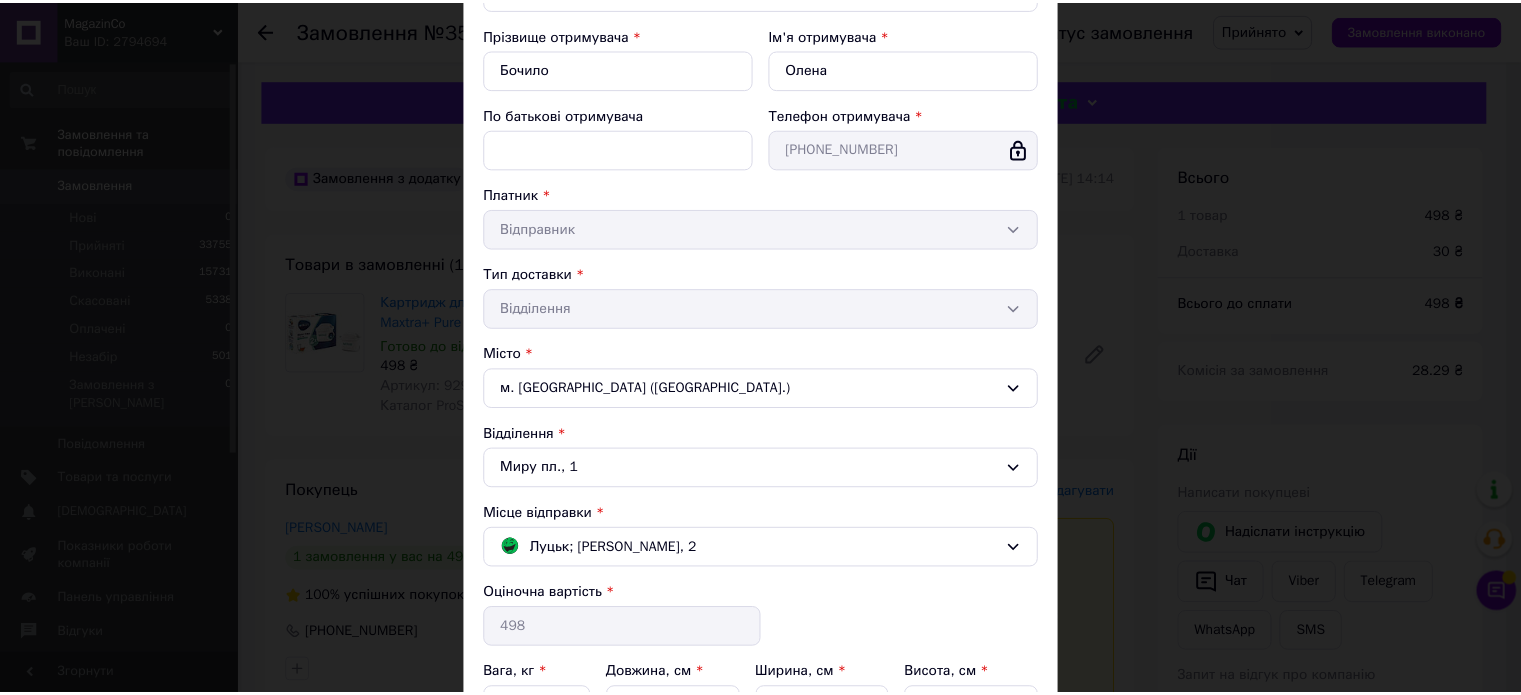 scroll, scrollTop: 424, scrollLeft: 0, axis: vertical 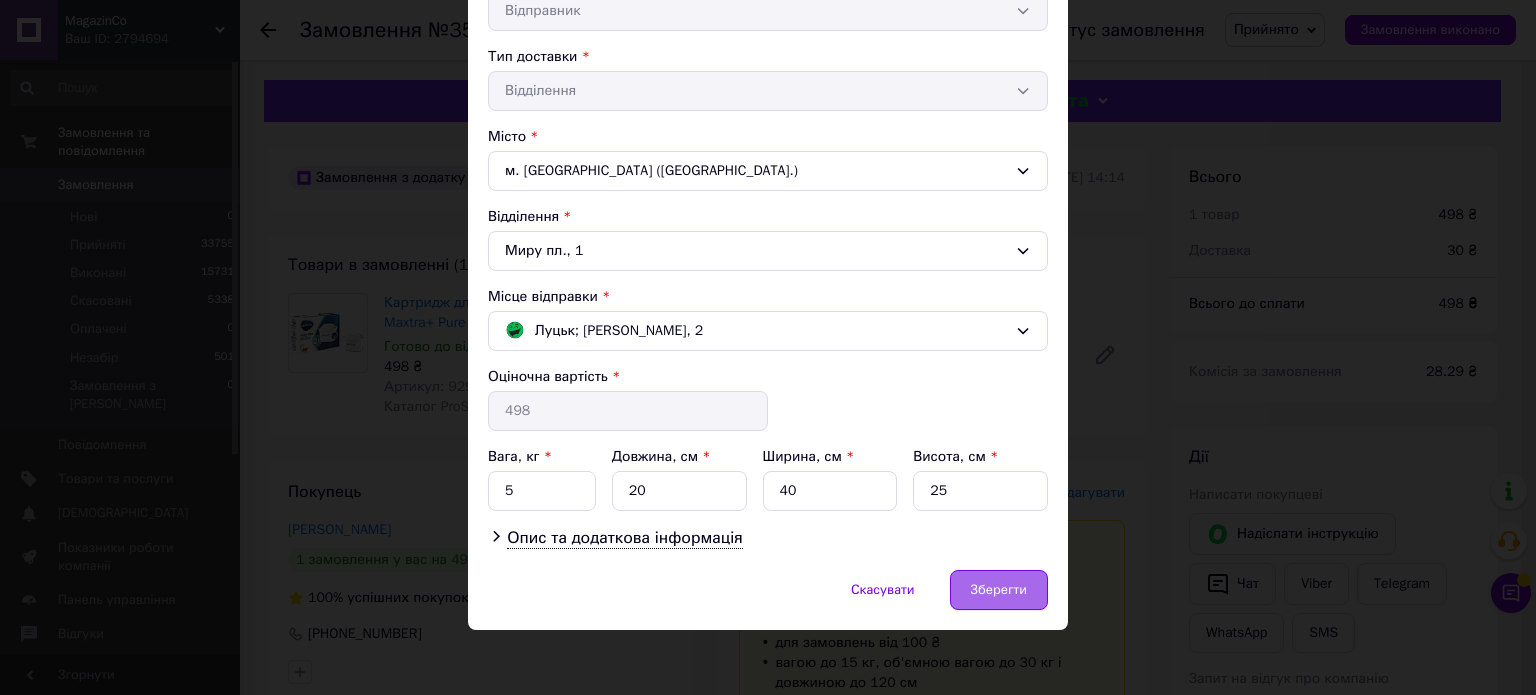 click on "Зберегти" at bounding box center (999, 590) 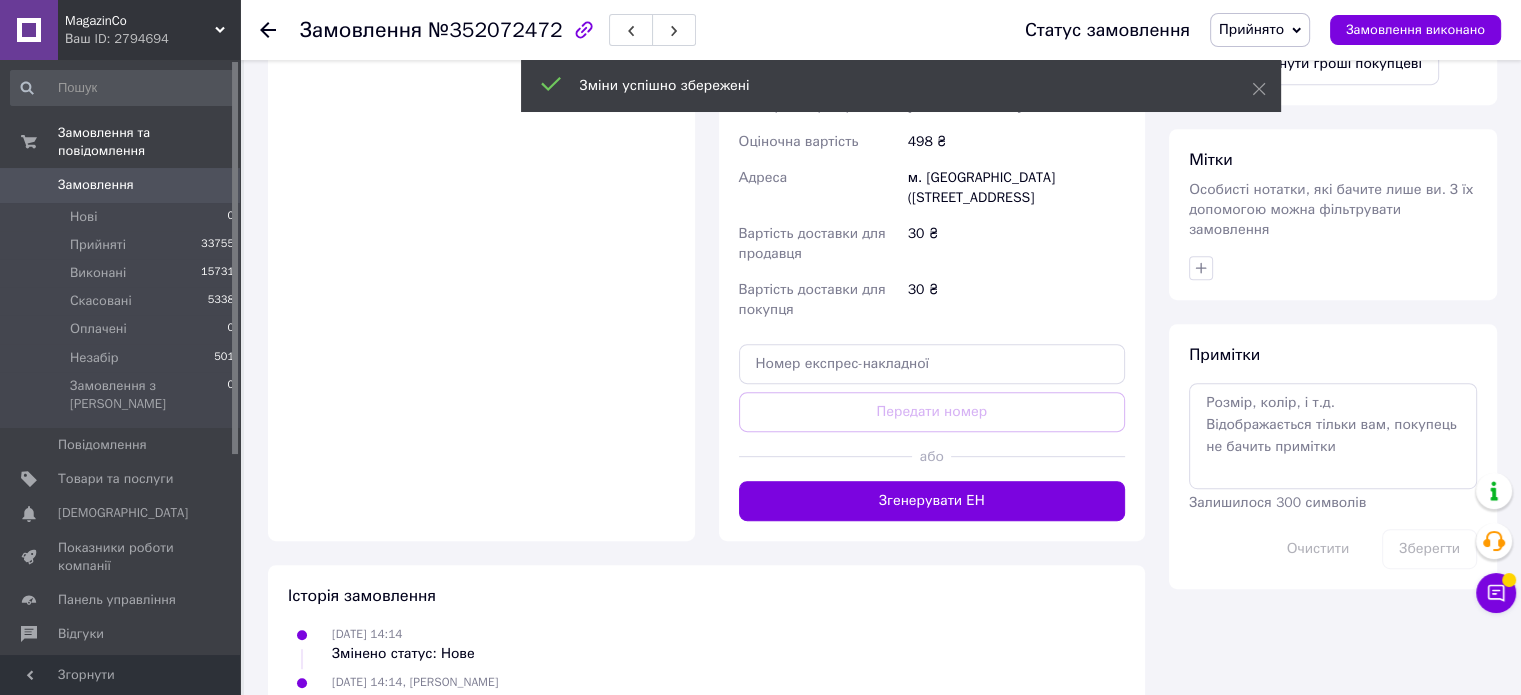 scroll, scrollTop: 900, scrollLeft: 0, axis: vertical 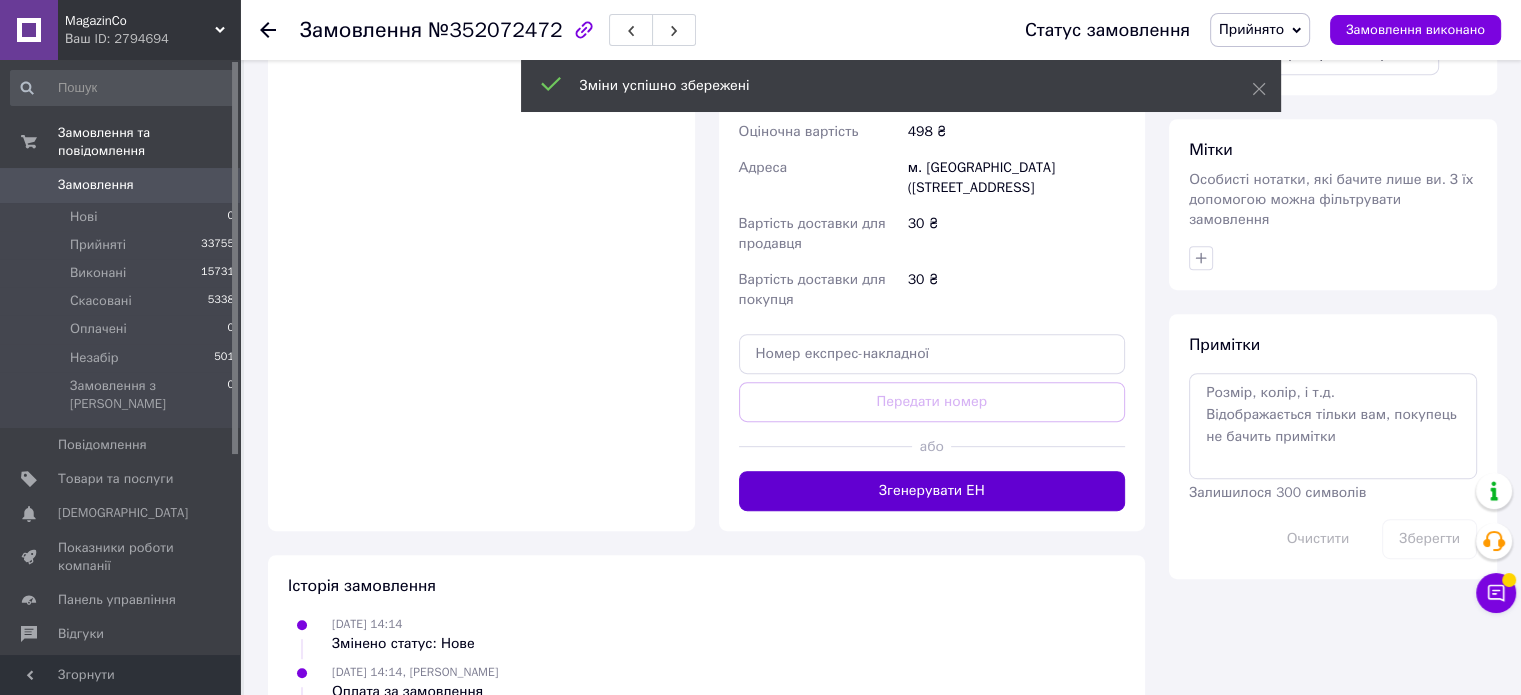 click on "Згенерувати ЕН" at bounding box center [932, 491] 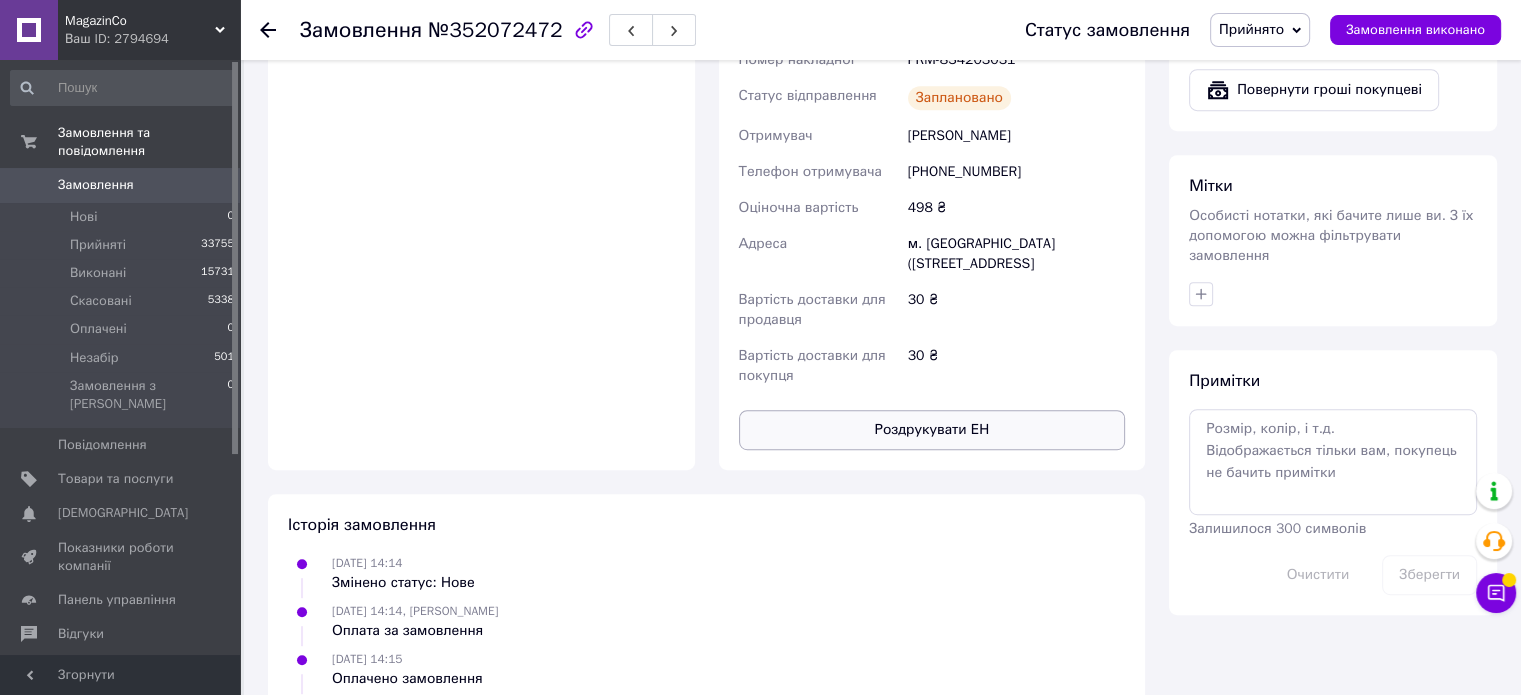 click on "Роздрукувати ЕН" at bounding box center [932, 430] 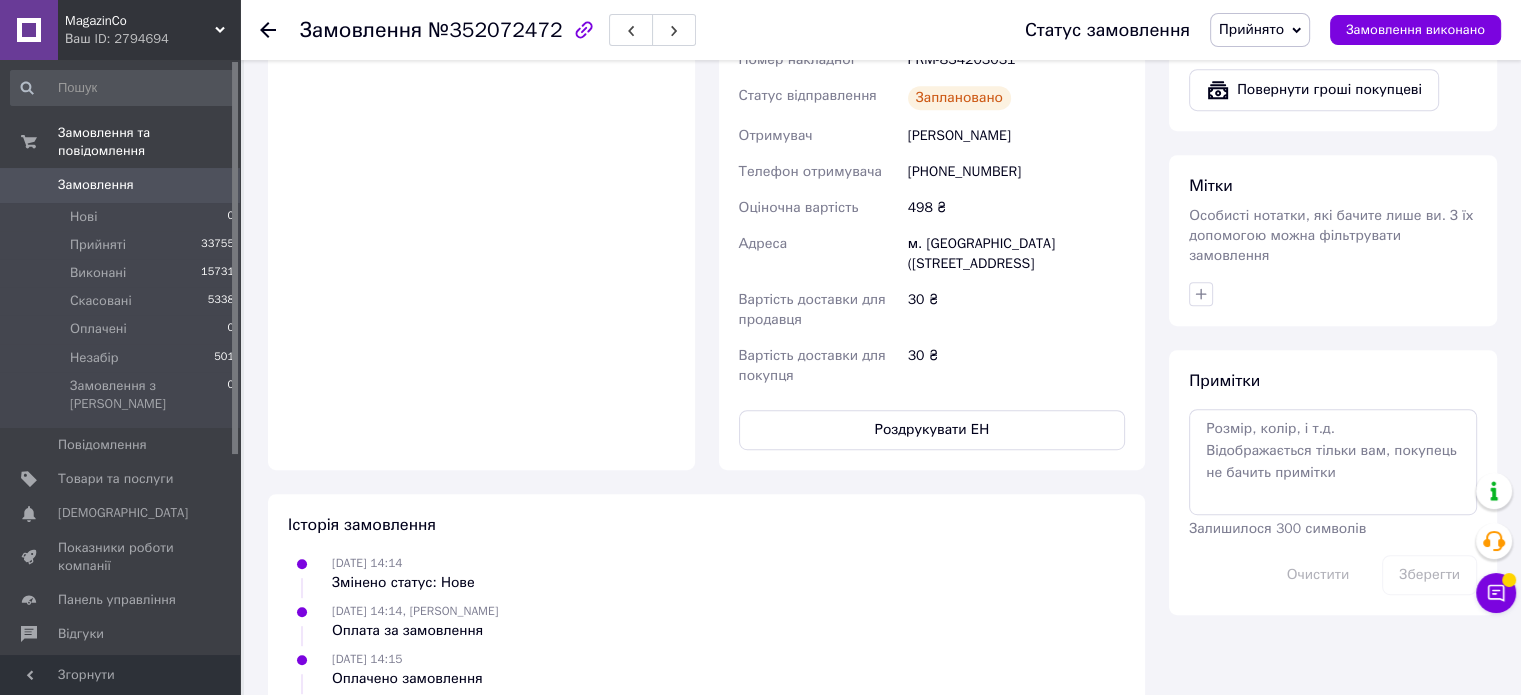 click on "Замовлення" at bounding box center (96, 185) 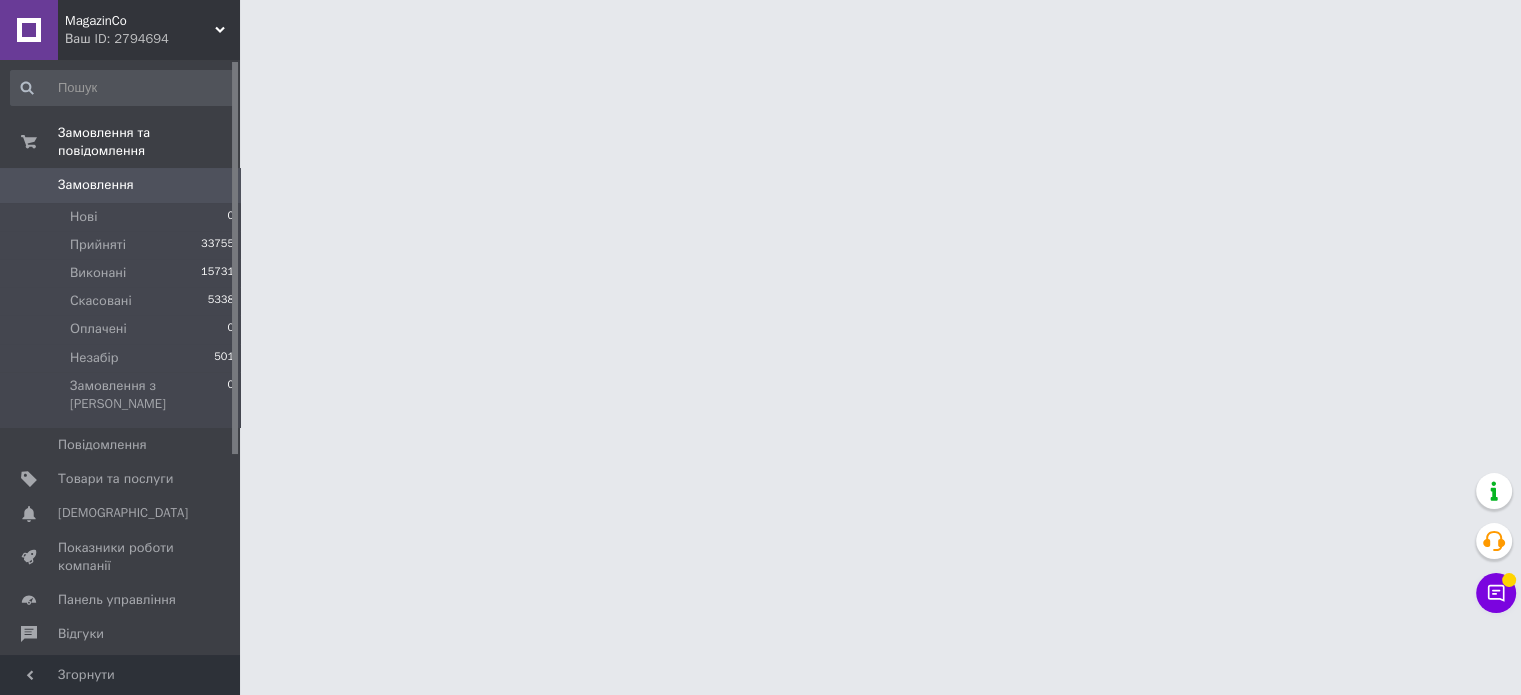 scroll, scrollTop: 0, scrollLeft: 0, axis: both 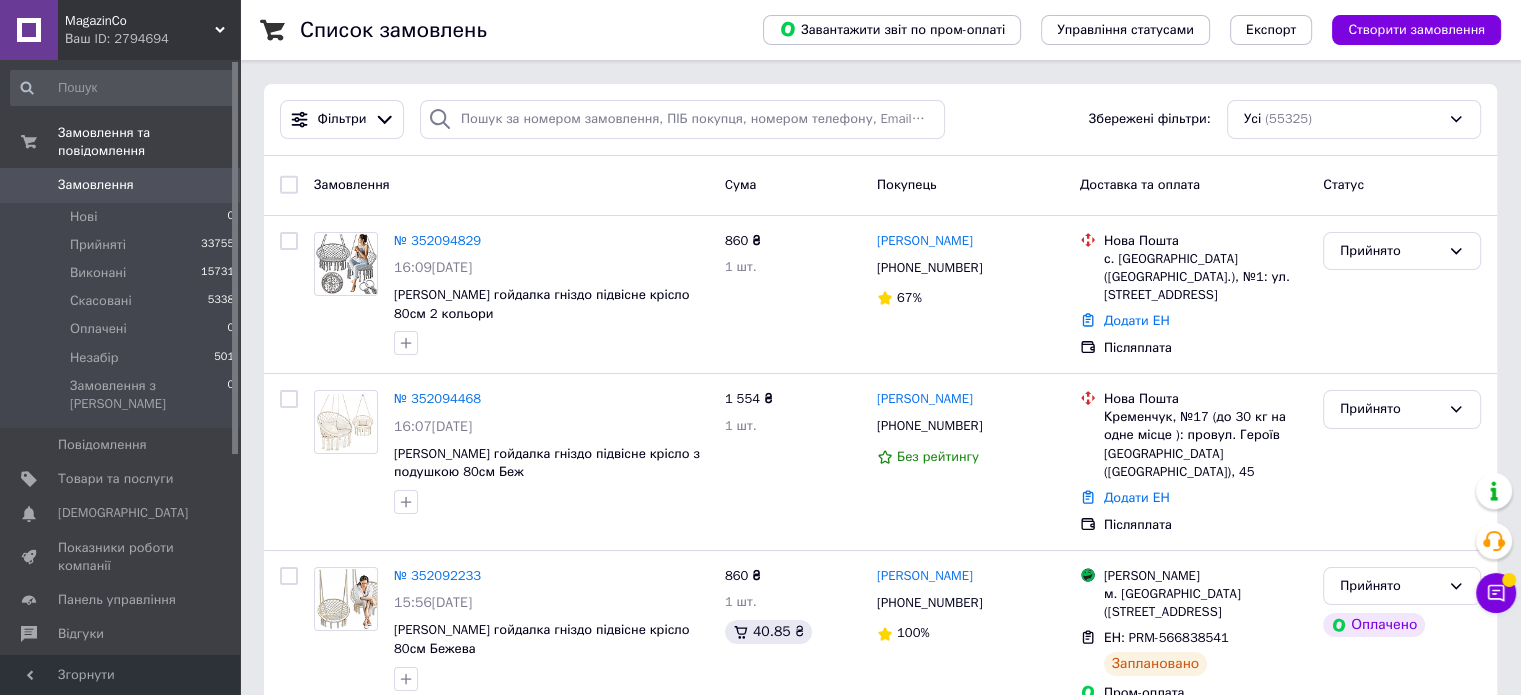 click on "Замовлення 0" at bounding box center [123, 185] 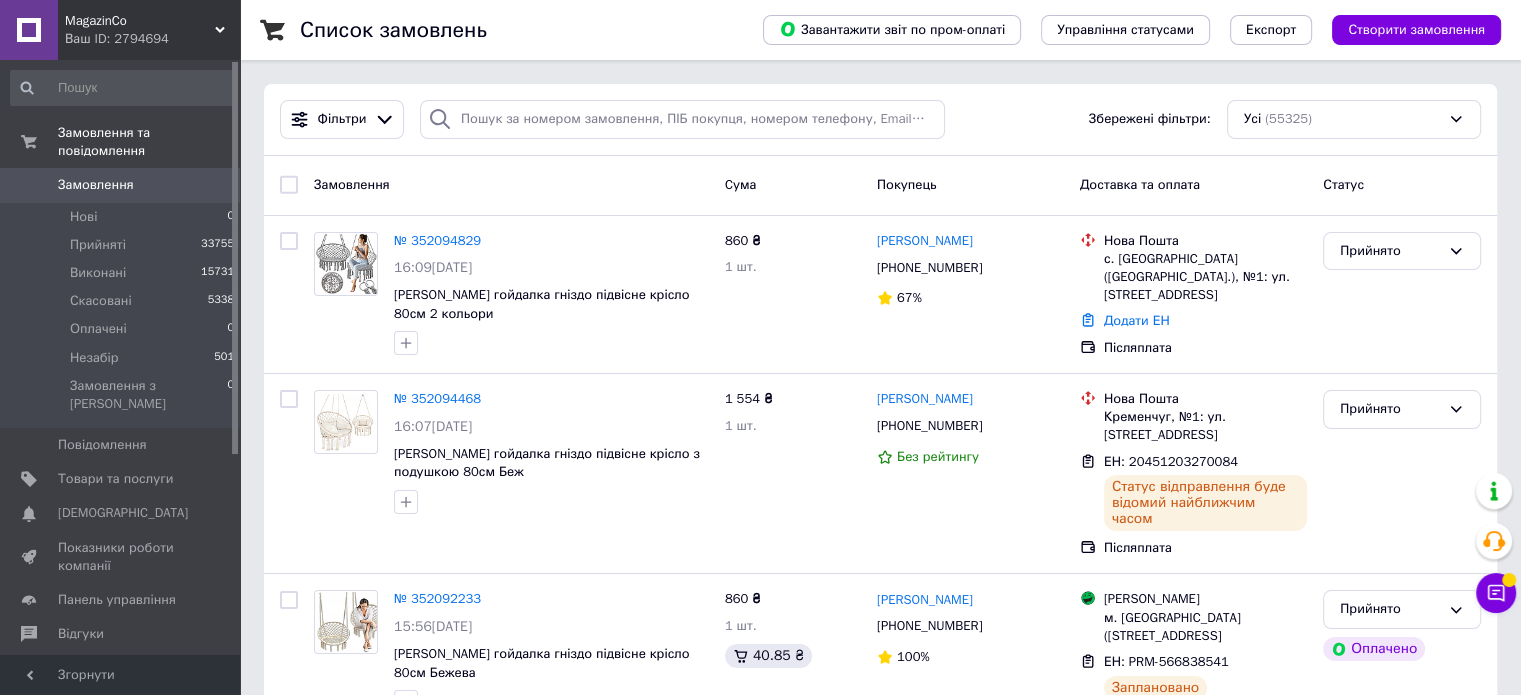 click on "Замовлення" at bounding box center (121, 185) 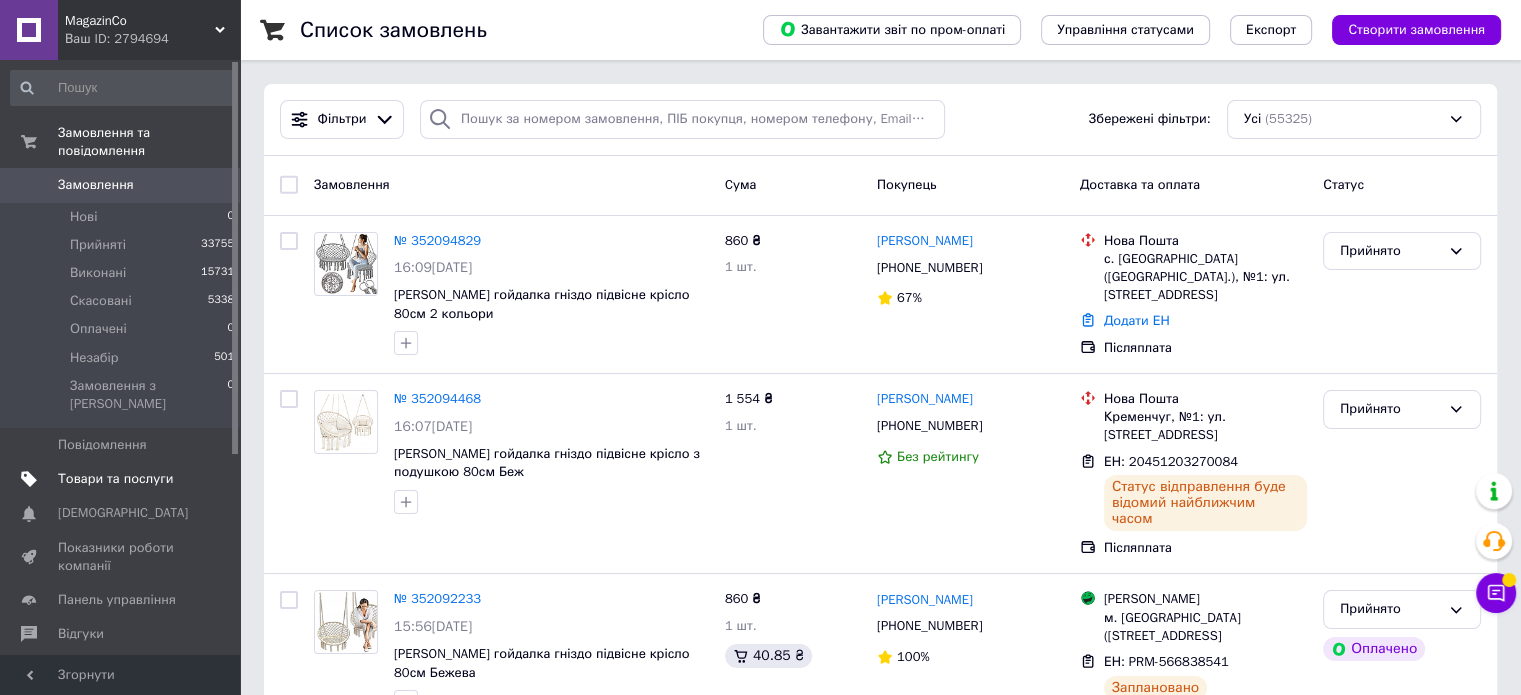 click on "Товари та послуги" at bounding box center (115, 479) 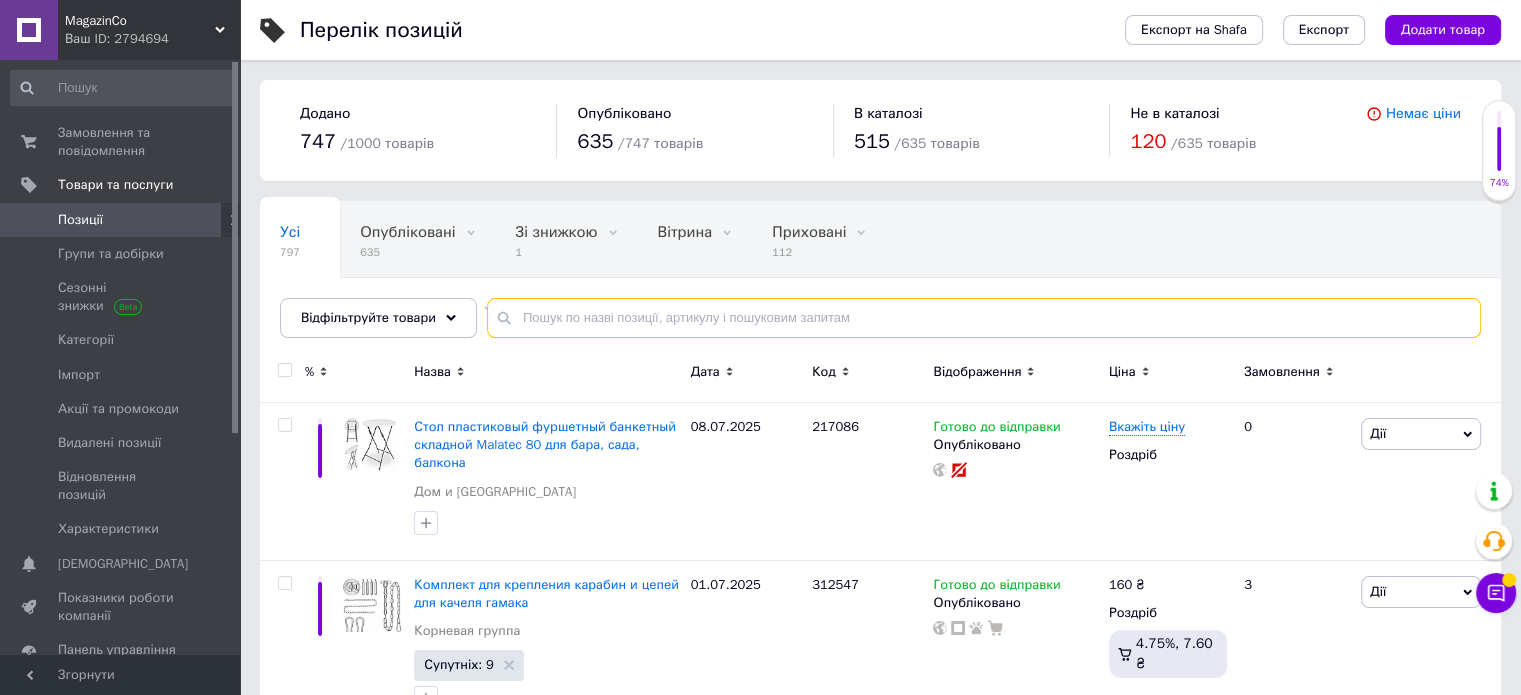 click at bounding box center (984, 318) 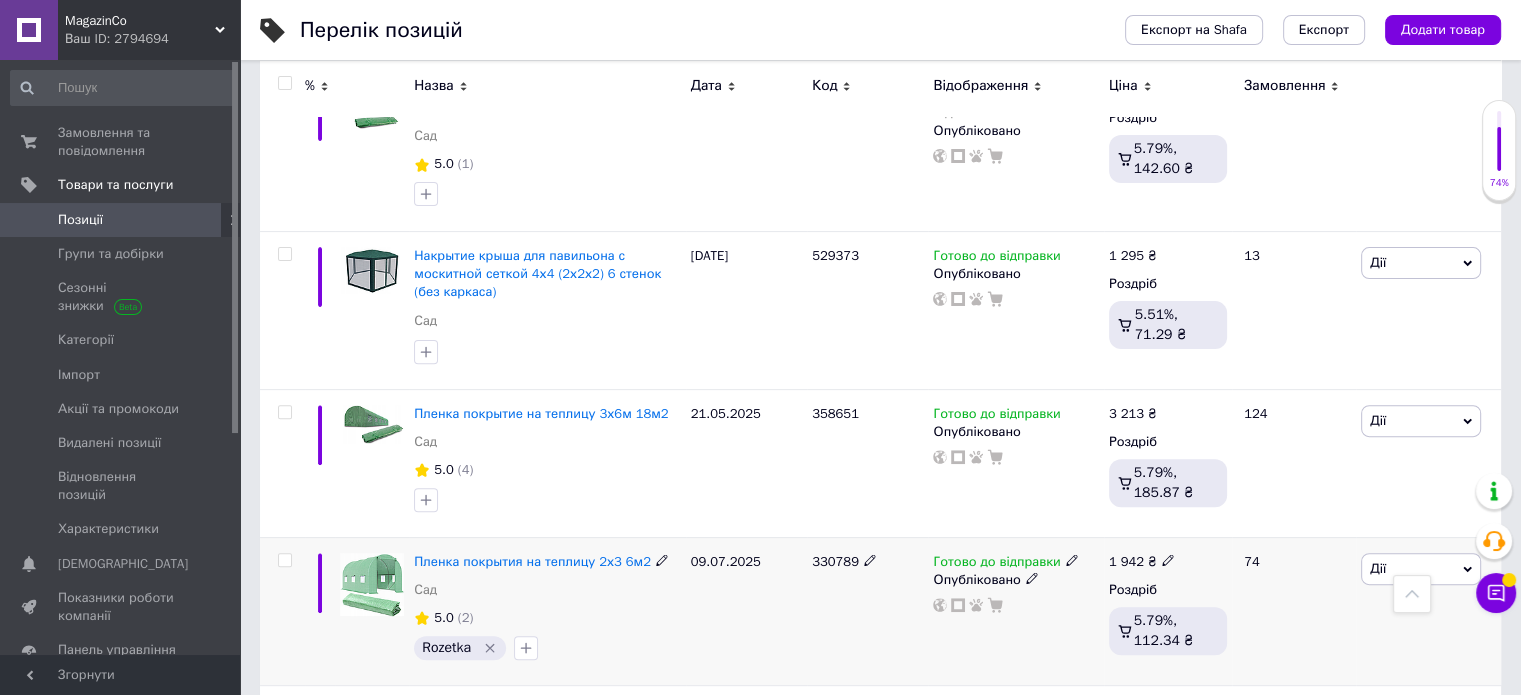 scroll, scrollTop: 900, scrollLeft: 0, axis: vertical 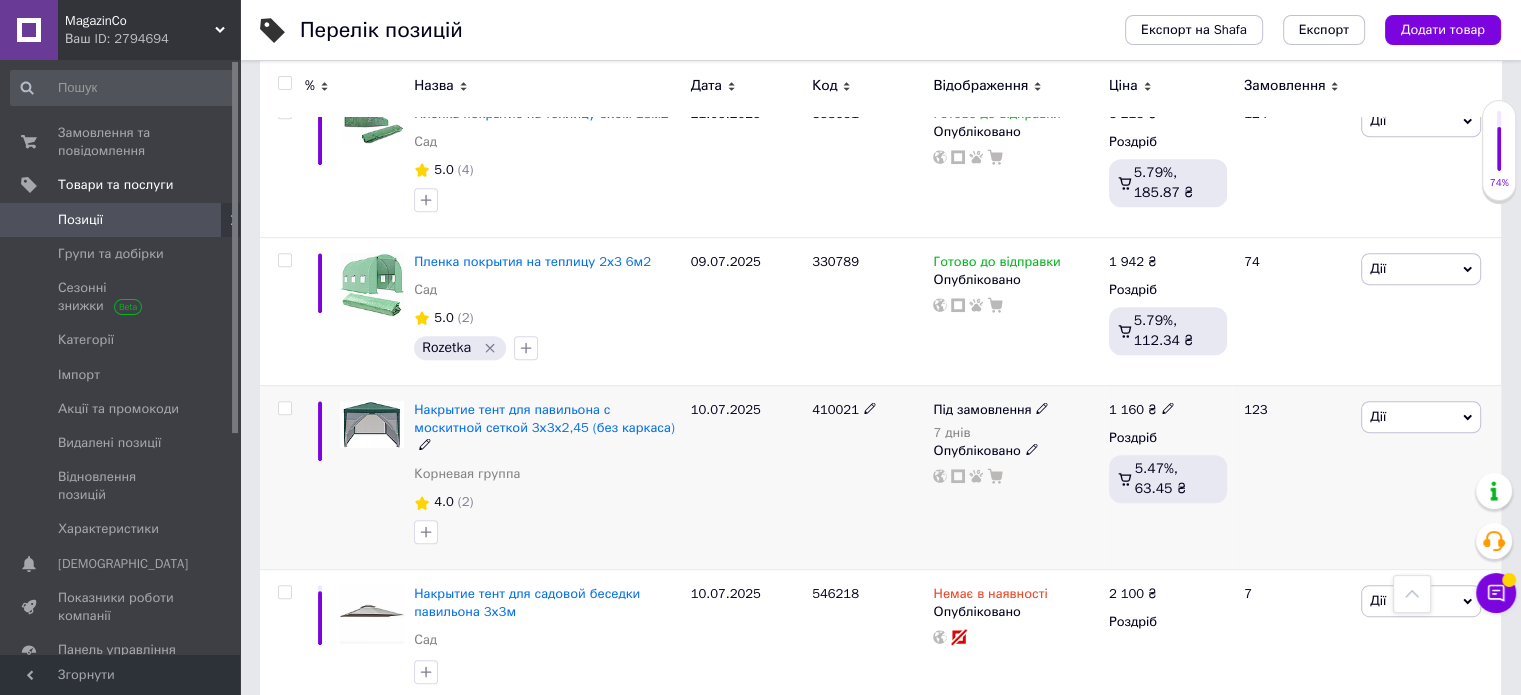 type on "накриття" 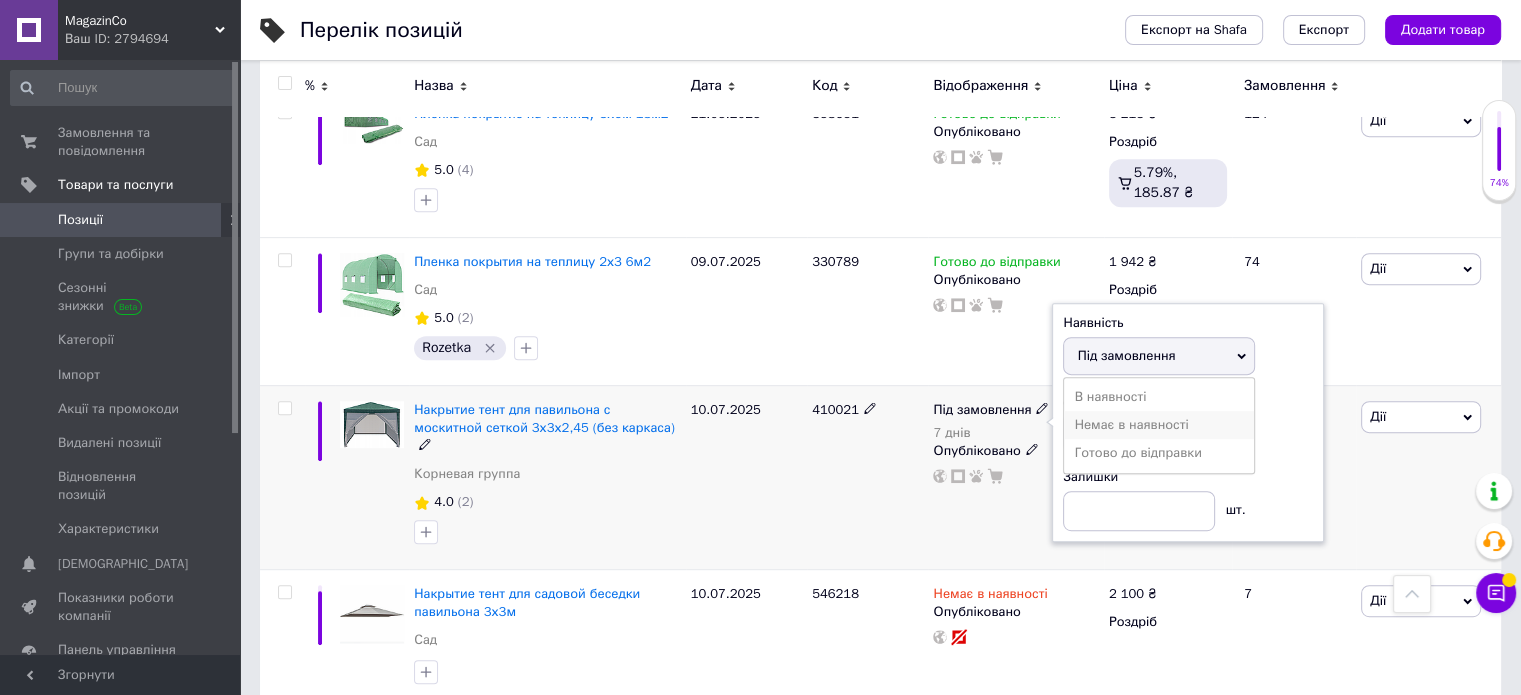 click on "Немає в наявності" at bounding box center [1159, 425] 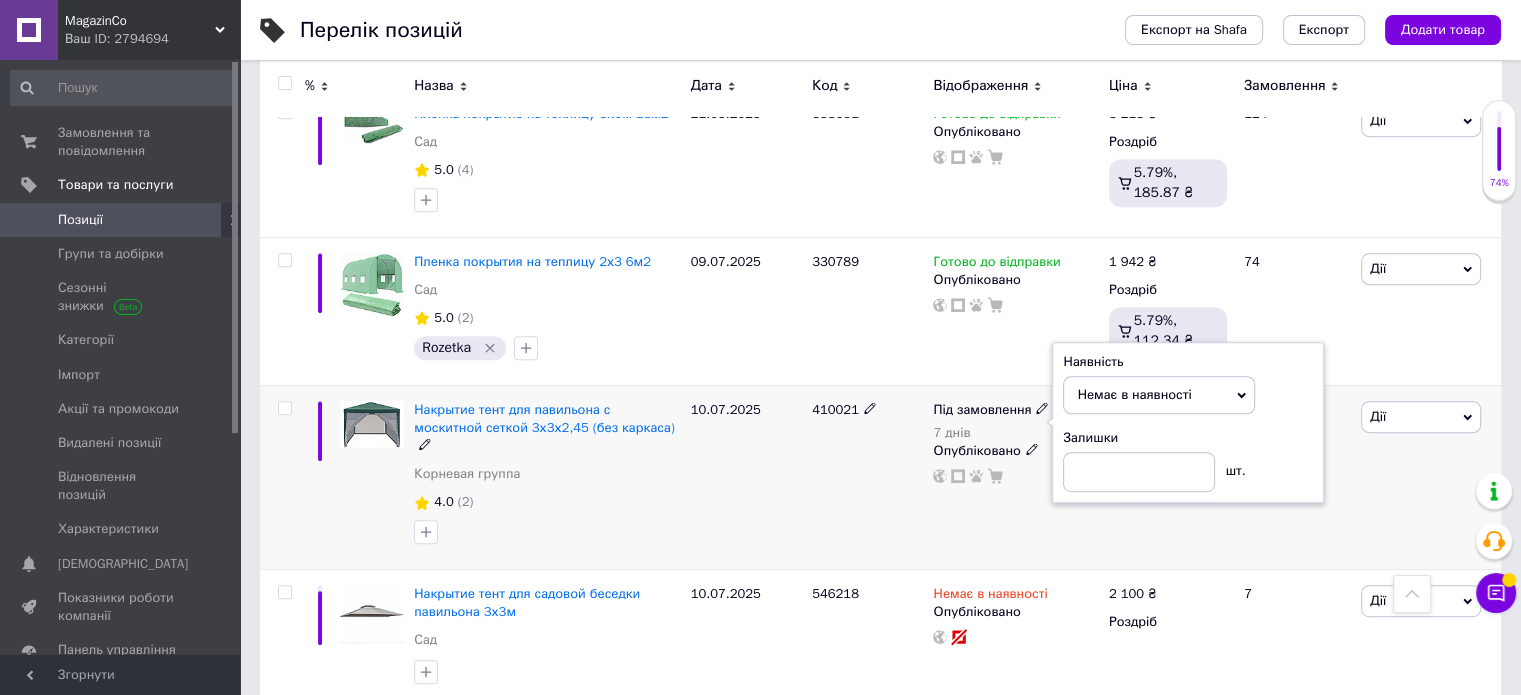 click on "410021" at bounding box center [867, 477] 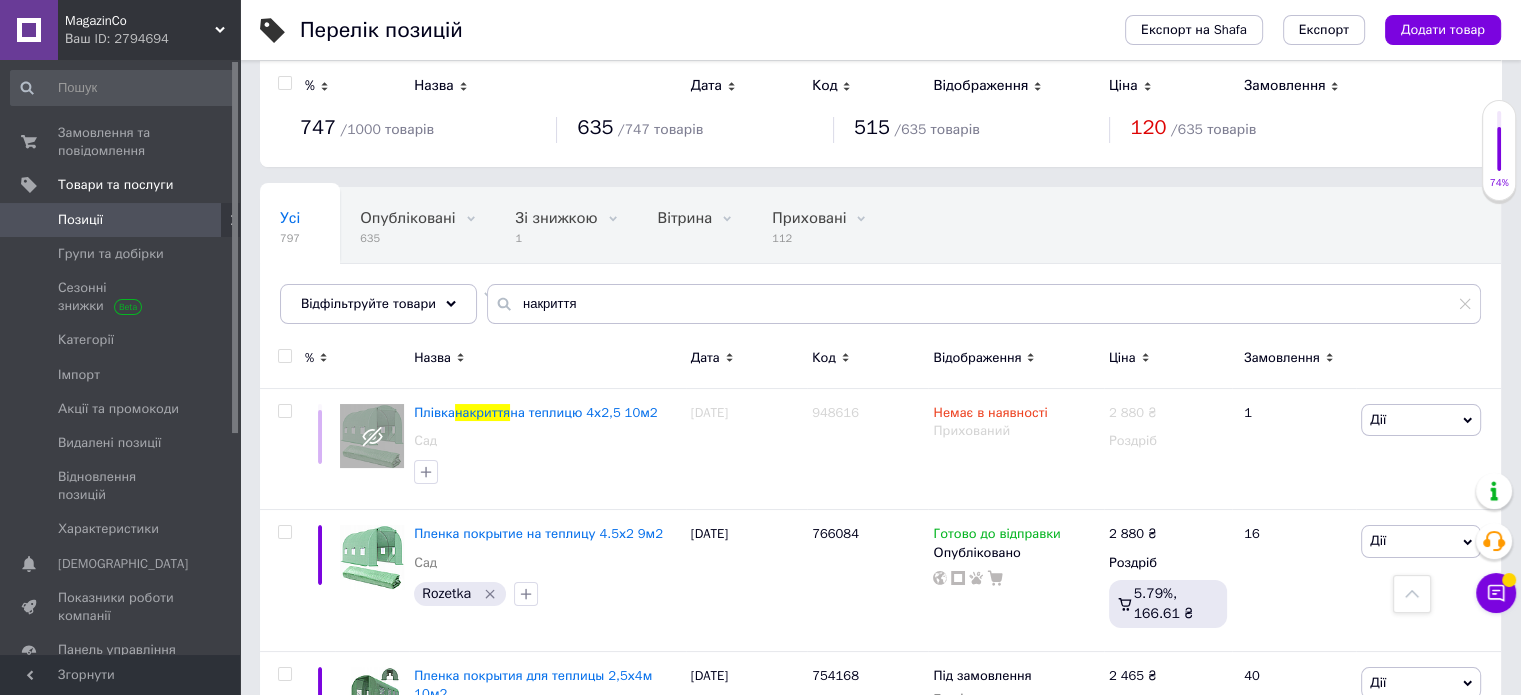 scroll, scrollTop: 0, scrollLeft: 0, axis: both 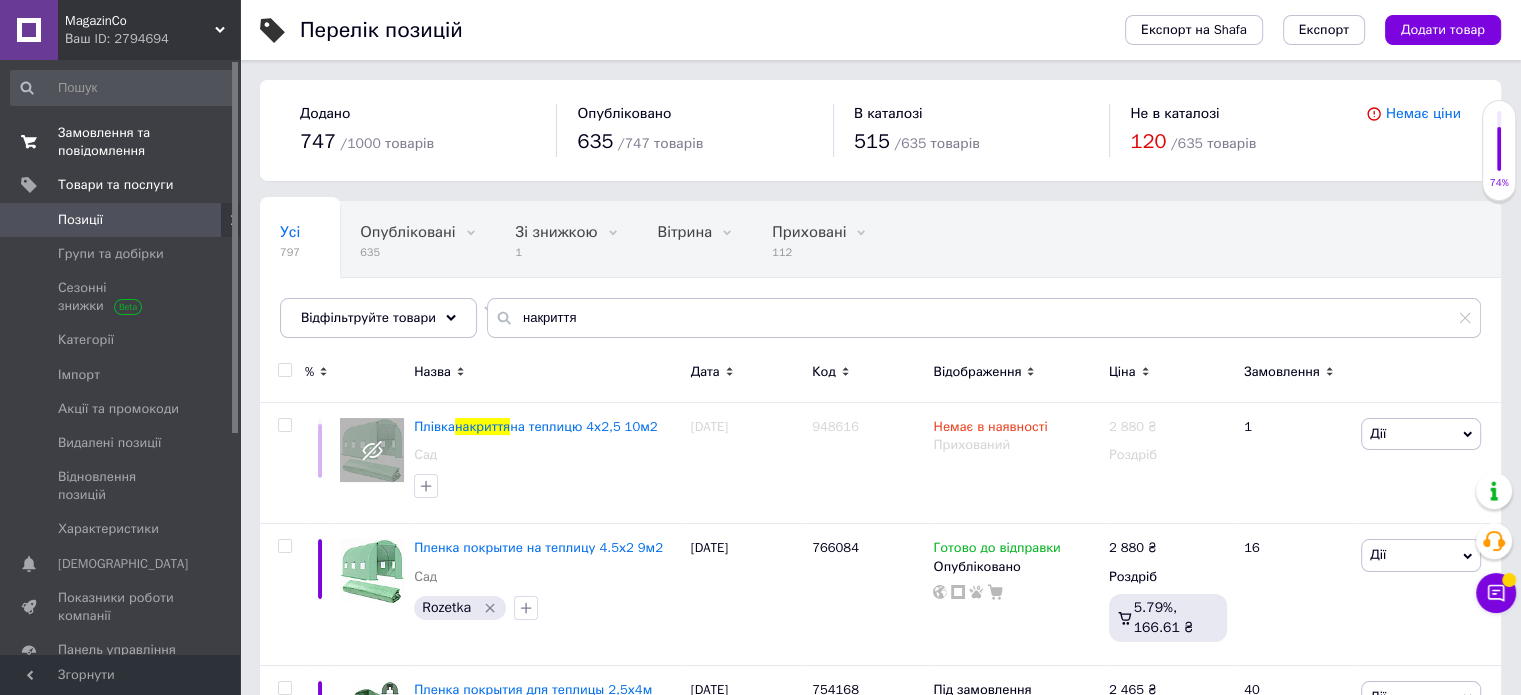 click on "Замовлення та повідомлення 0 0" at bounding box center [123, 142] 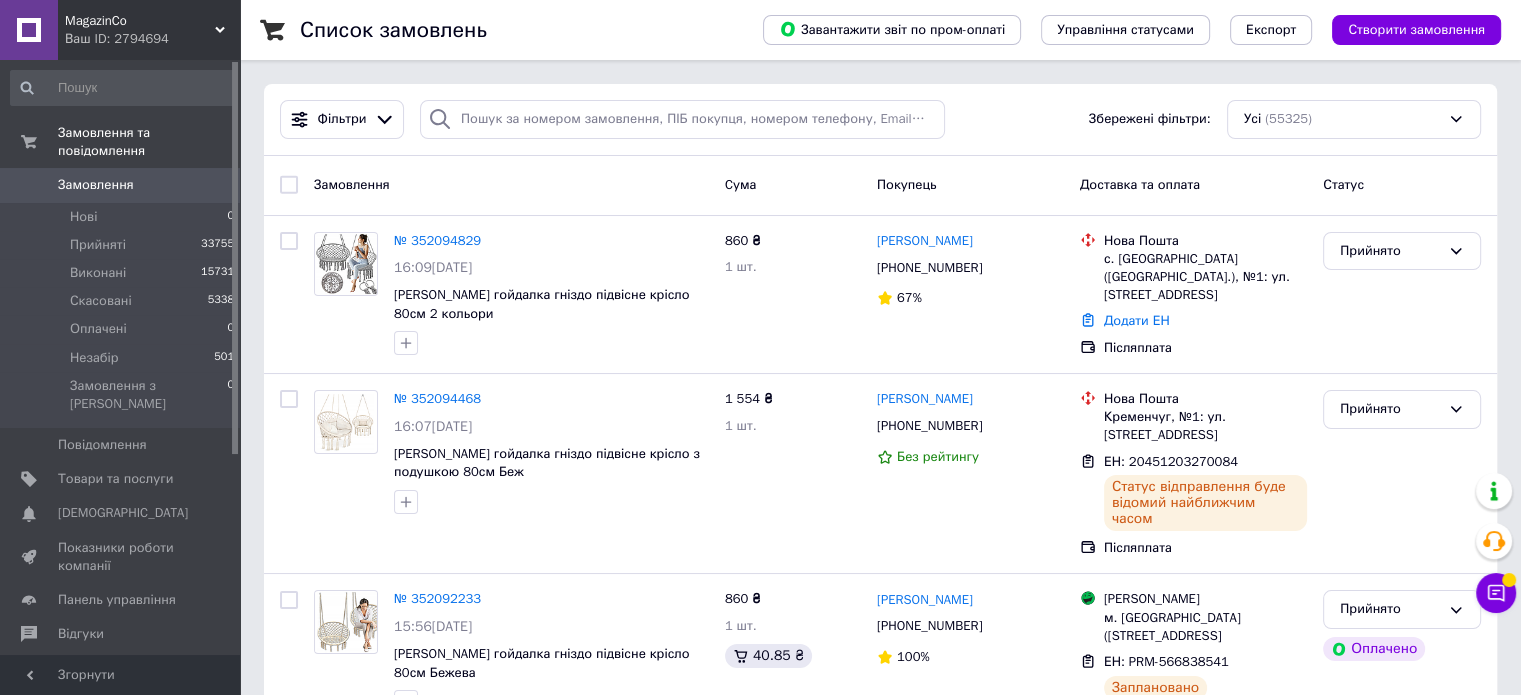click on "Замовлення 0" at bounding box center [123, 185] 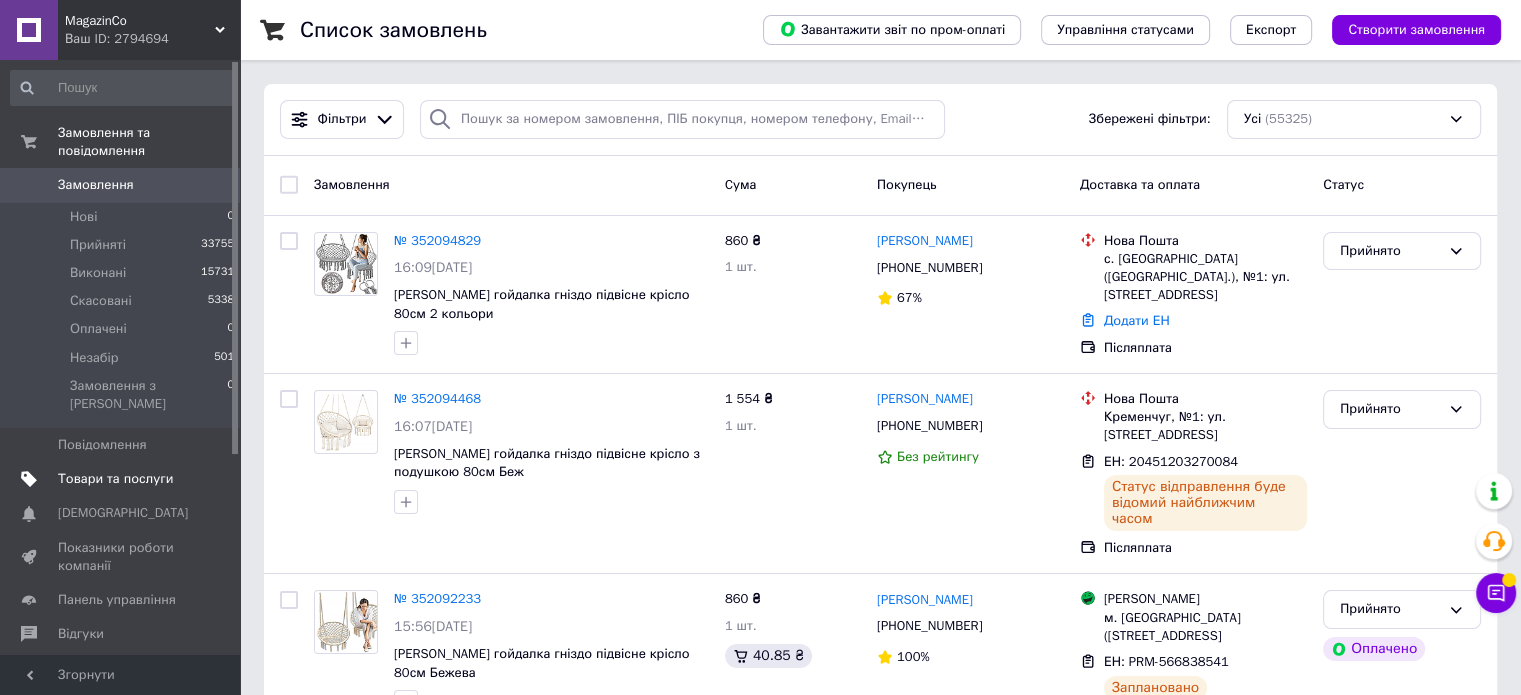 click on "Товари та послуги" at bounding box center (115, 479) 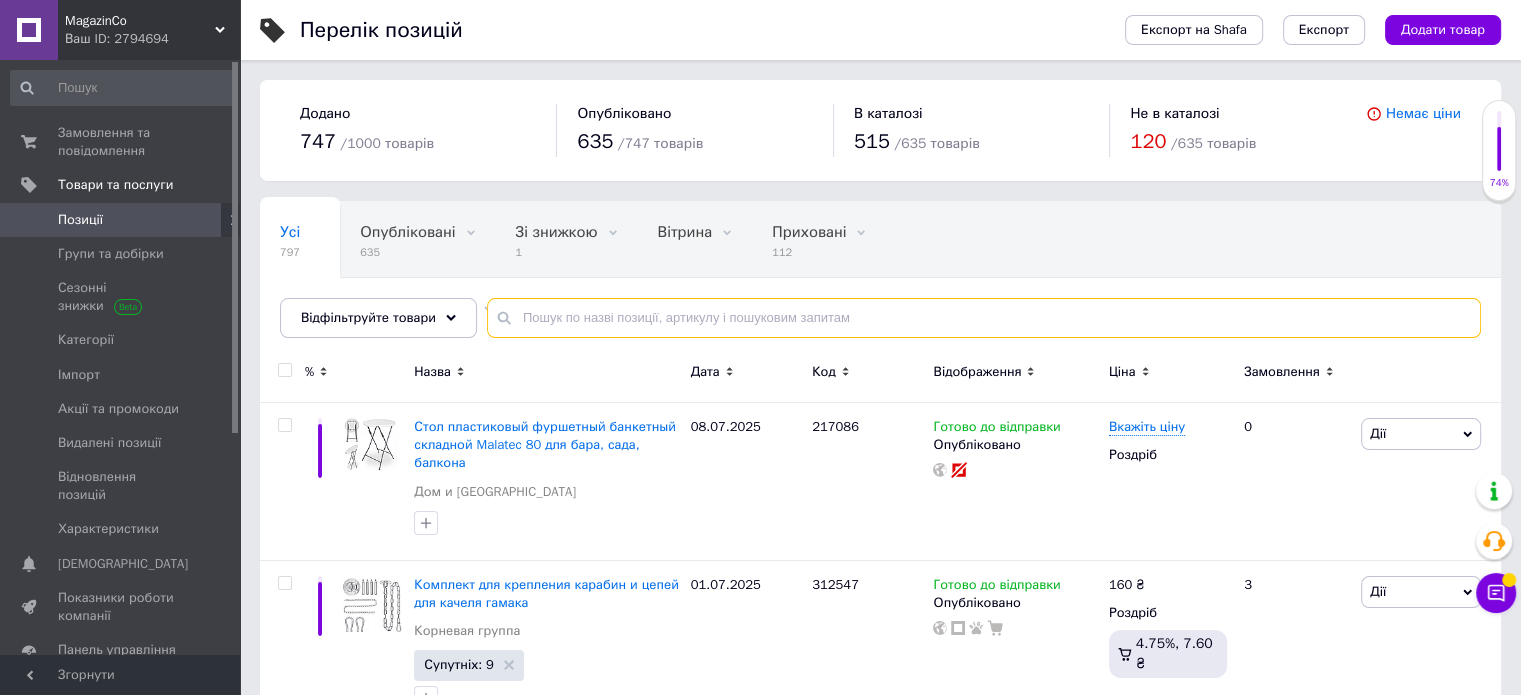 click at bounding box center (984, 318) 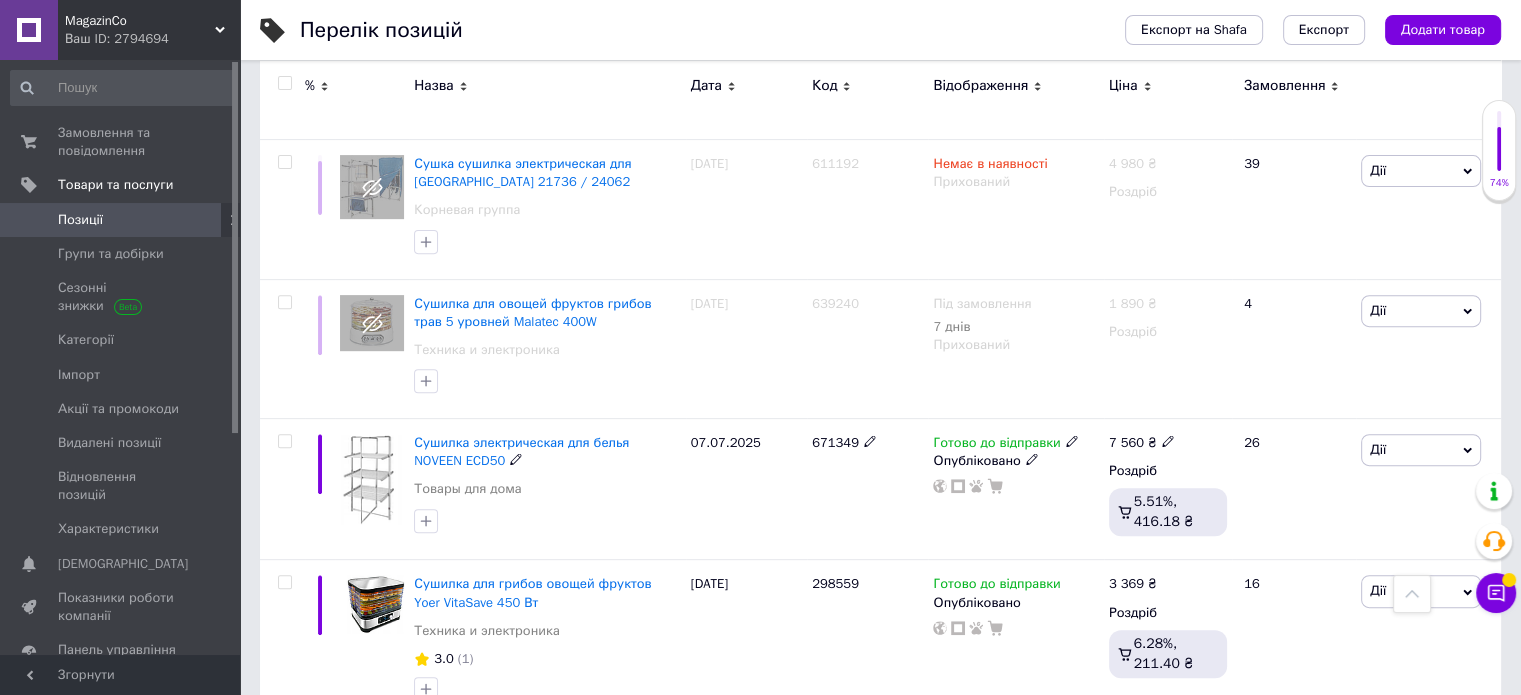scroll, scrollTop: 1039, scrollLeft: 0, axis: vertical 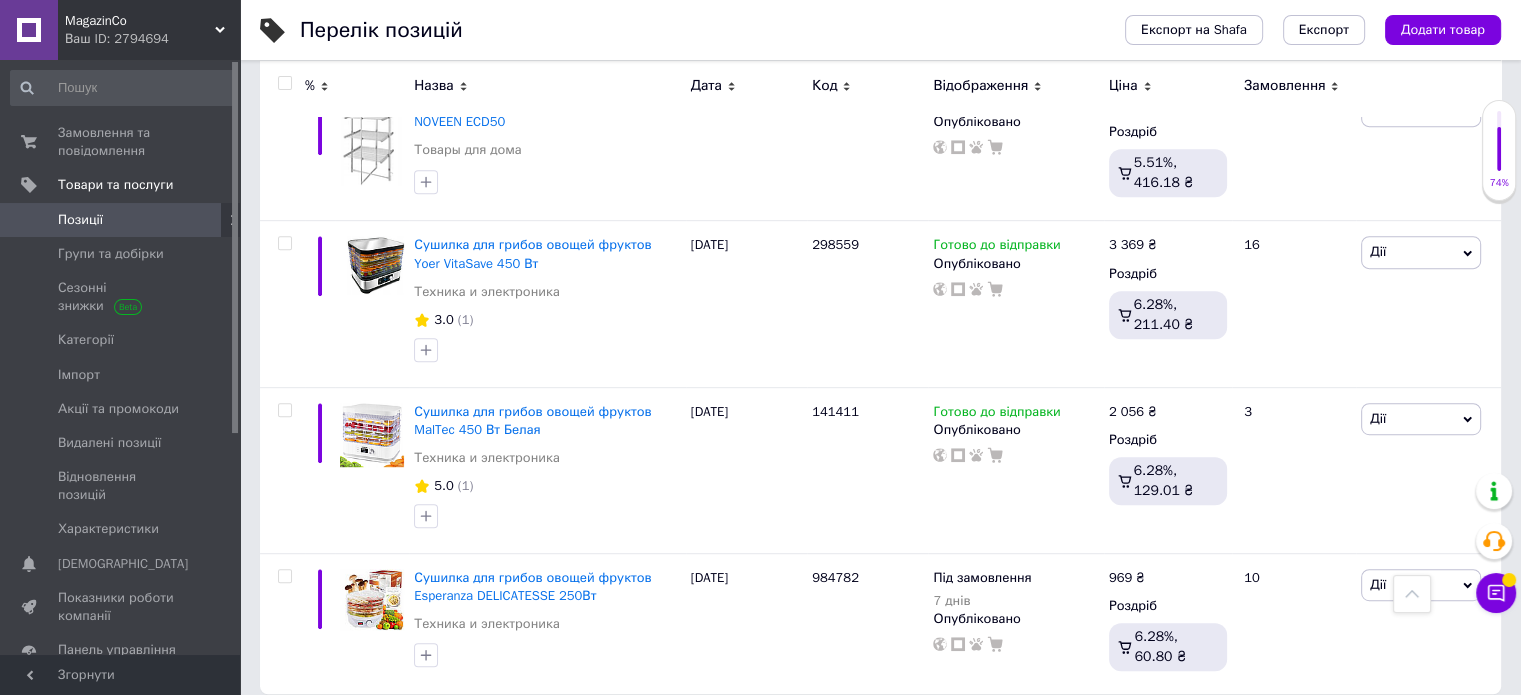 type on "сушарка" 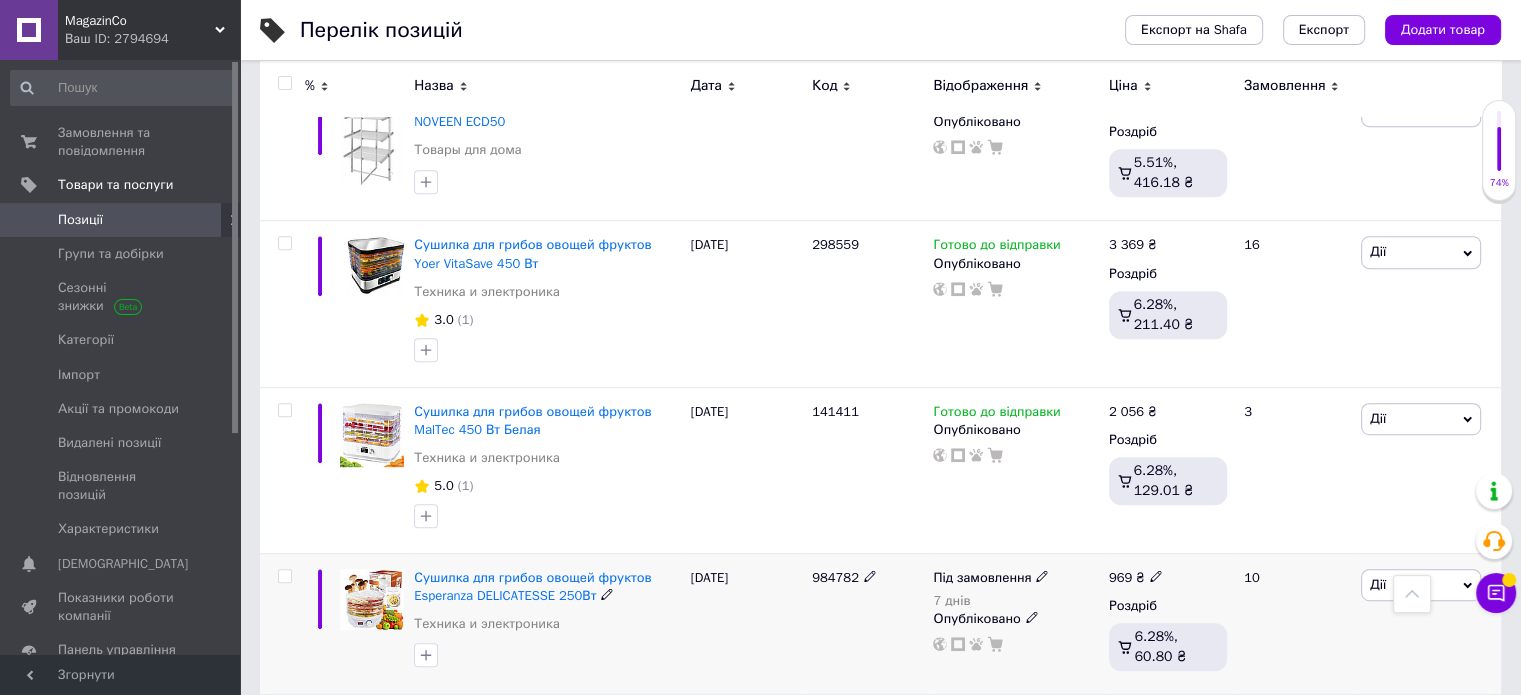 drag, startPoint x: 853, startPoint y: 560, endPoint x: 803, endPoint y: 555, distance: 50.24938 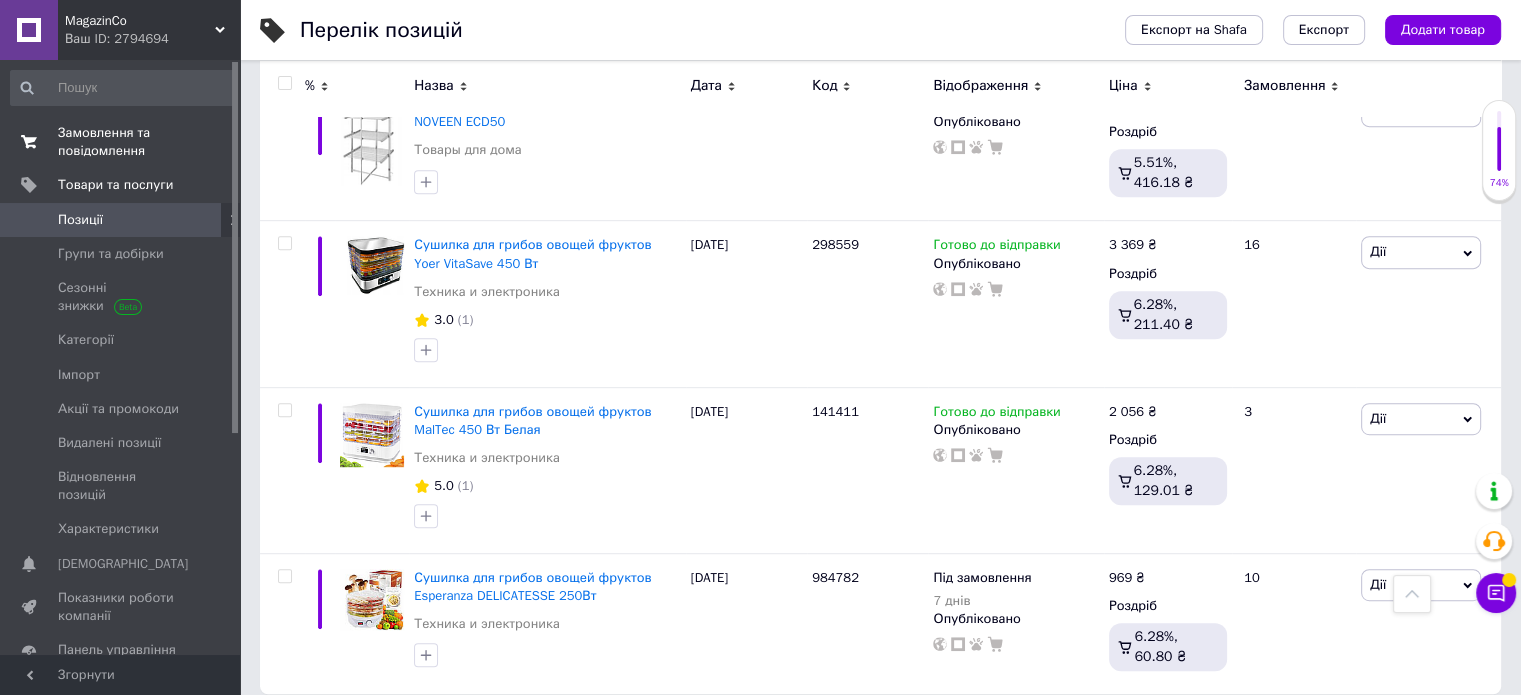 click on "Замовлення та повідомлення" at bounding box center [121, 142] 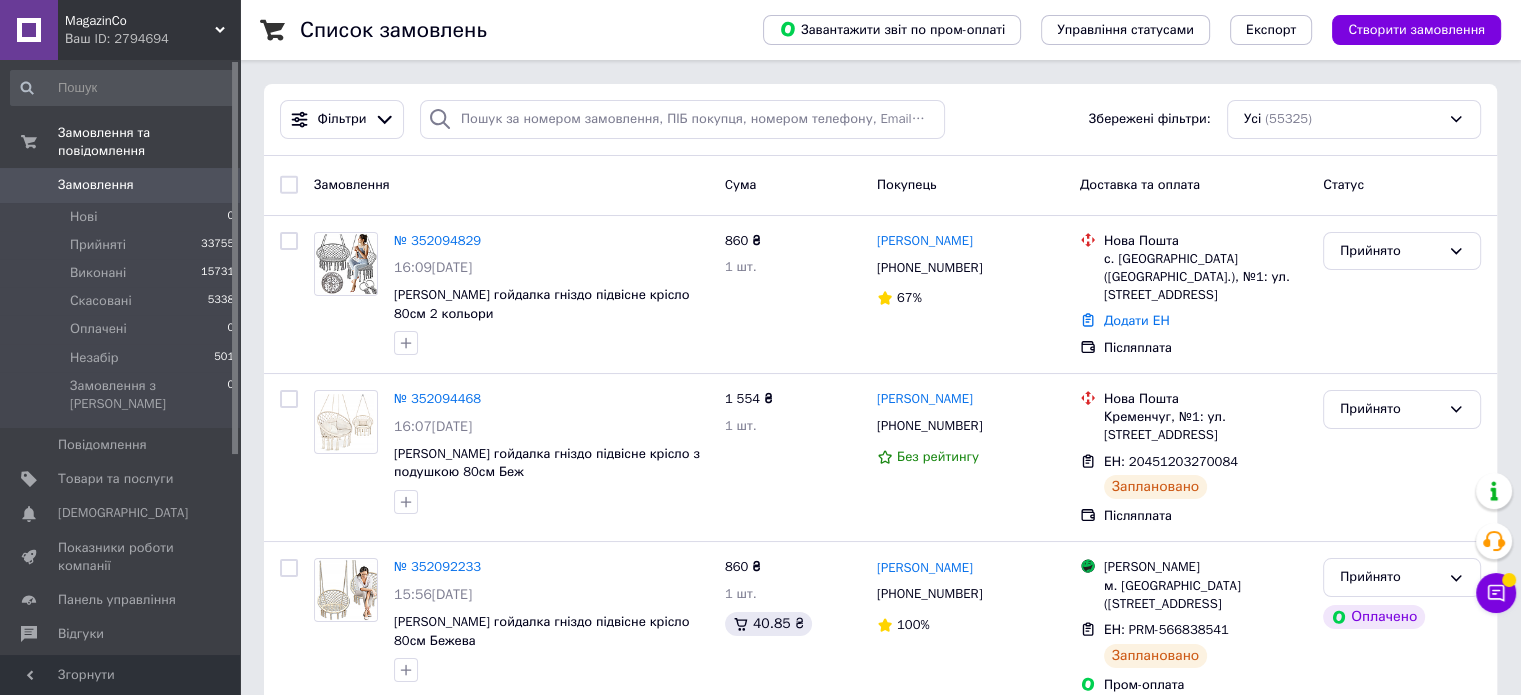 click on "Замовлення" at bounding box center [121, 185] 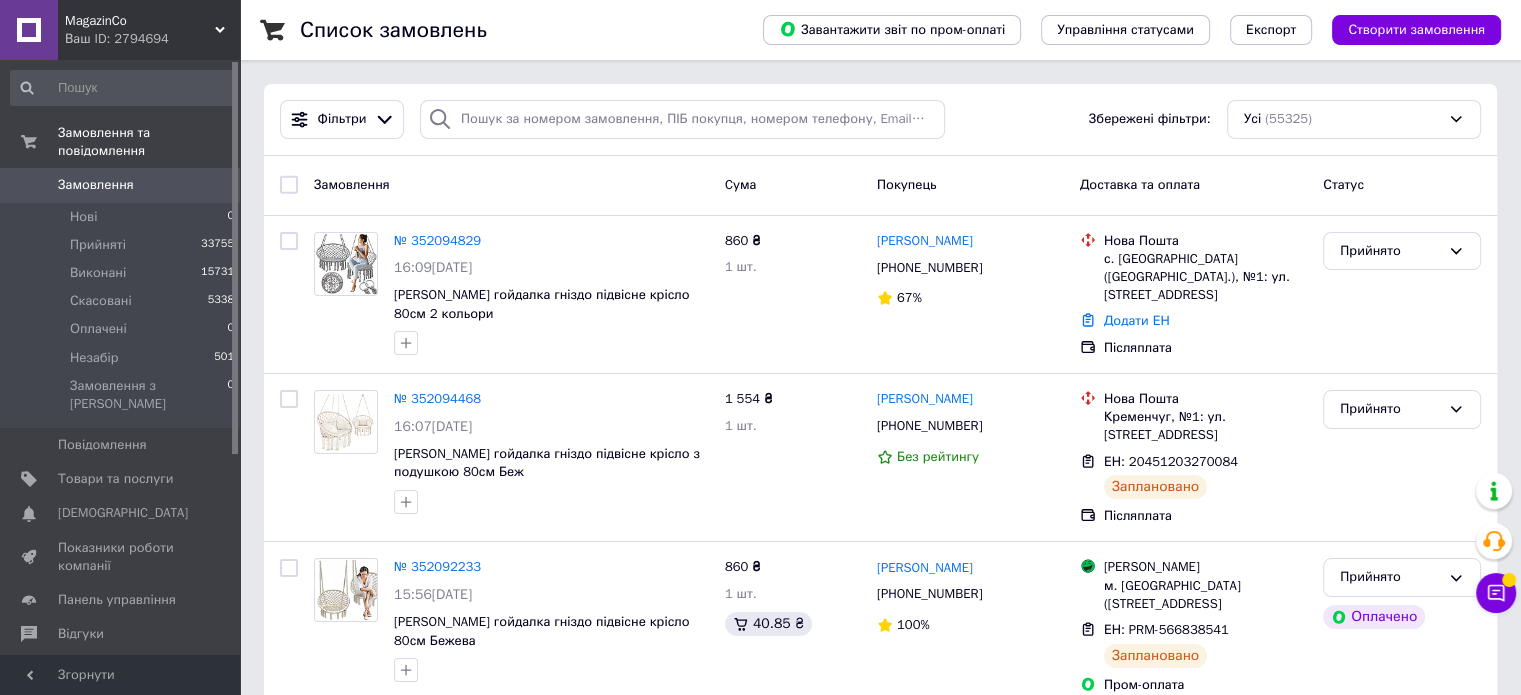 click on "0" at bounding box center (212, 185) 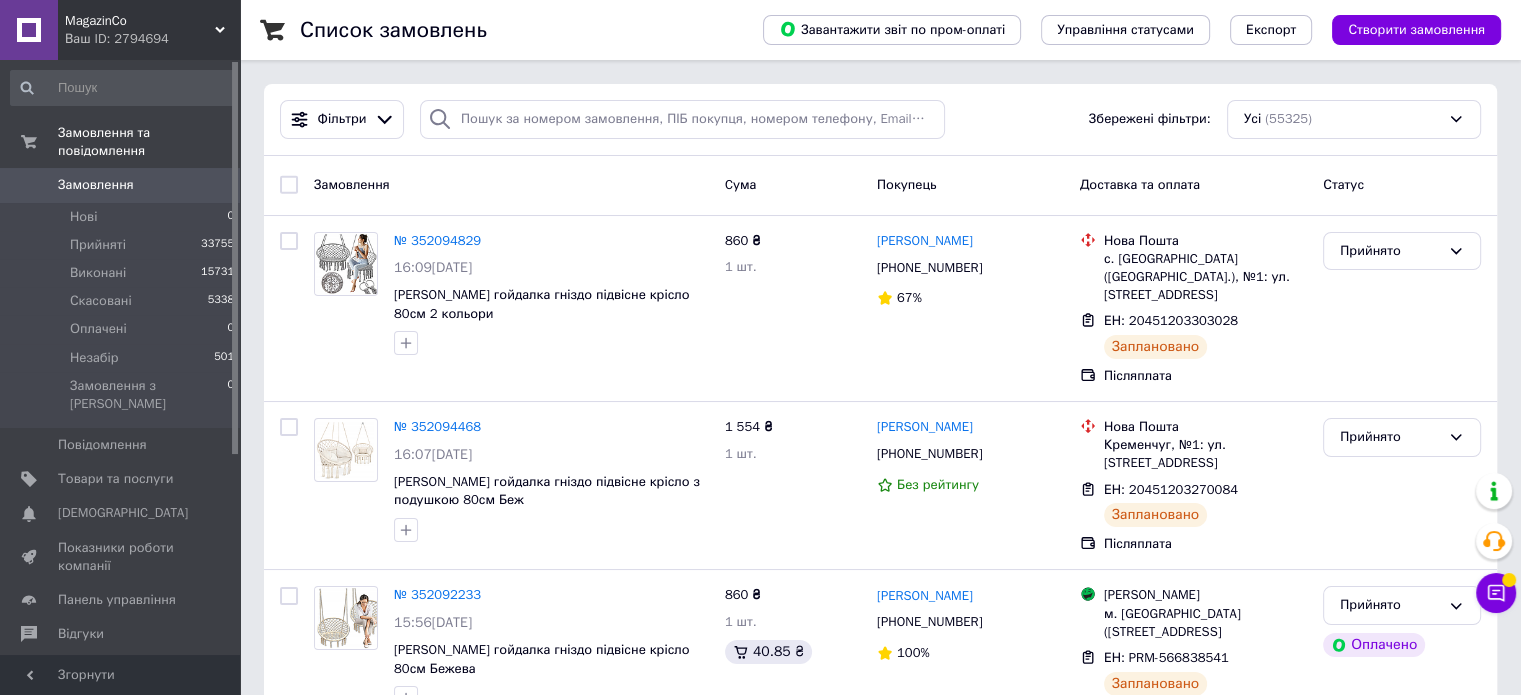 click on "Замовлення 0" at bounding box center [123, 185] 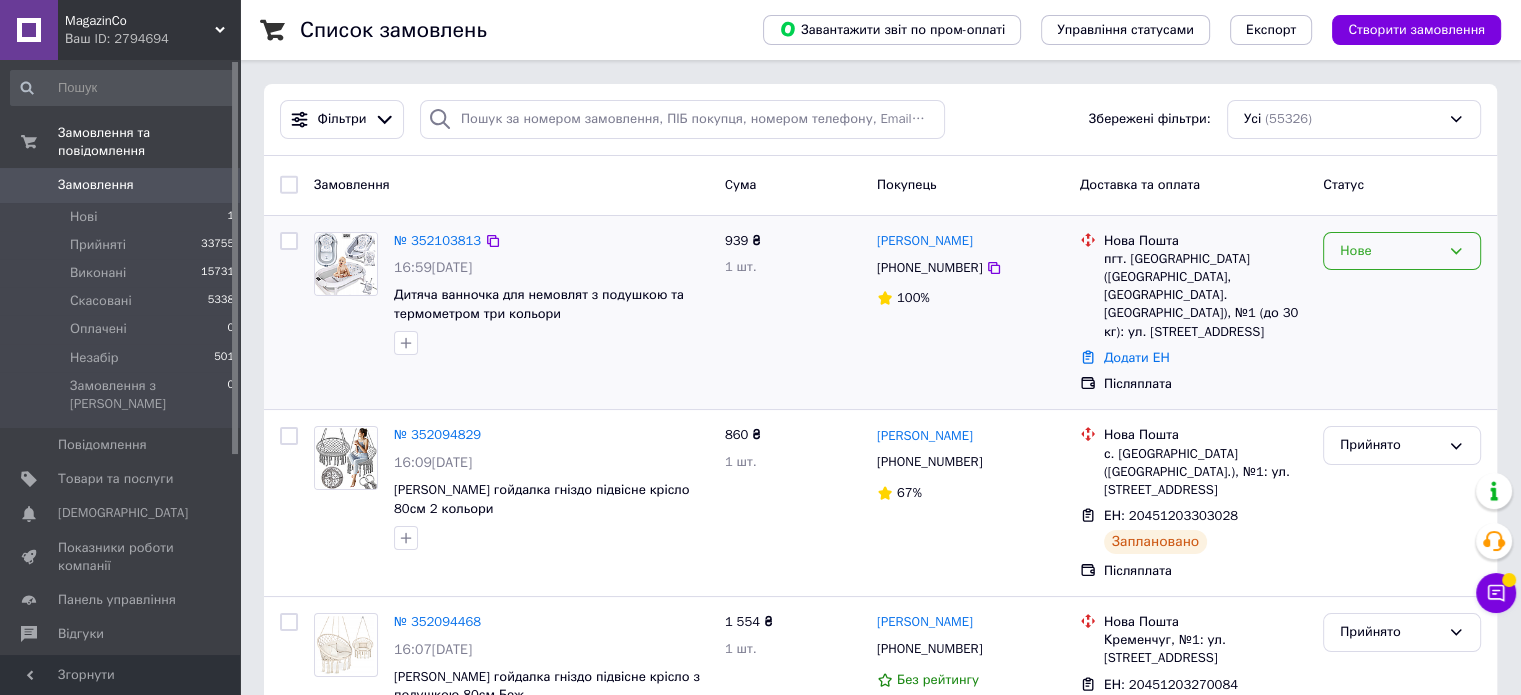 click on "Нове" at bounding box center (1390, 251) 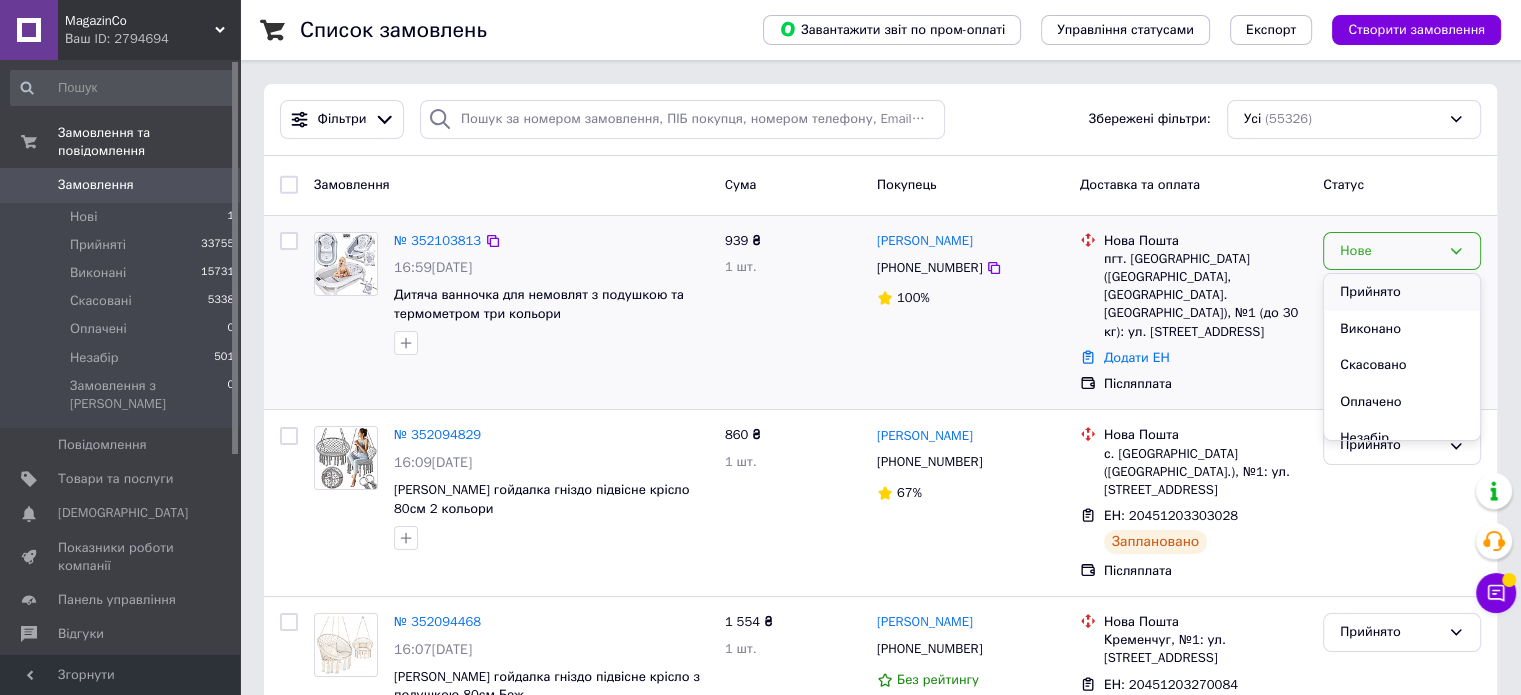 click on "Прийнято" at bounding box center [1402, 292] 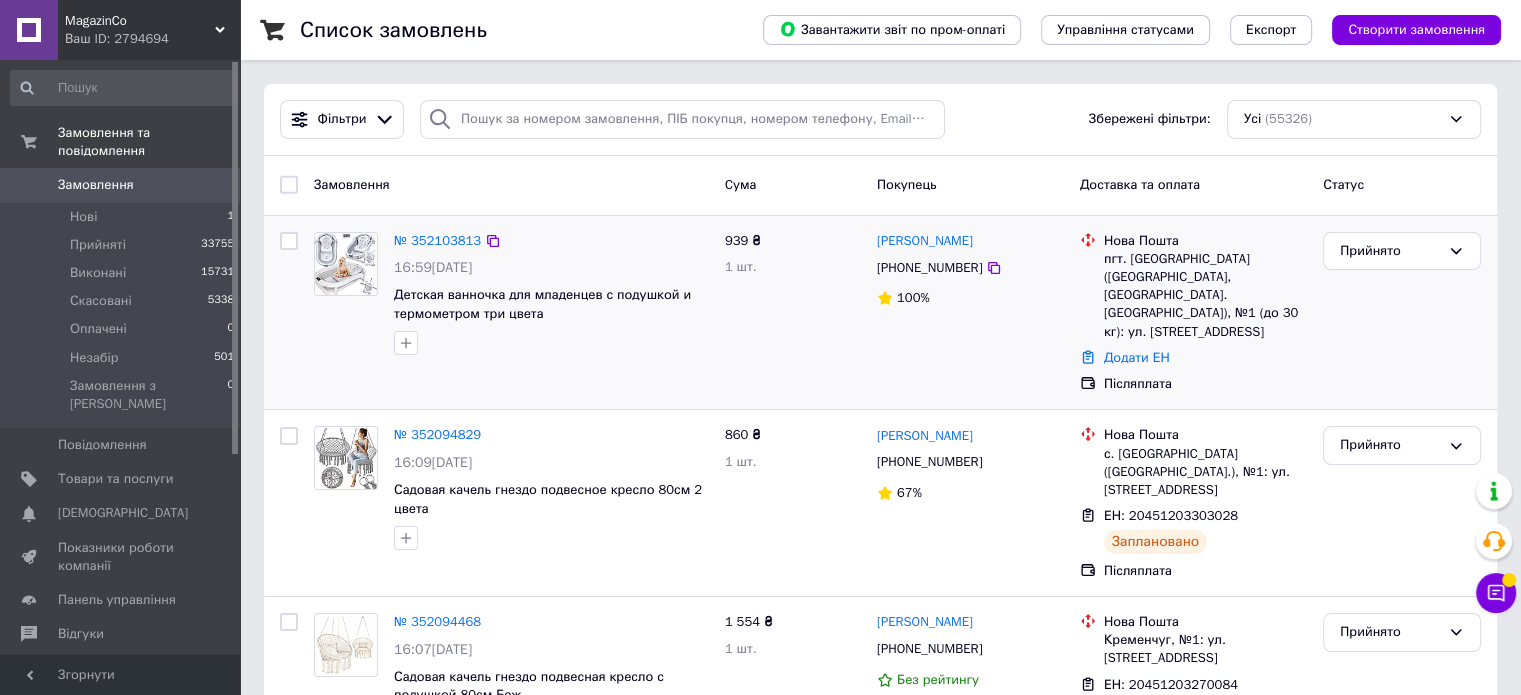 click on "Замовлення" at bounding box center [96, 185] 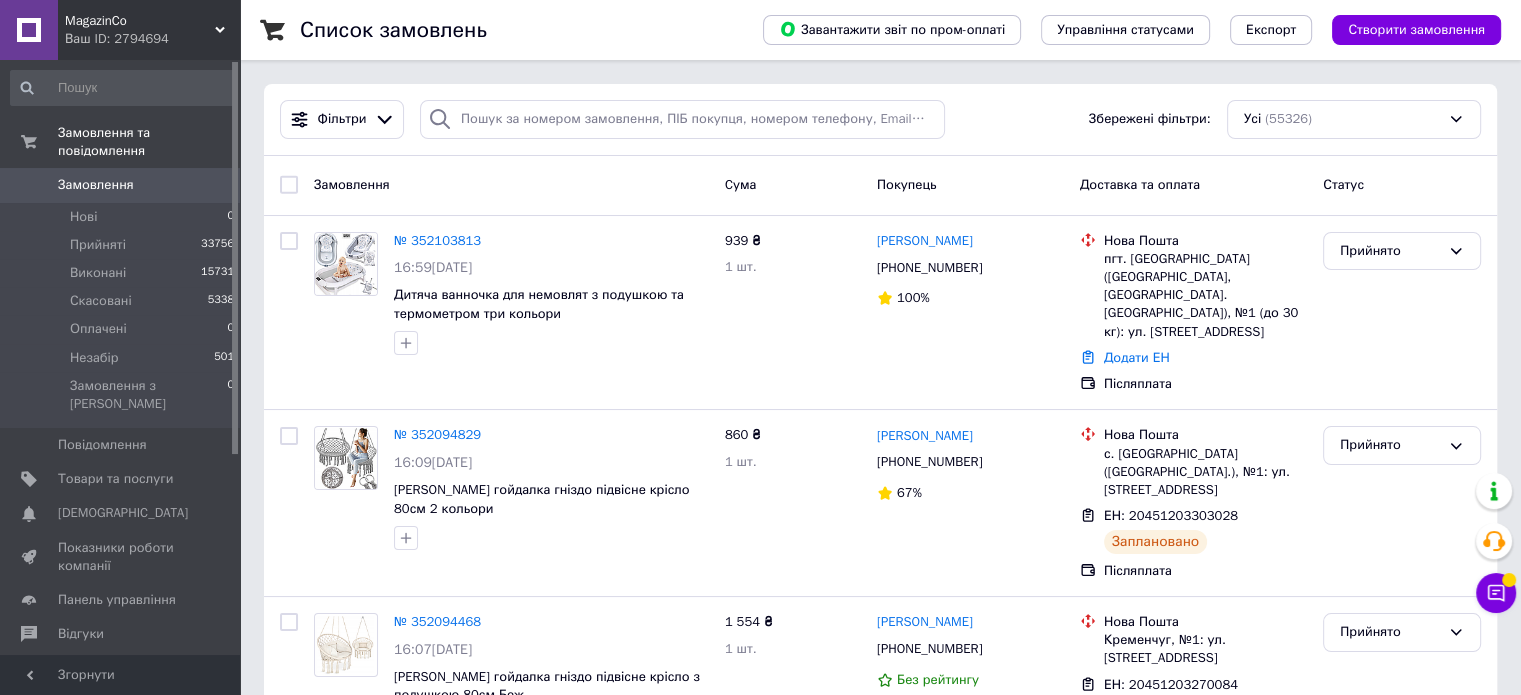 click on "Замовлення" at bounding box center (96, 185) 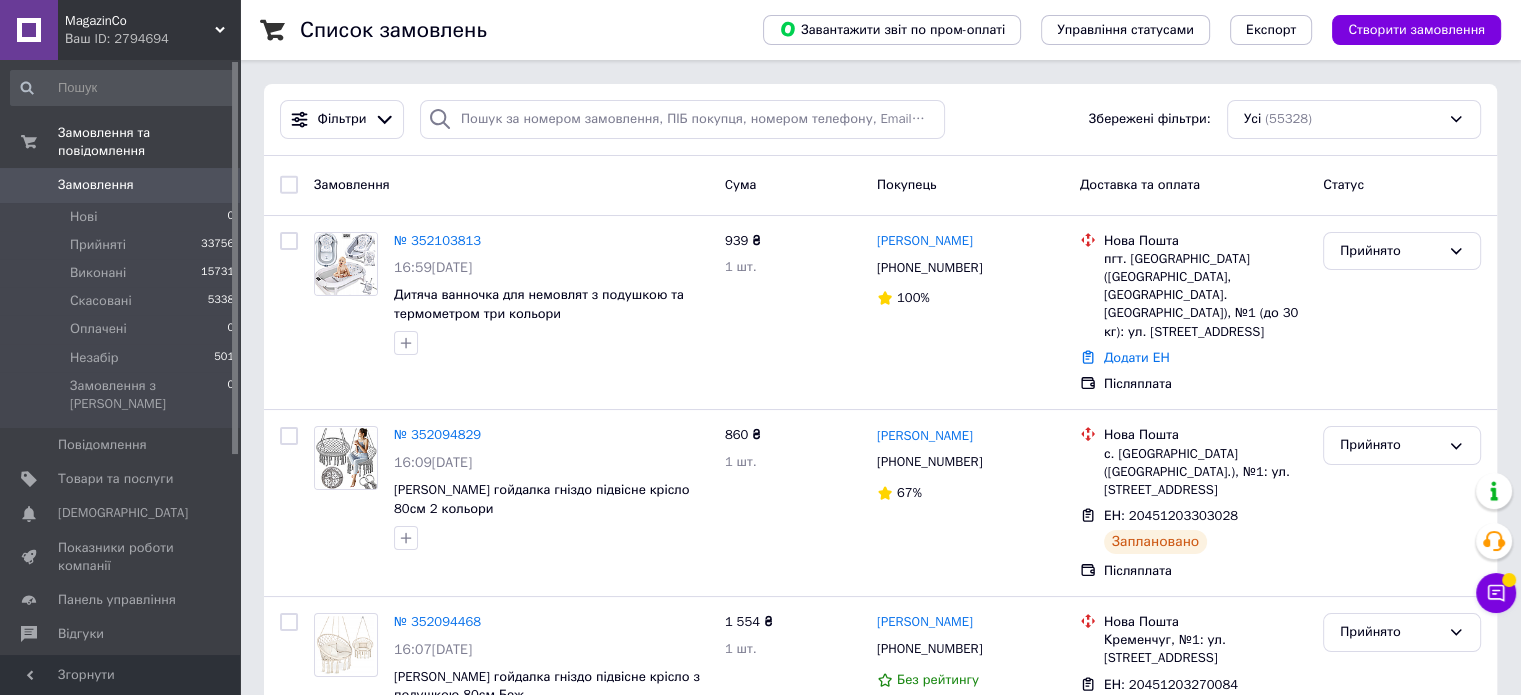 click on "Замовлення" at bounding box center (121, 185) 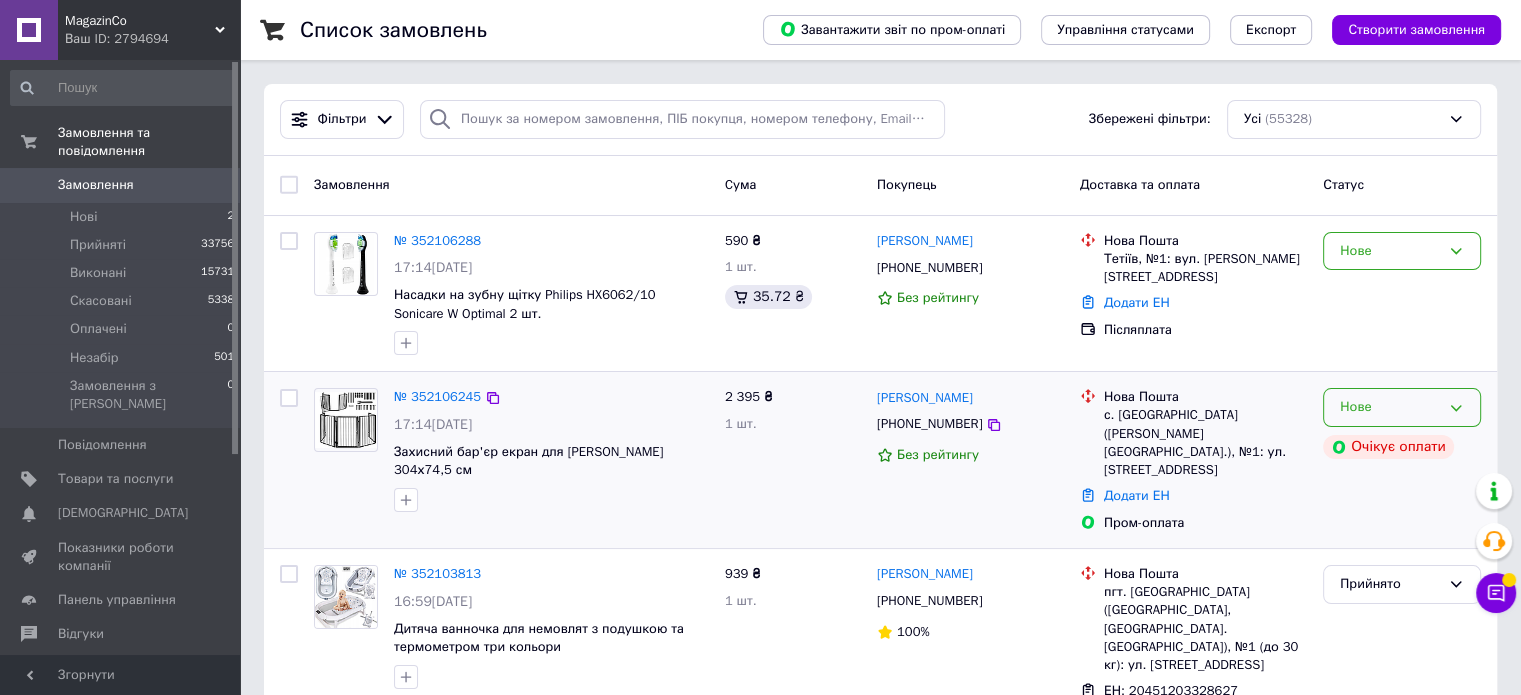 drag, startPoint x: 1398, startPoint y: 398, endPoint x: 1387, endPoint y: 411, distance: 17.029387 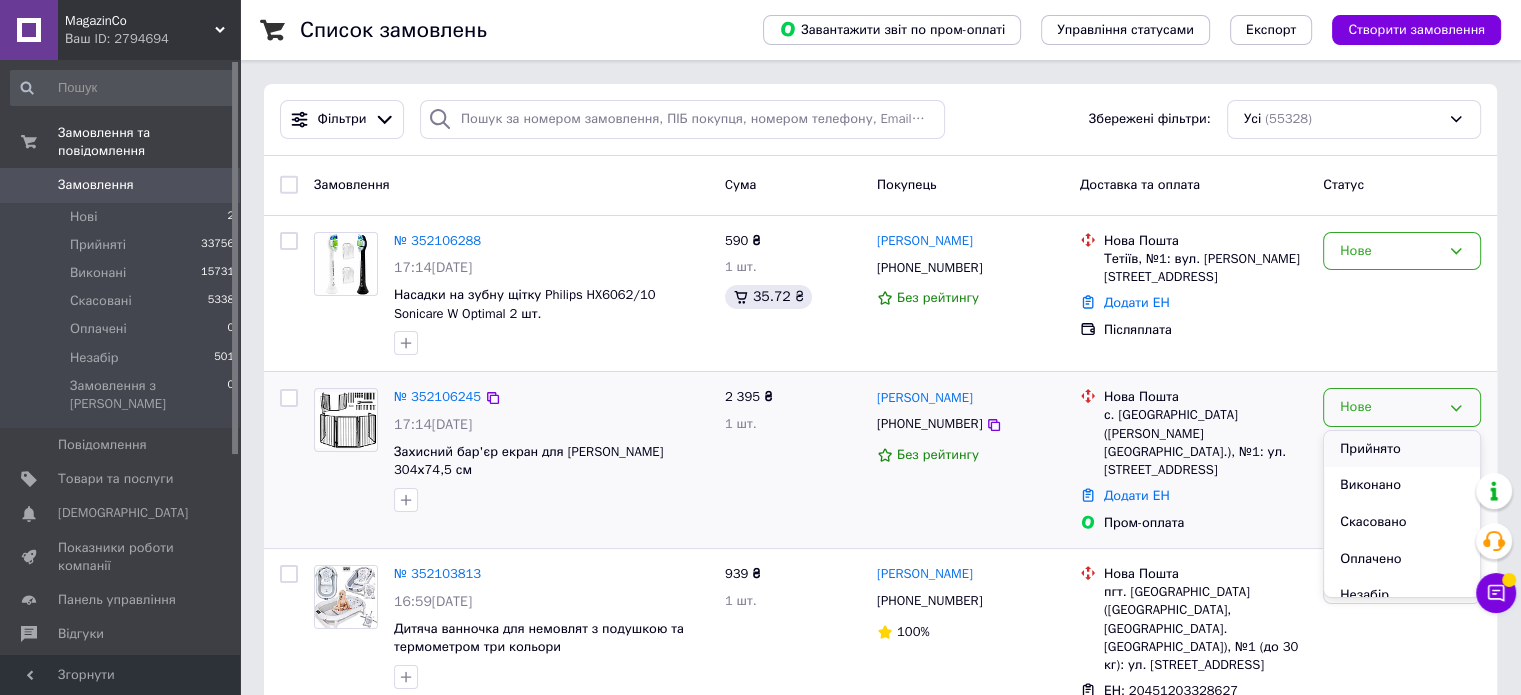 click on "Прийнято" at bounding box center [1402, 449] 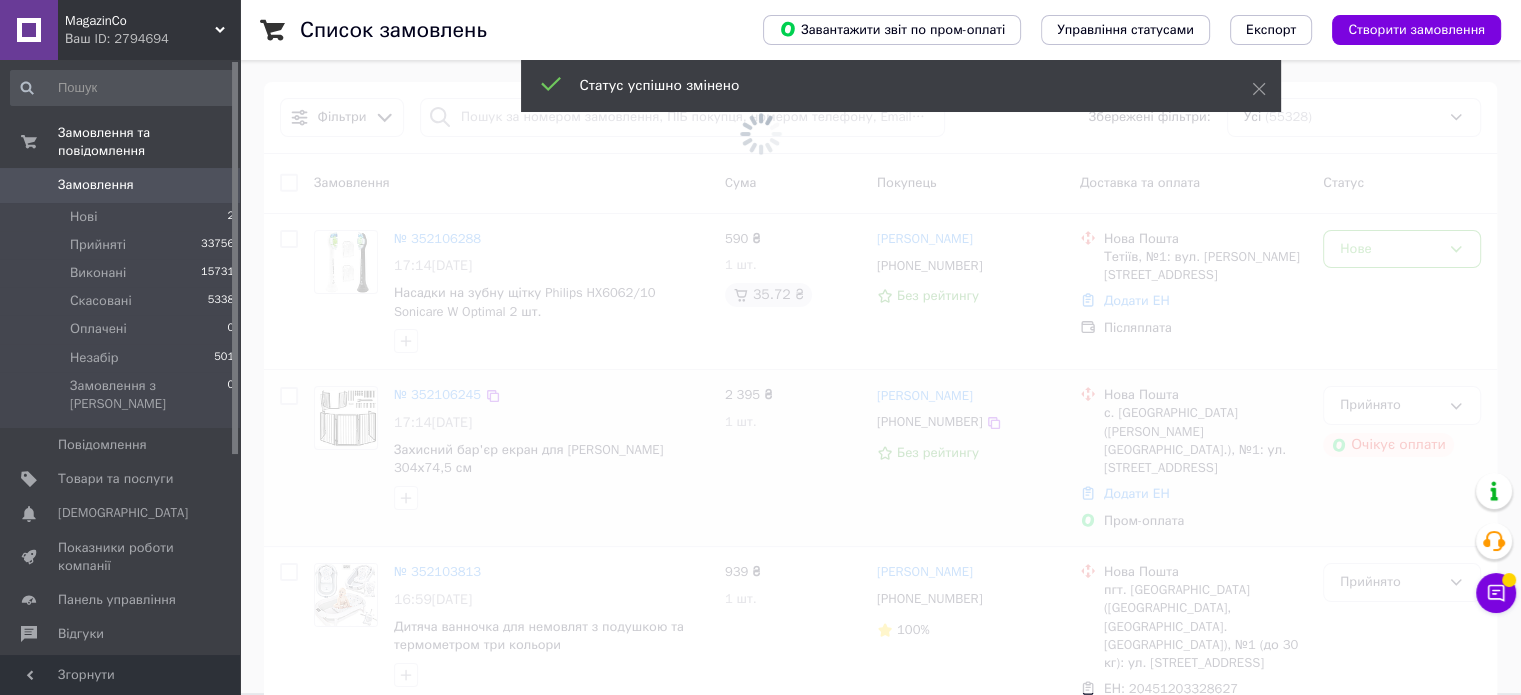 scroll, scrollTop: 0, scrollLeft: 0, axis: both 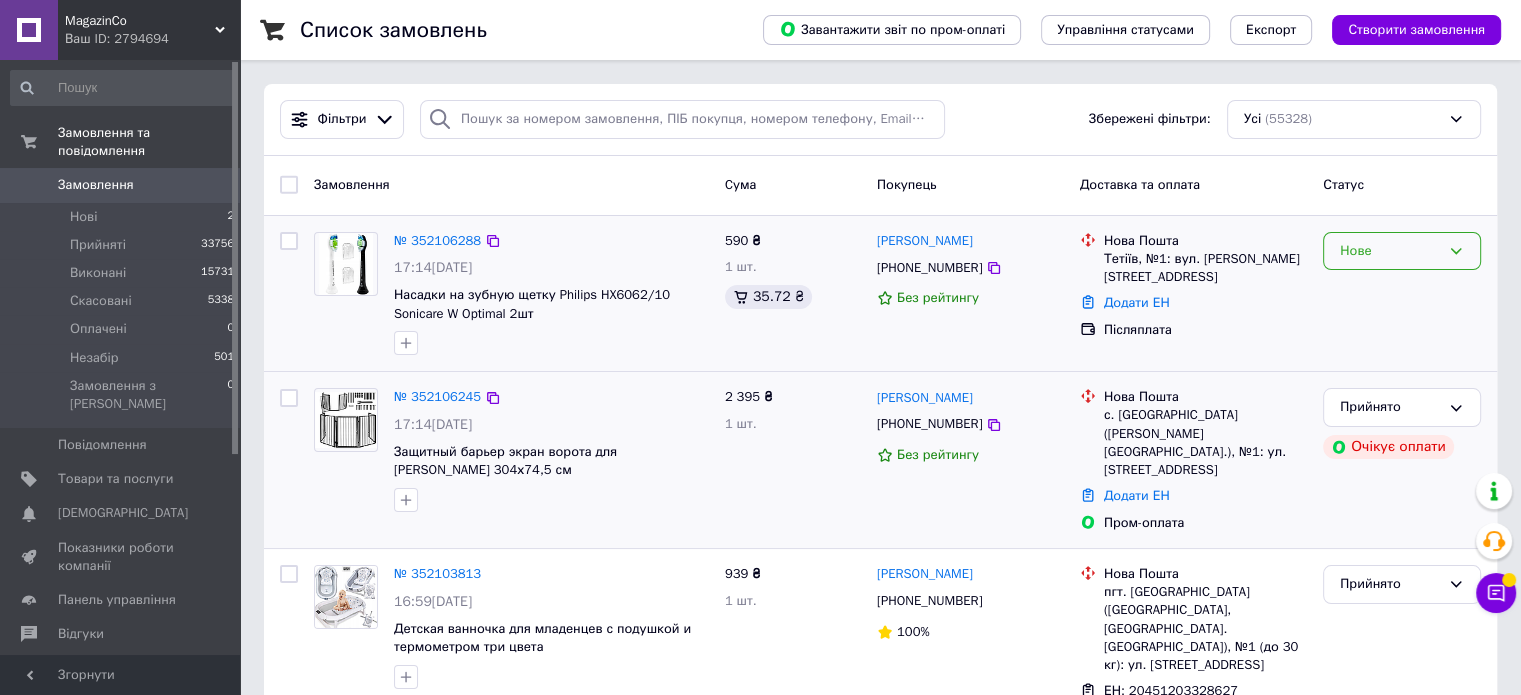 click on "Нове" at bounding box center (1390, 251) 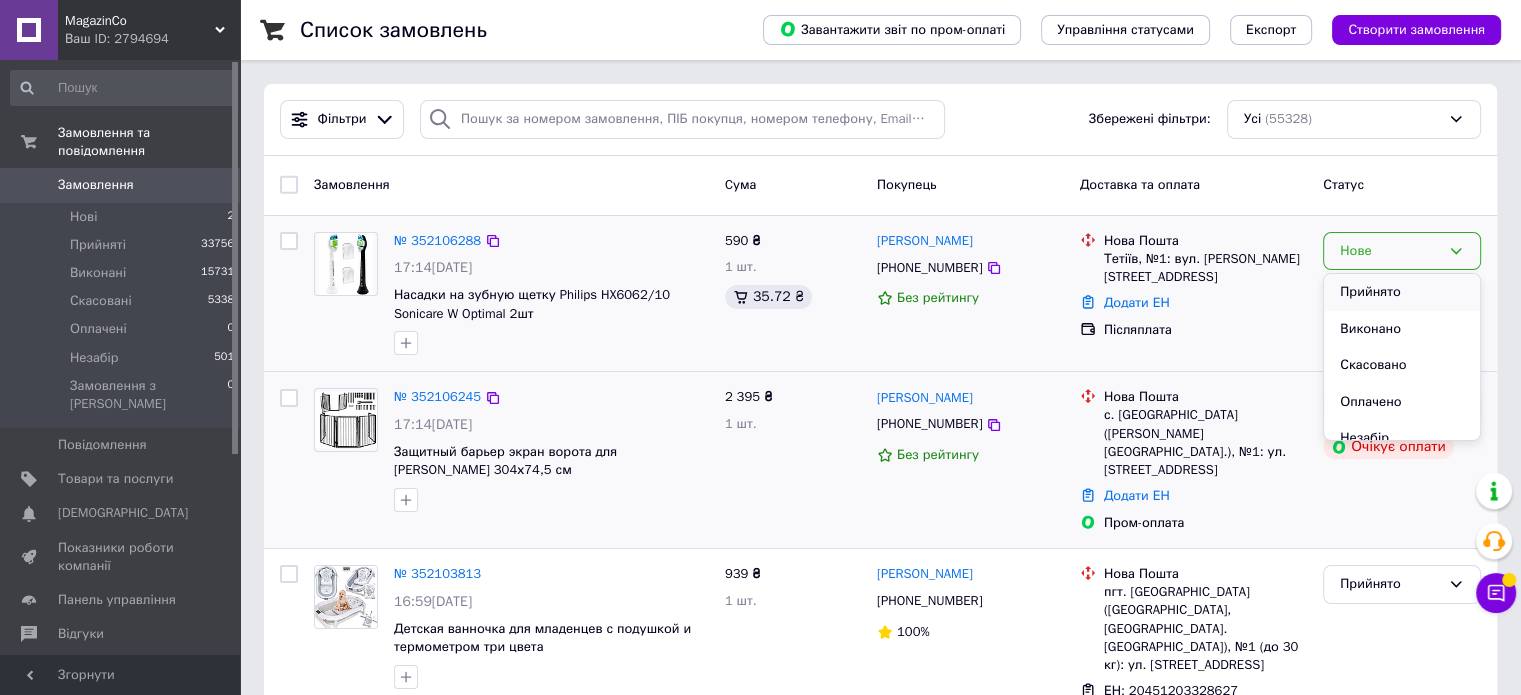 click on "Прийнято" at bounding box center [1402, 292] 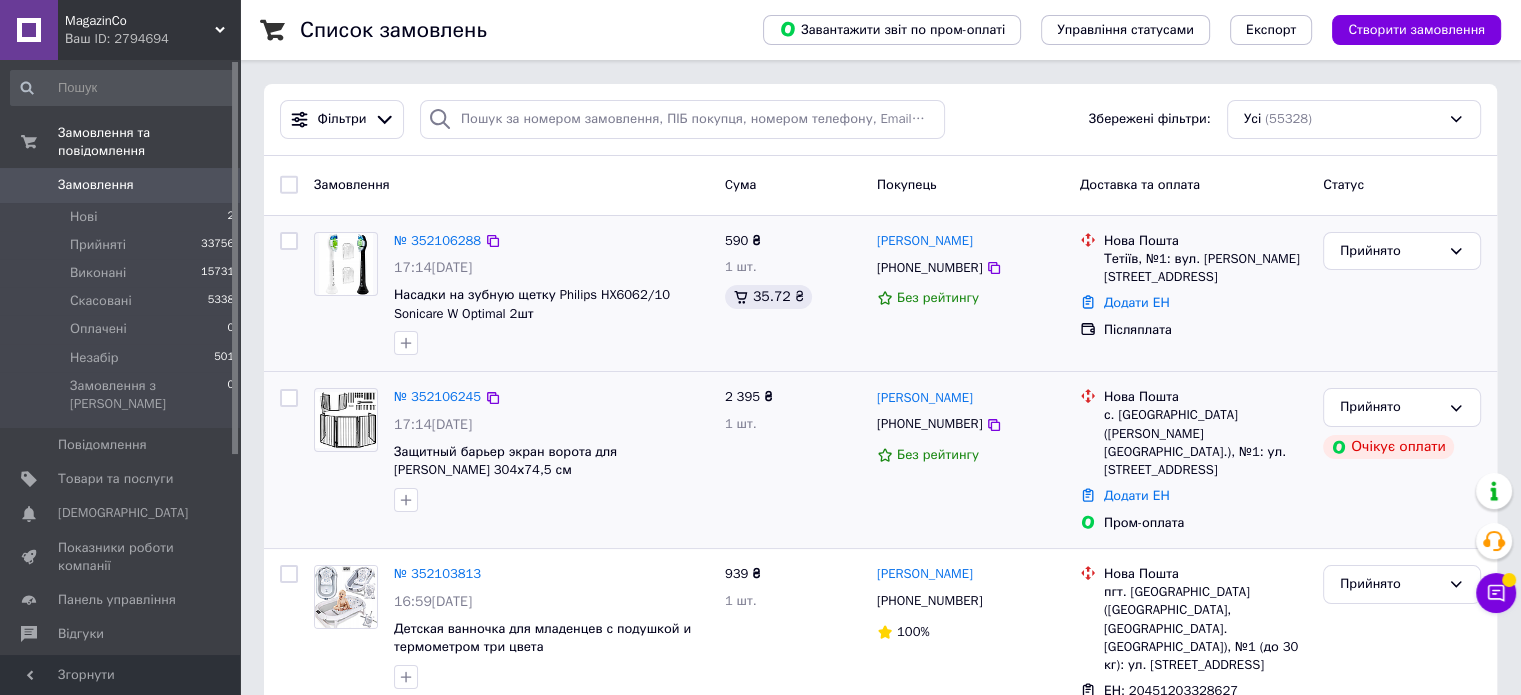 click on "Замовлення" at bounding box center [121, 185] 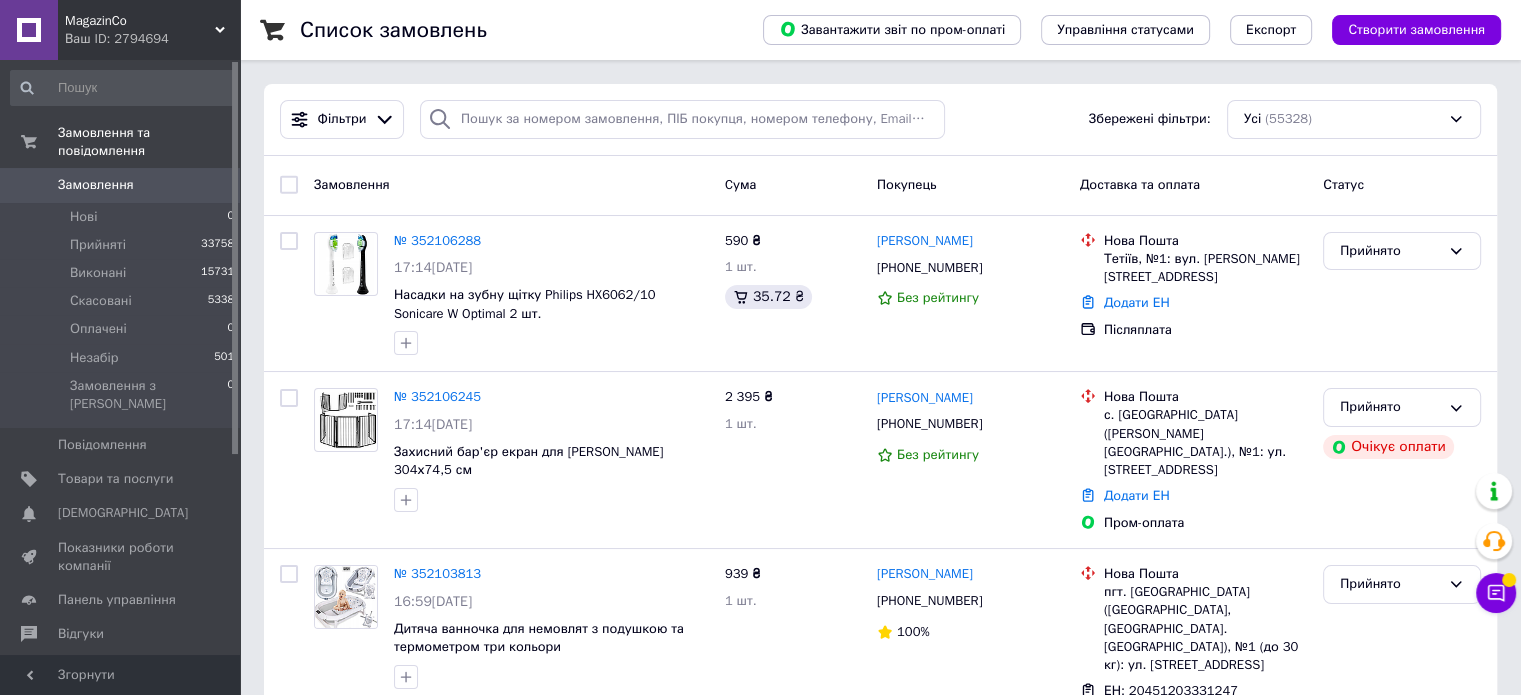 click on "Замовлення" at bounding box center (121, 185) 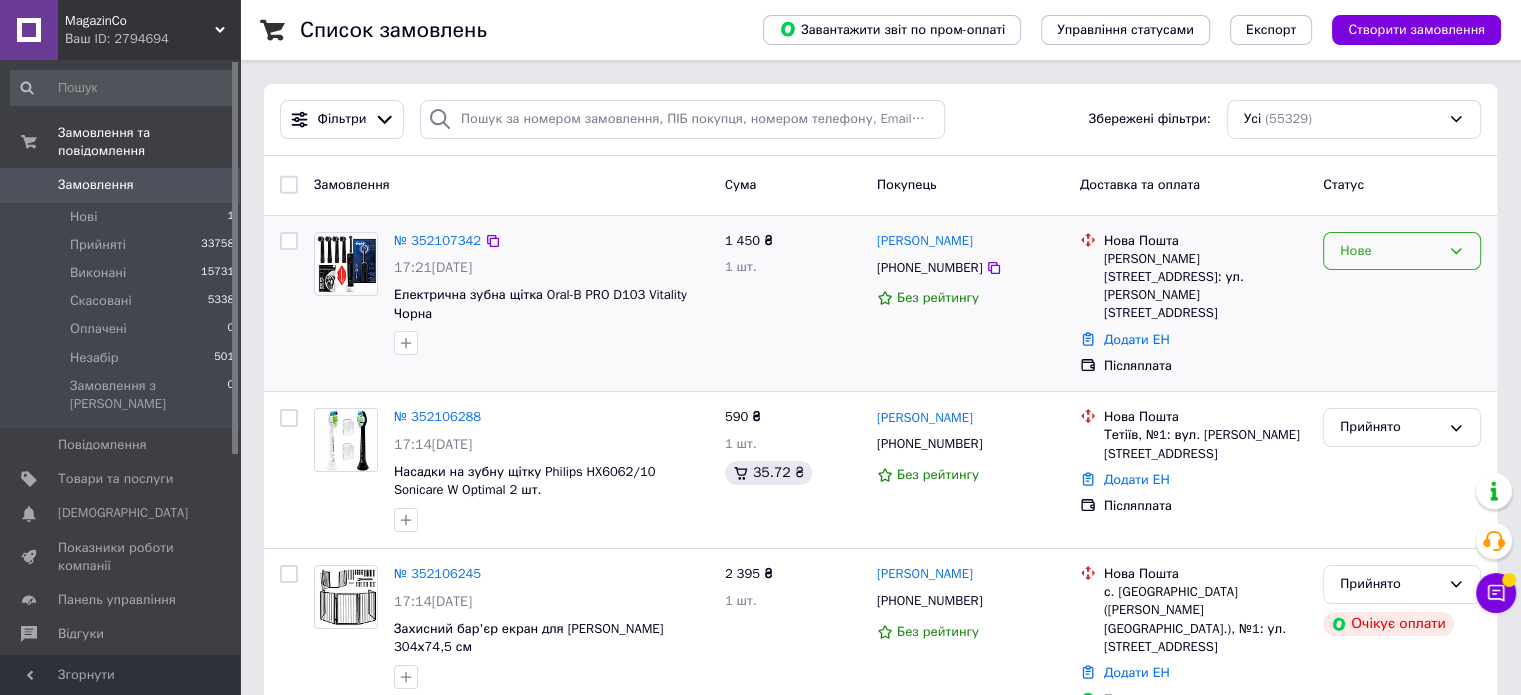 drag, startPoint x: 1384, startPoint y: 235, endPoint x: 1380, endPoint y: 249, distance: 14.56022 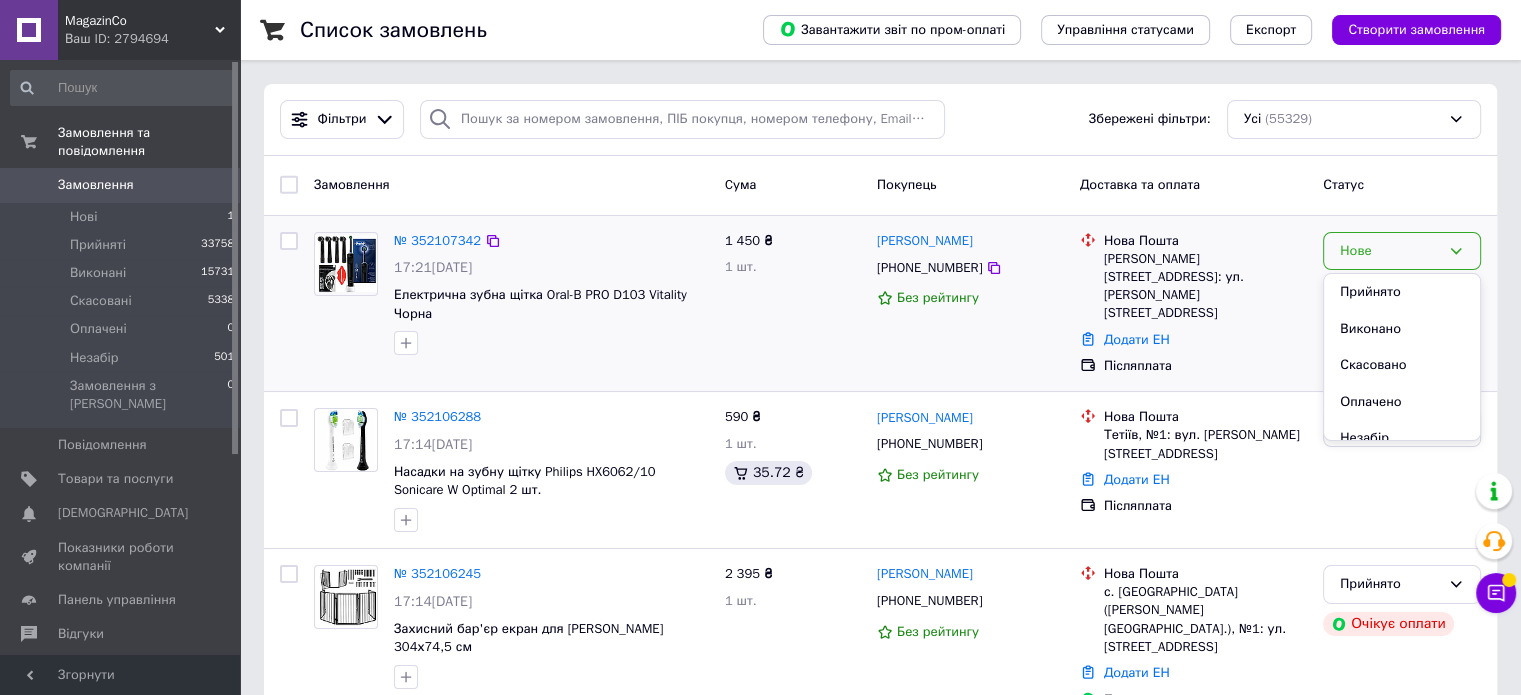 click on "Прийнято" at bounding box center (1402, 292) 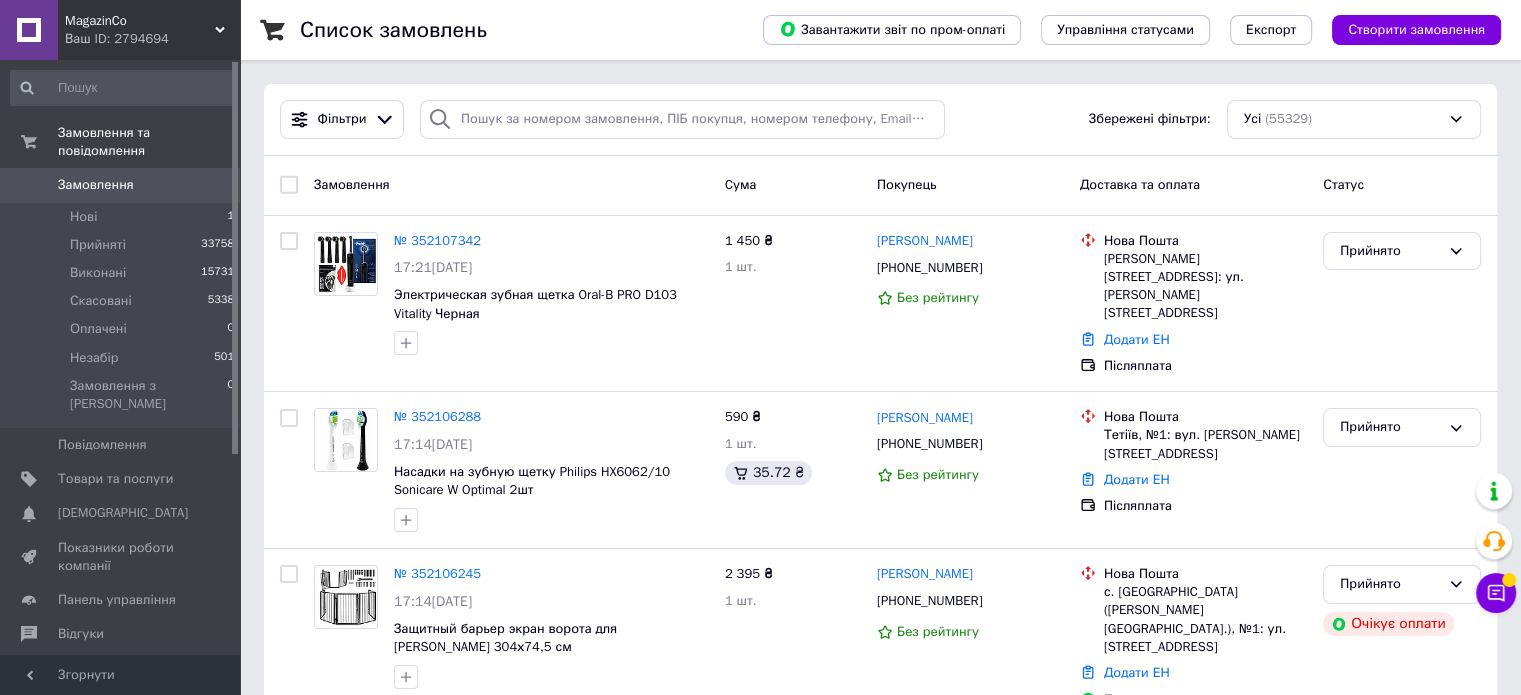 click on "Замовлення" at bounding box center [96, 185] 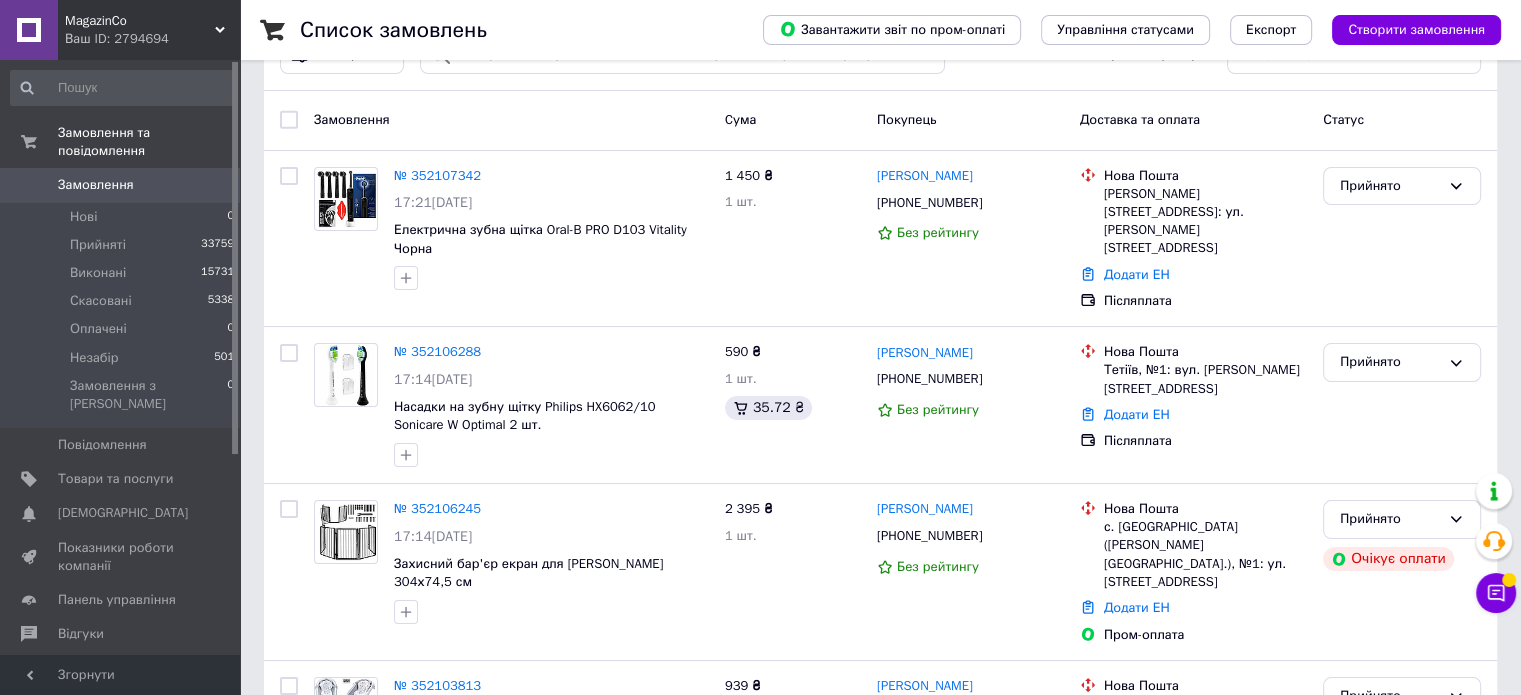scroll, scrollTop: 100, scrollLeft: 0, axis: vertical 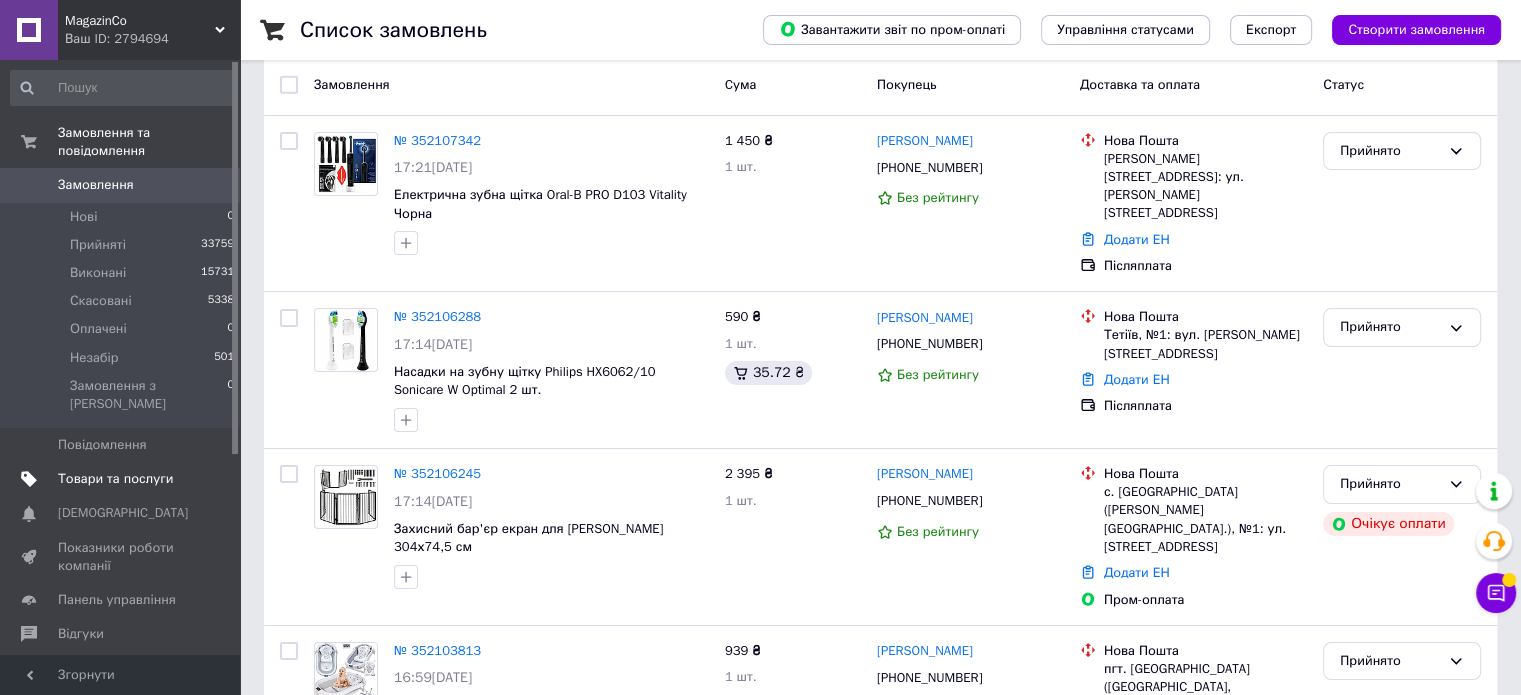 click on "Товари та послуги" at bounding box center [115, 479] 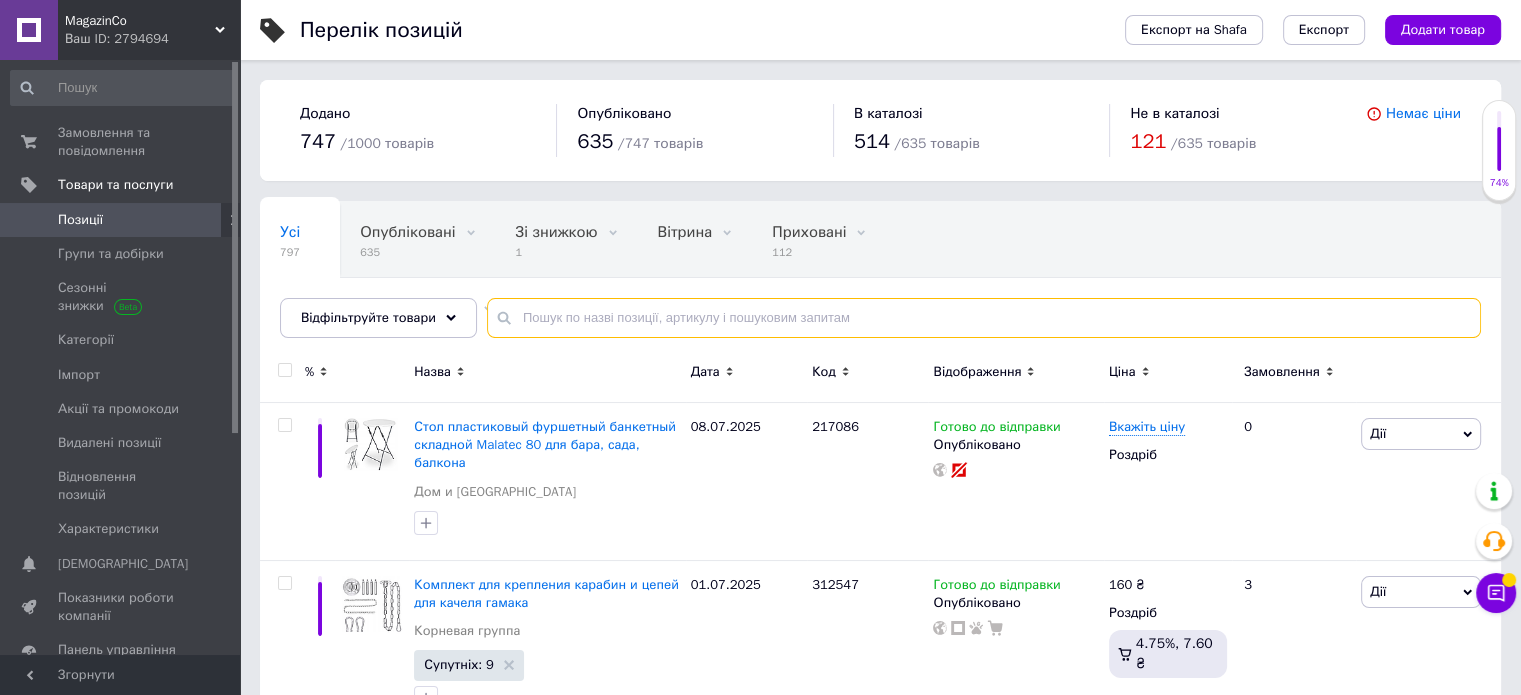 click at bounding box center [984, 318] 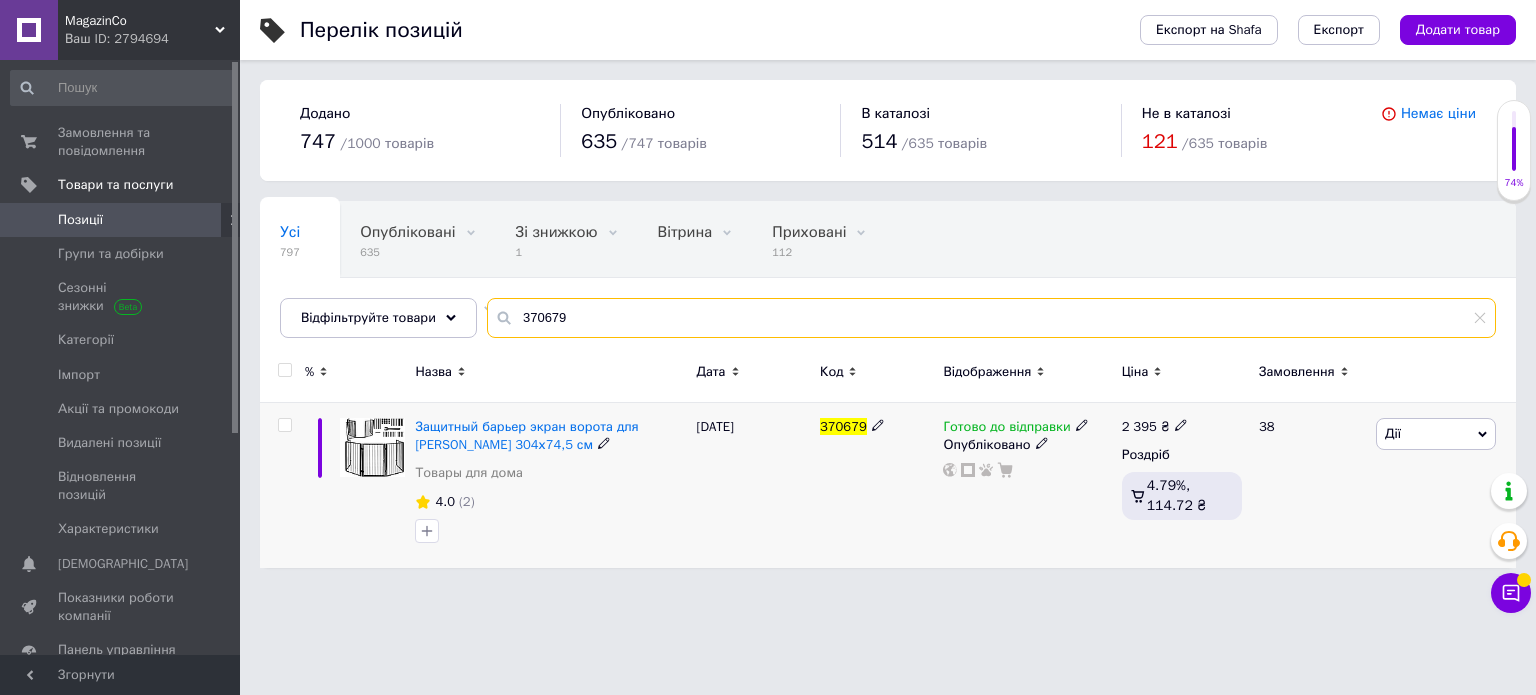 type on "370679" 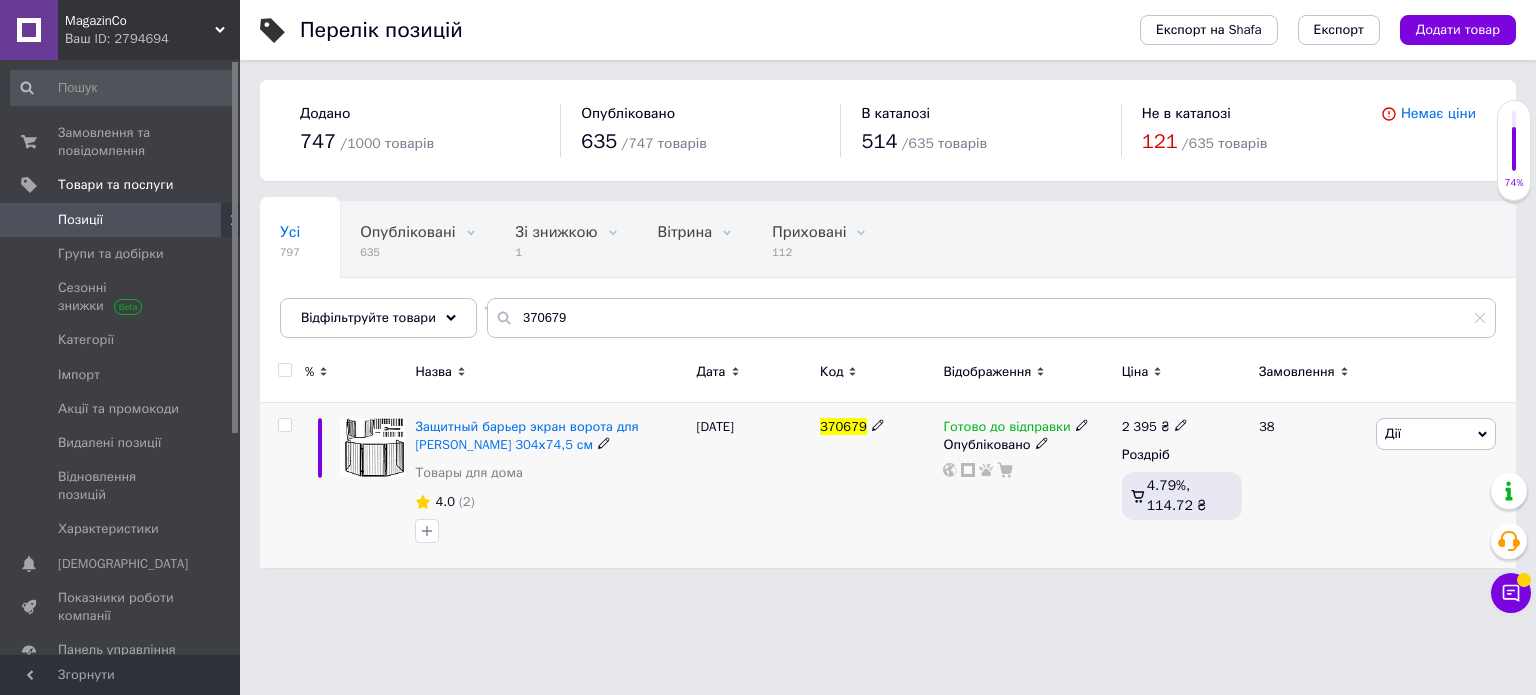 click 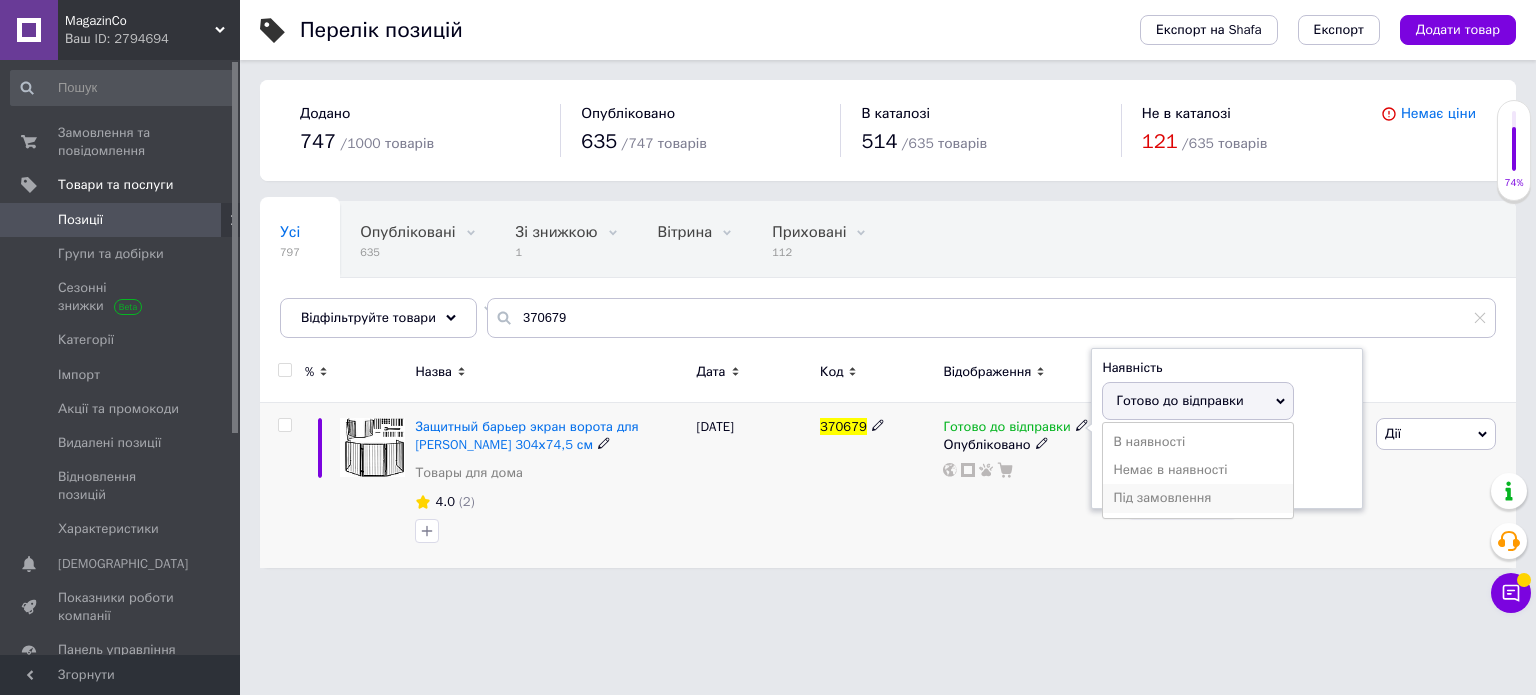 click on "Під замовлення" at bounding box center [1198, 498] 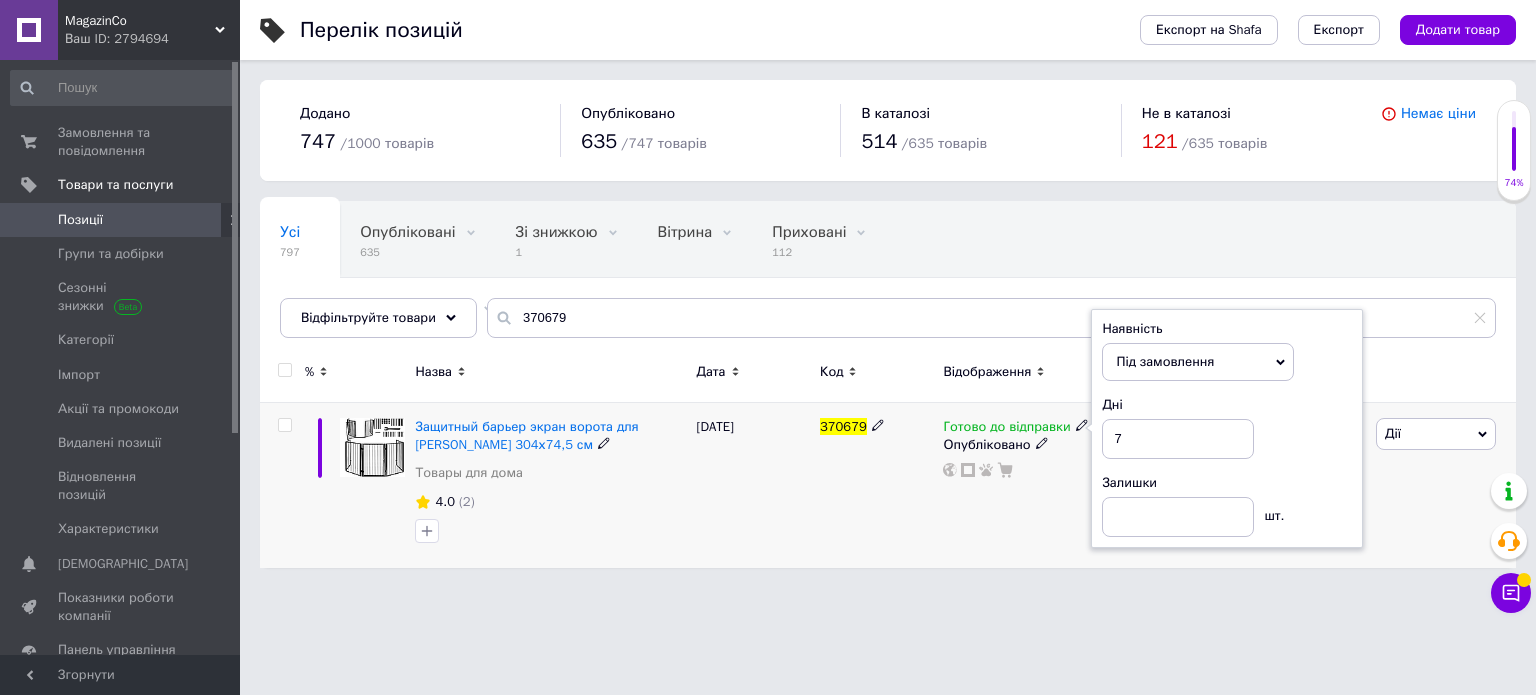 click on "370679" at bounding box center (876, 486) 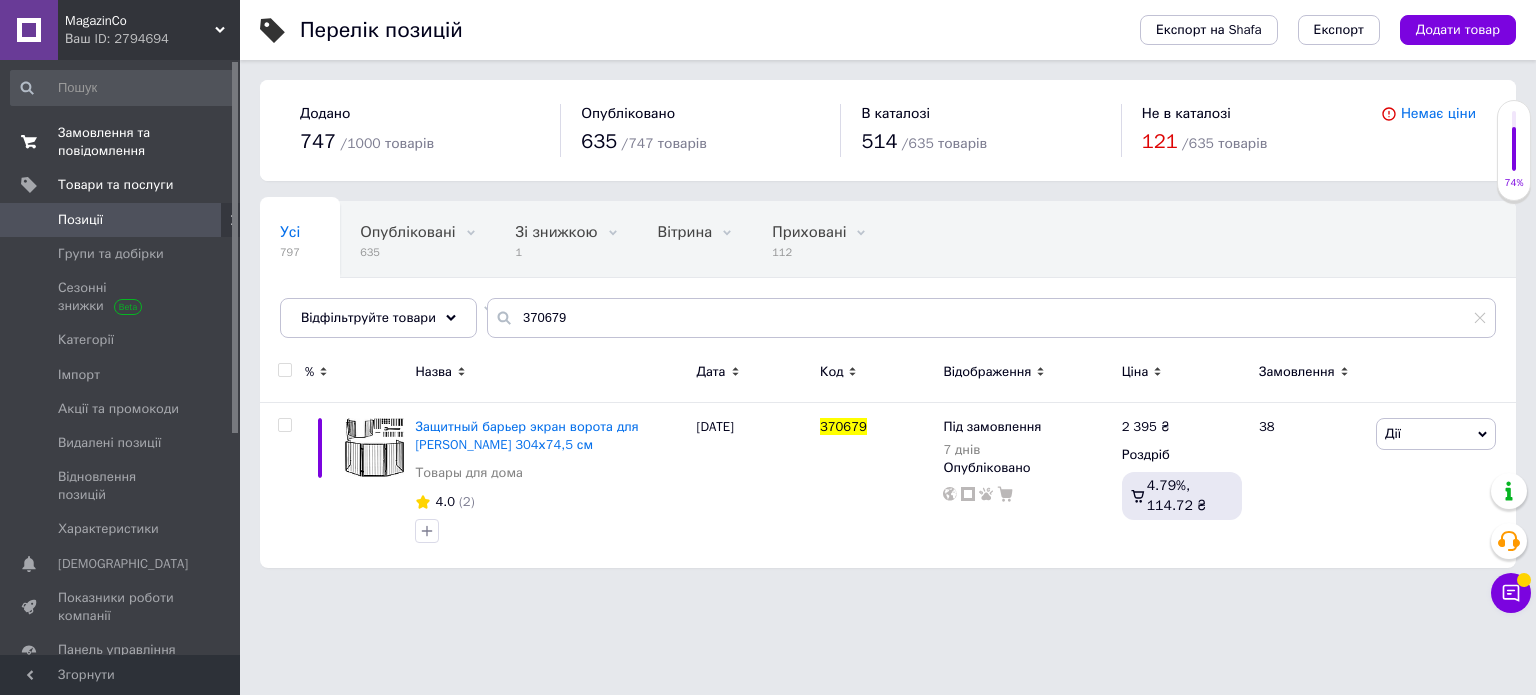 click on "Замовлення та повідомлення" at bounding box center [121, 142] 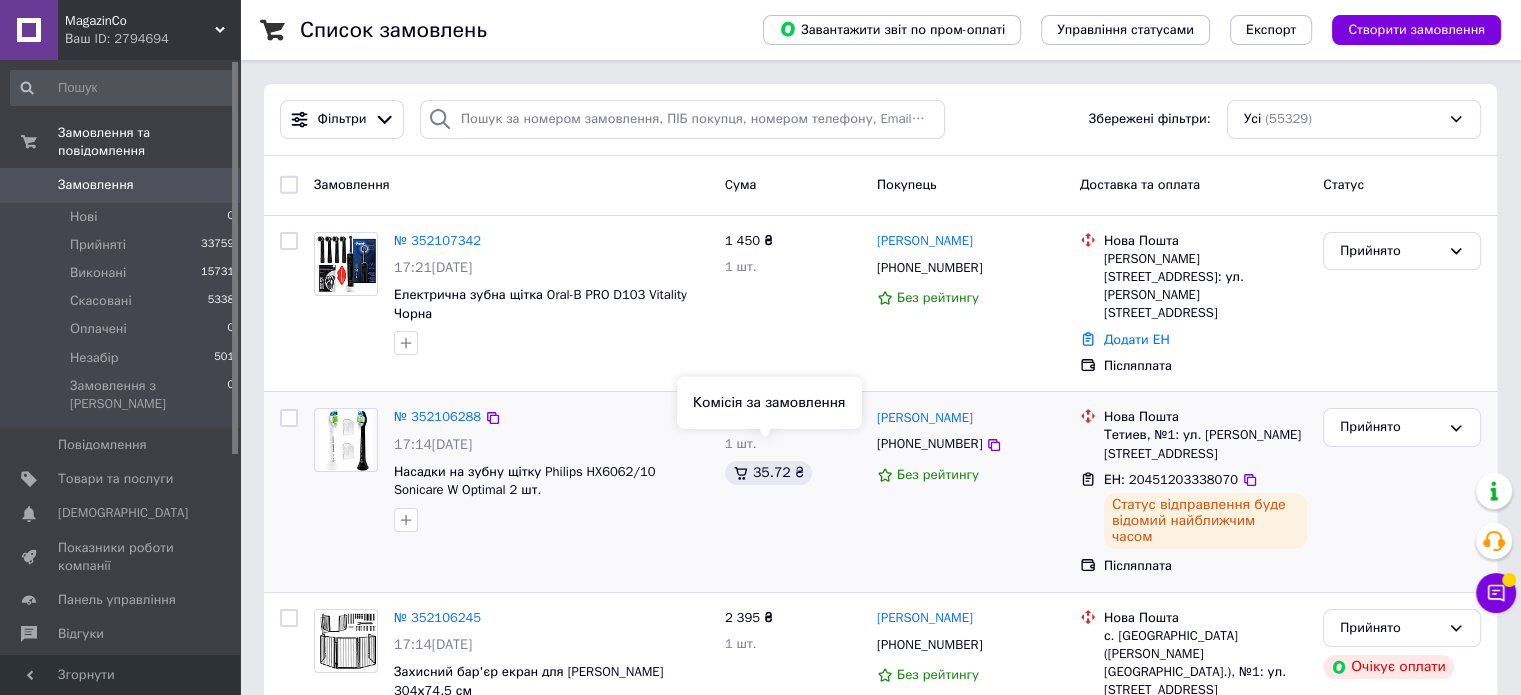 scroll, scrollTop: 200, scrollLeft: 0, axis: vertical 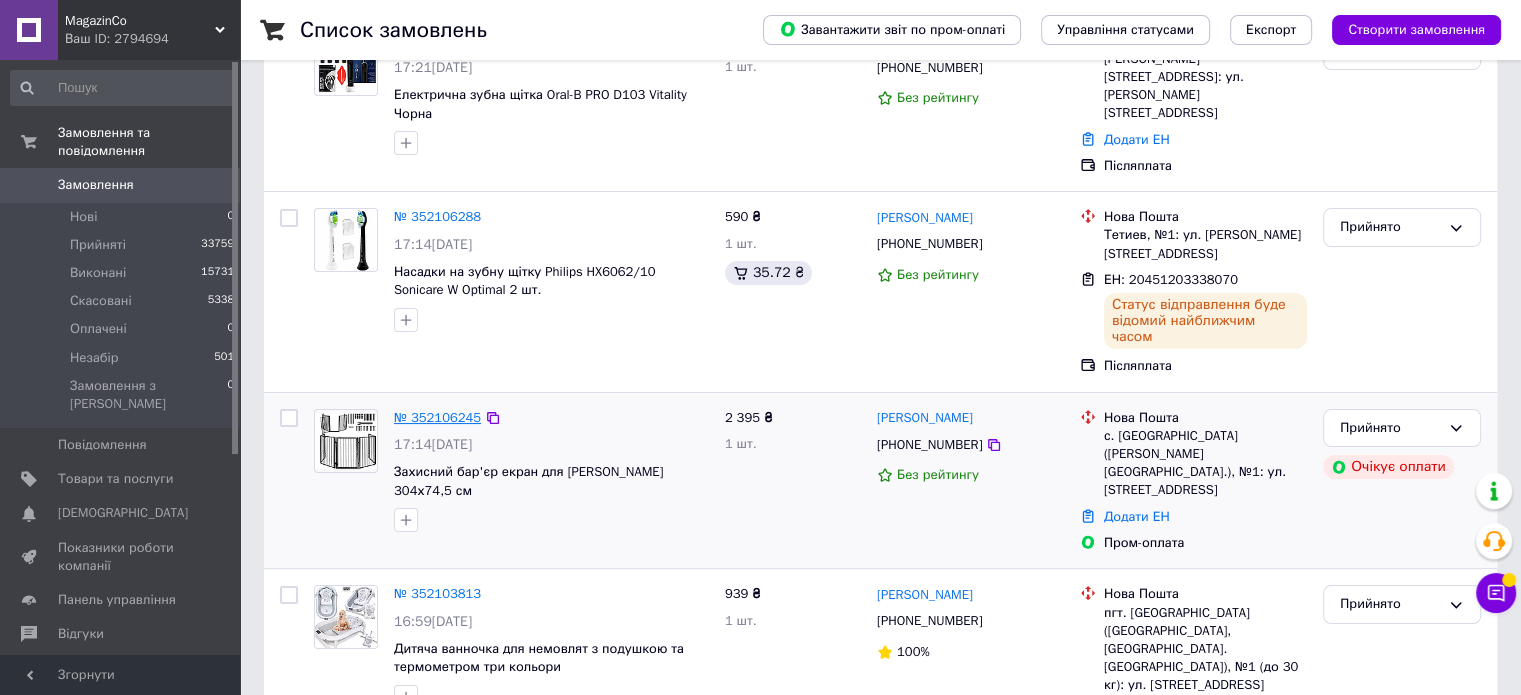 click on "№ 352106245" at bounding box center (437, 417) 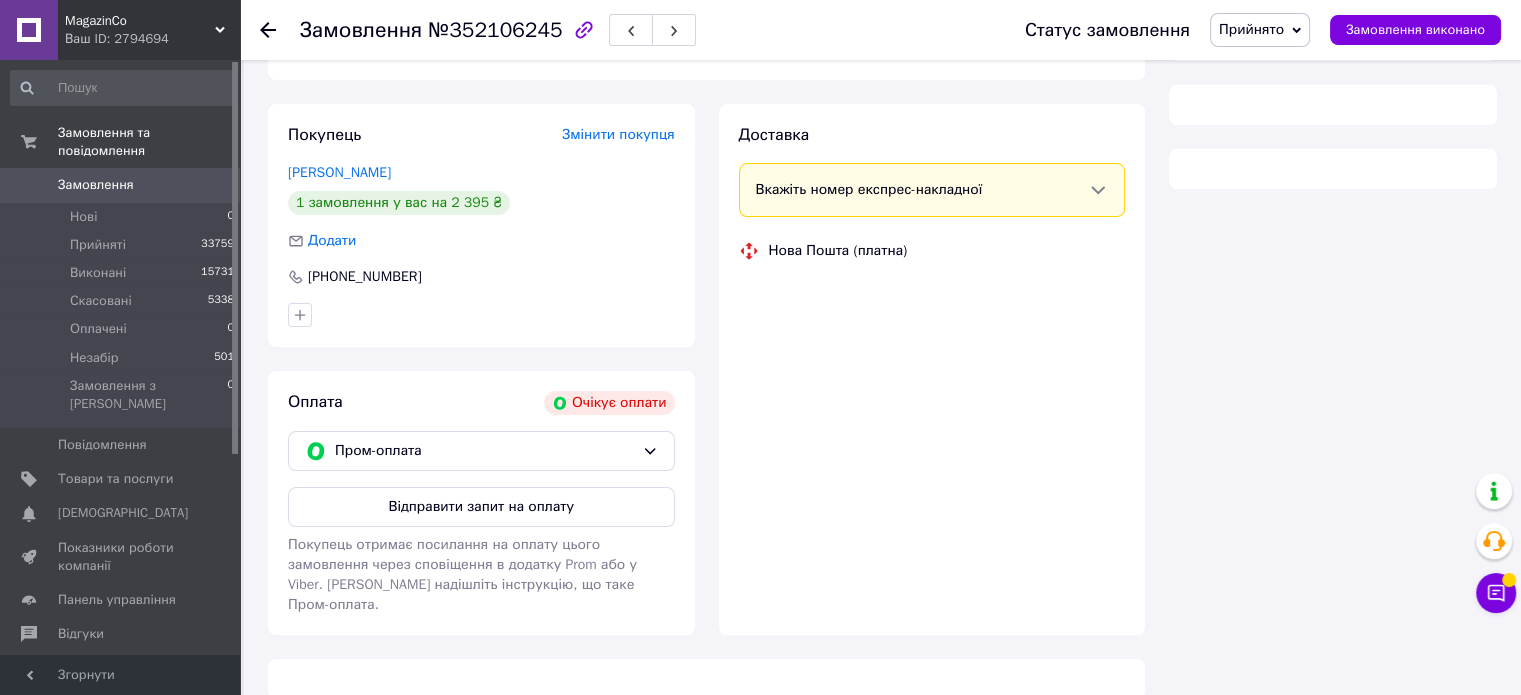 scroll, scrollTop: 284, scrollLeft: 0, axis: vertical 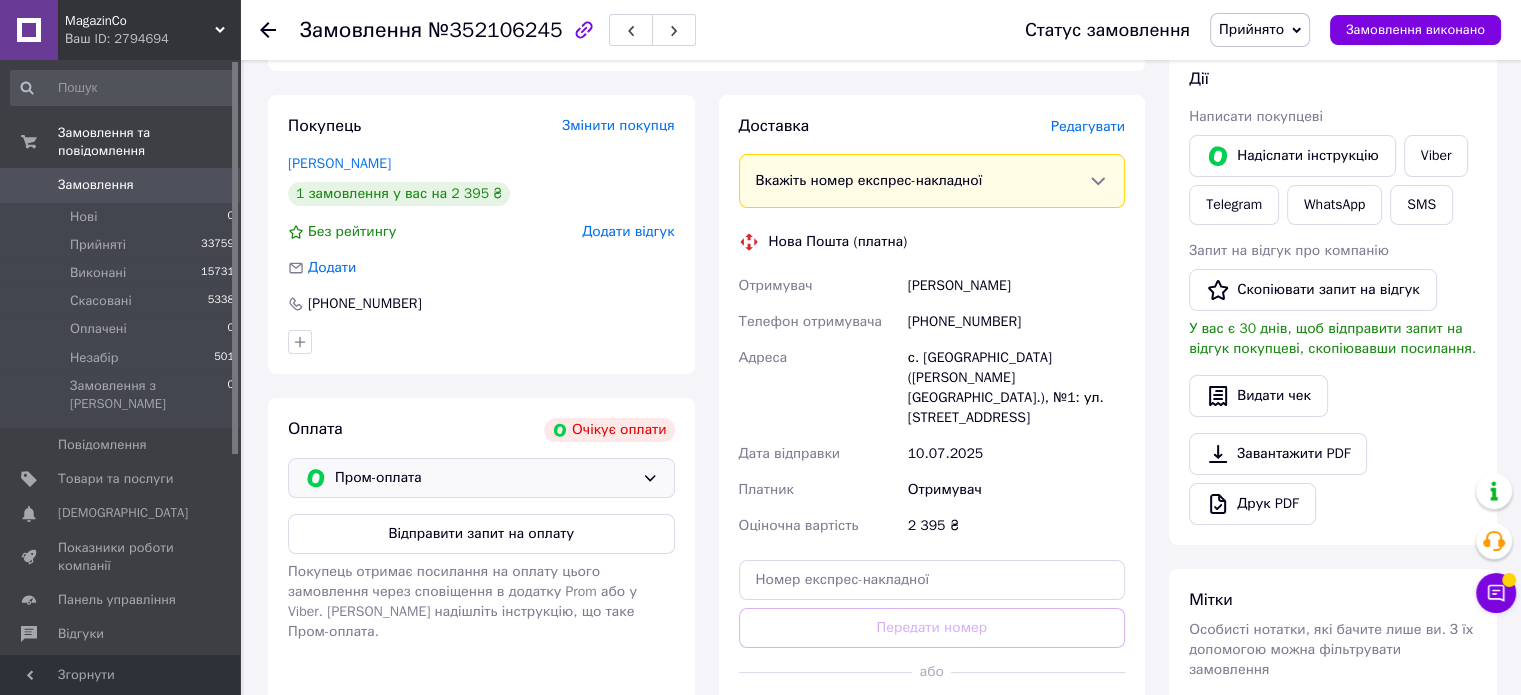 click on "Пром-оплата" at bounding box center (484, 478) 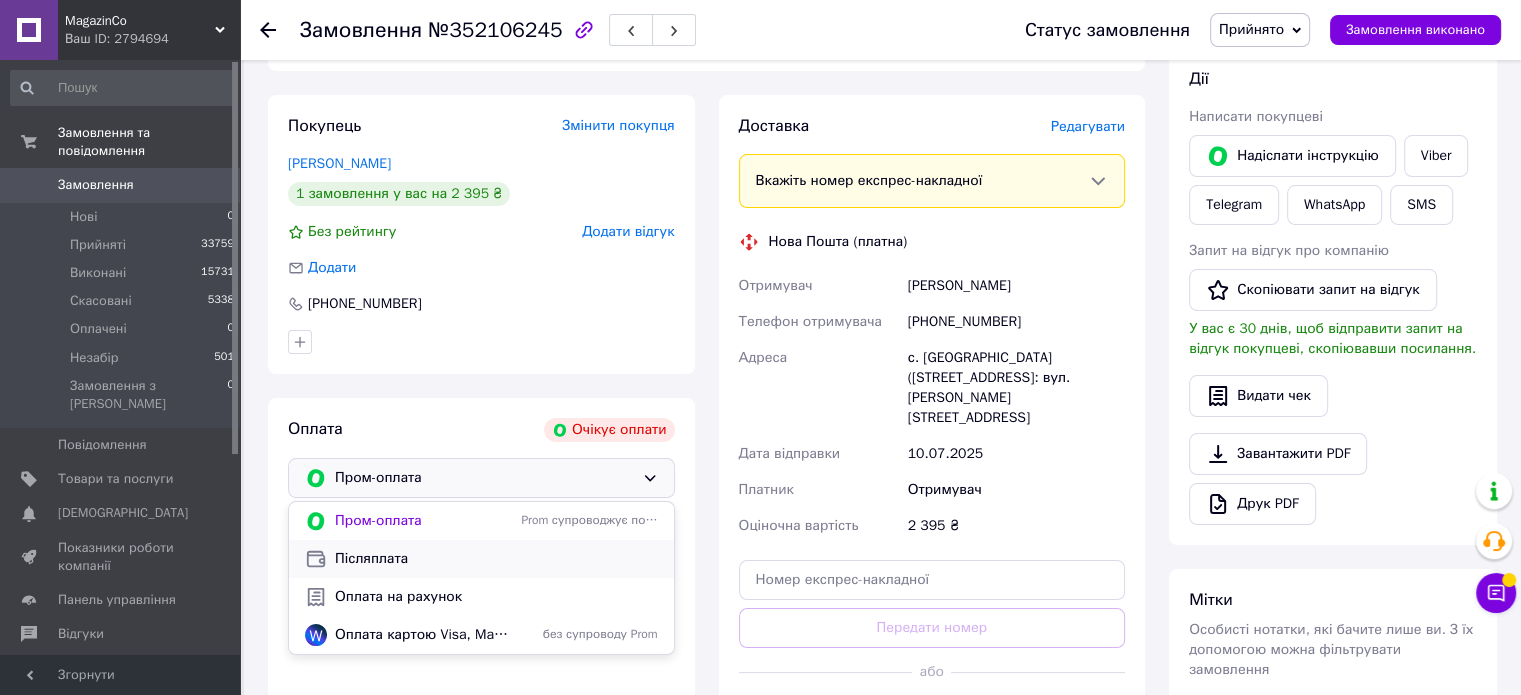 click on "Післяплата" at bounding box center (496, 559) 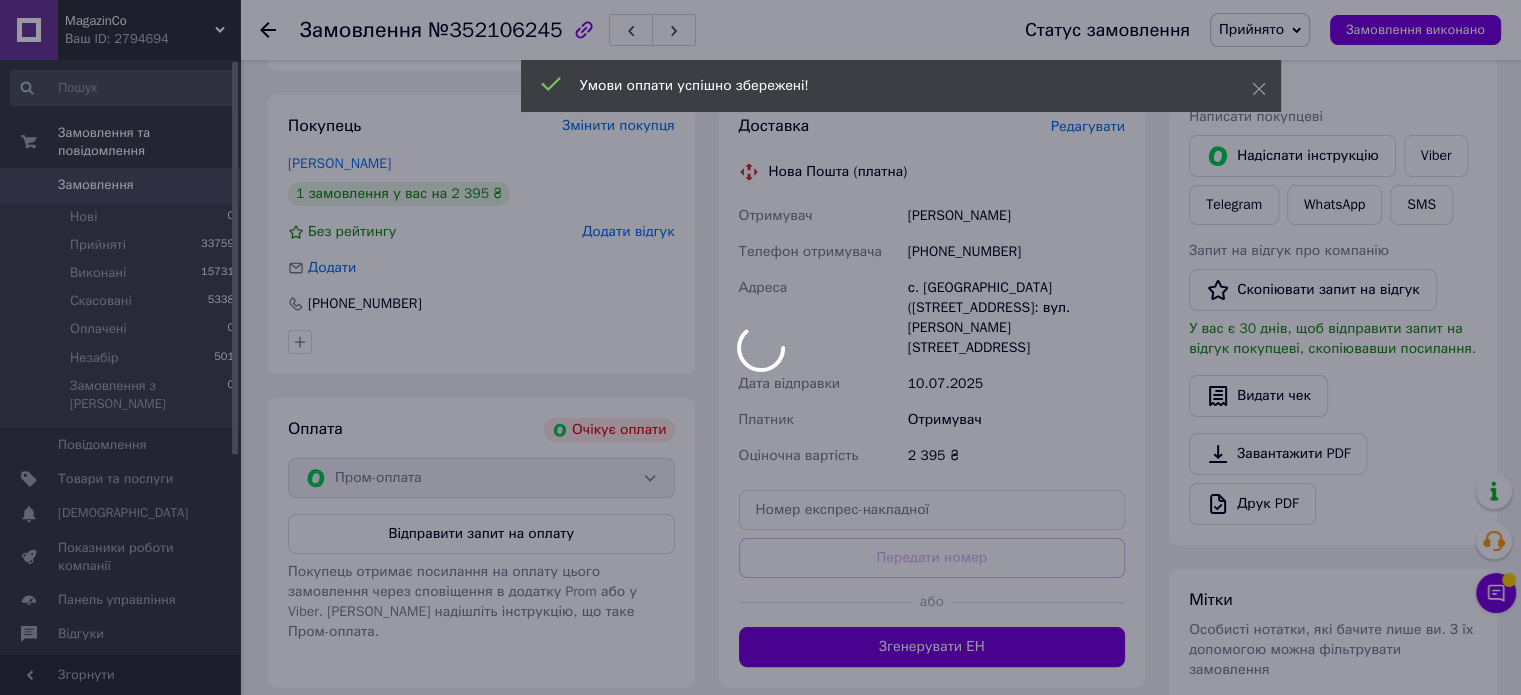 click on "Замовлення" at bounding box center (96, 185) 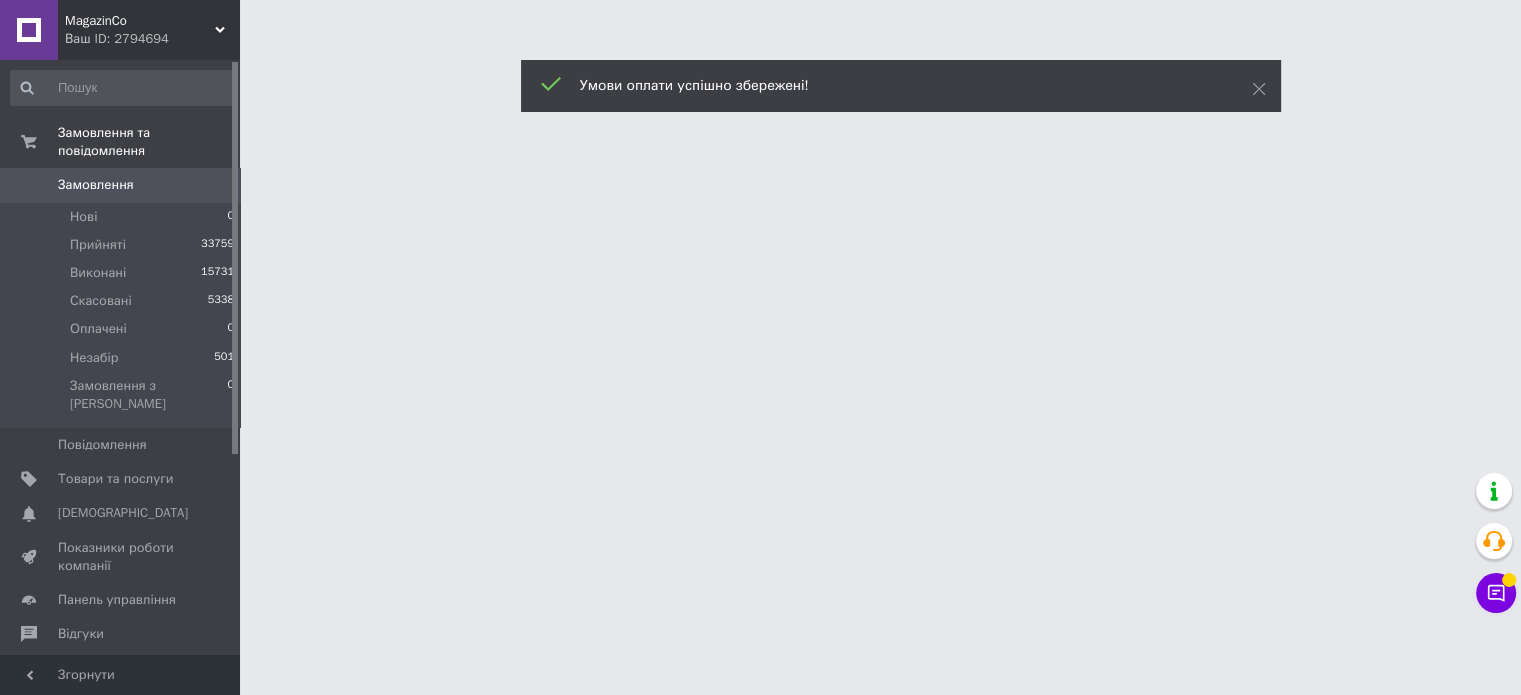 scroll, scrollTop: 0, scrollLeft: 0, axis: both 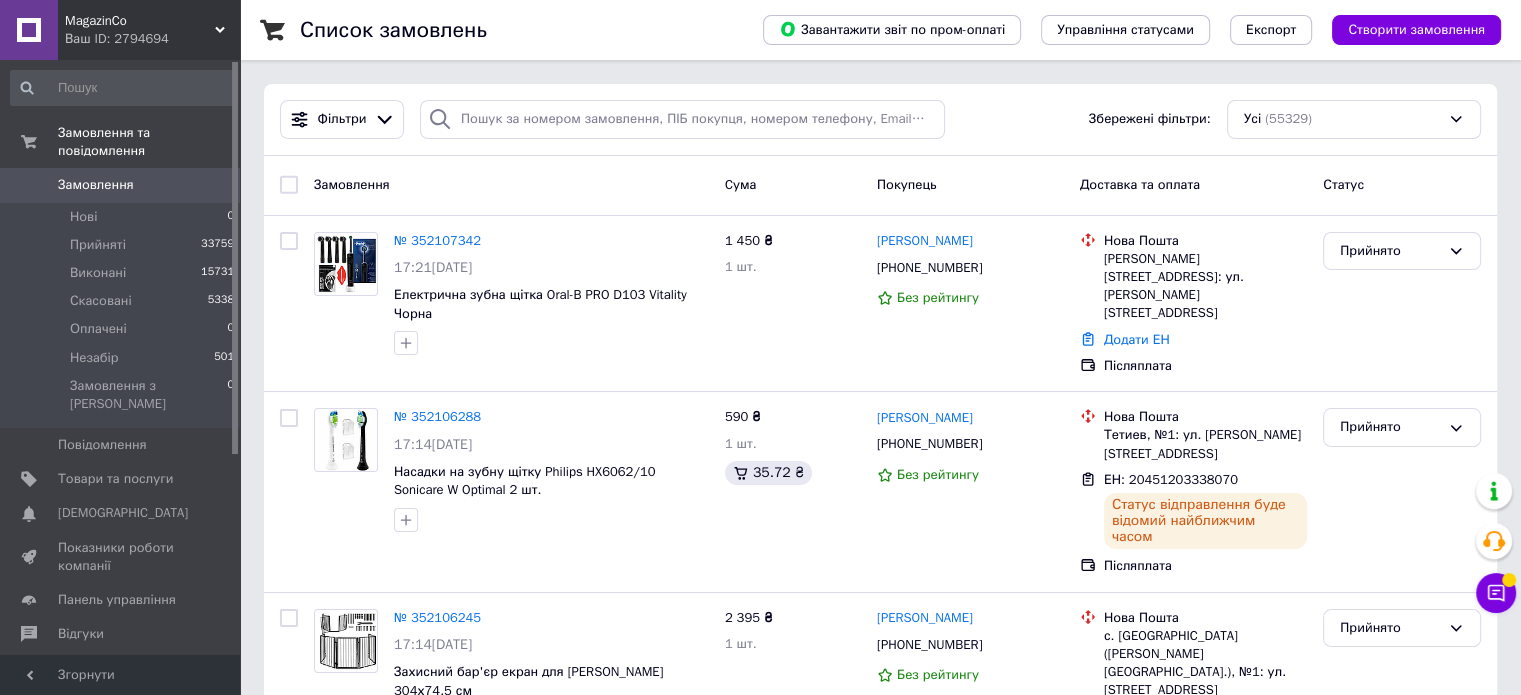 click on "Замовлення" at bounding box center (121, 185) 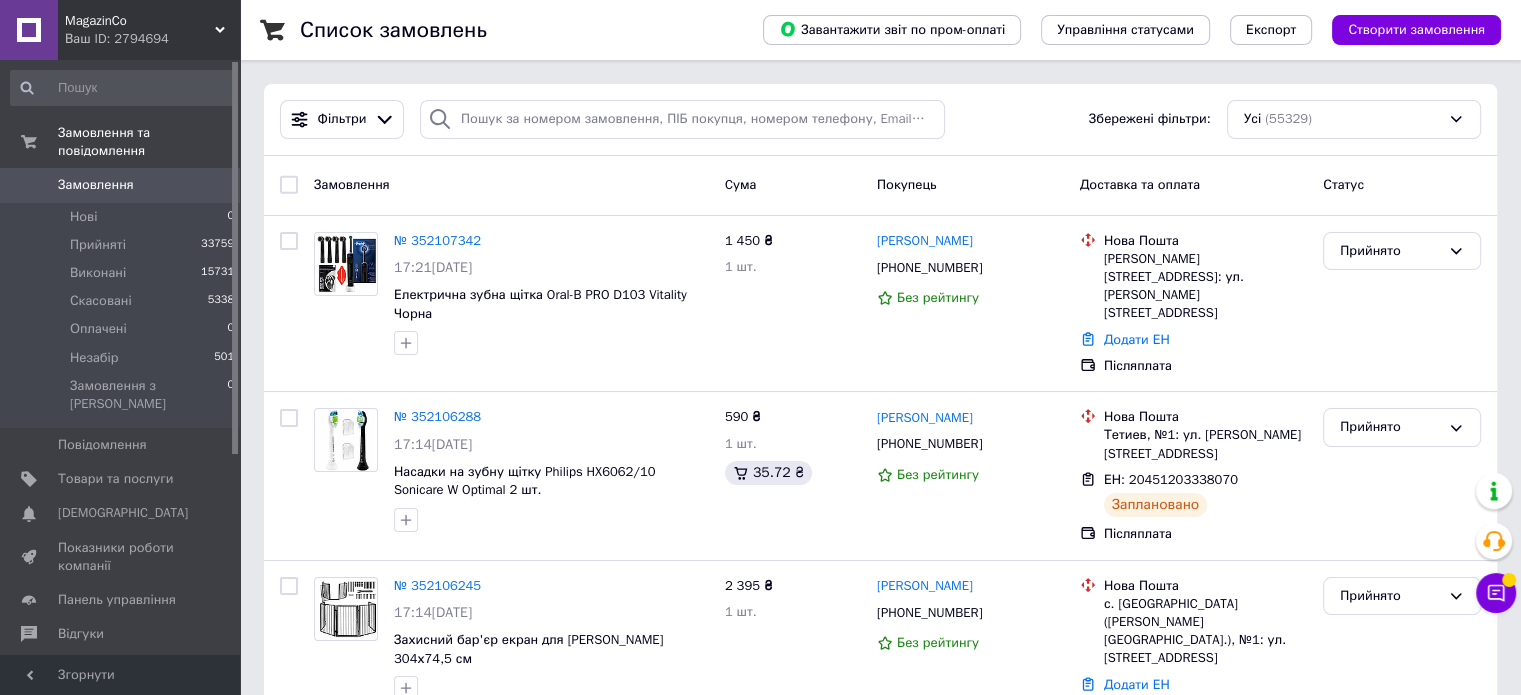 click on "Замовлення 0" at bounding box center [123, 185] 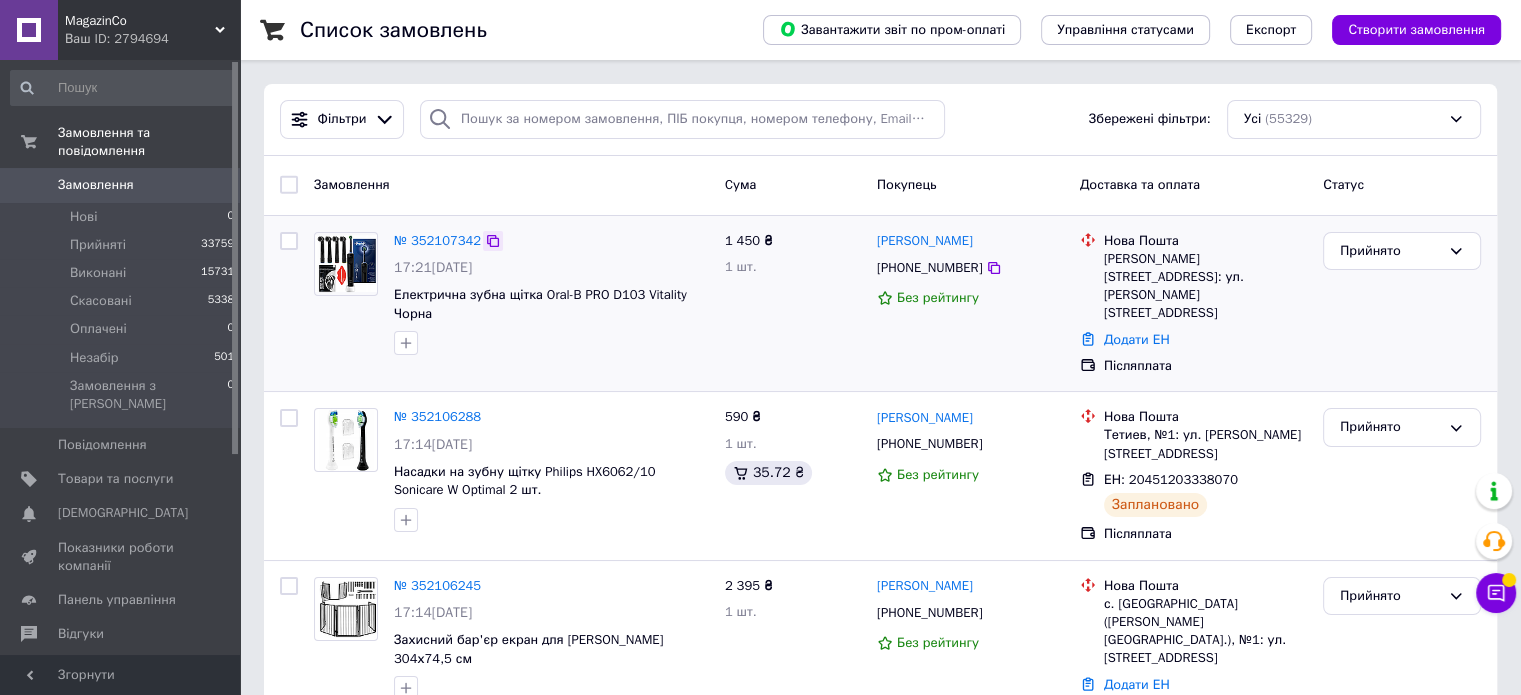 click 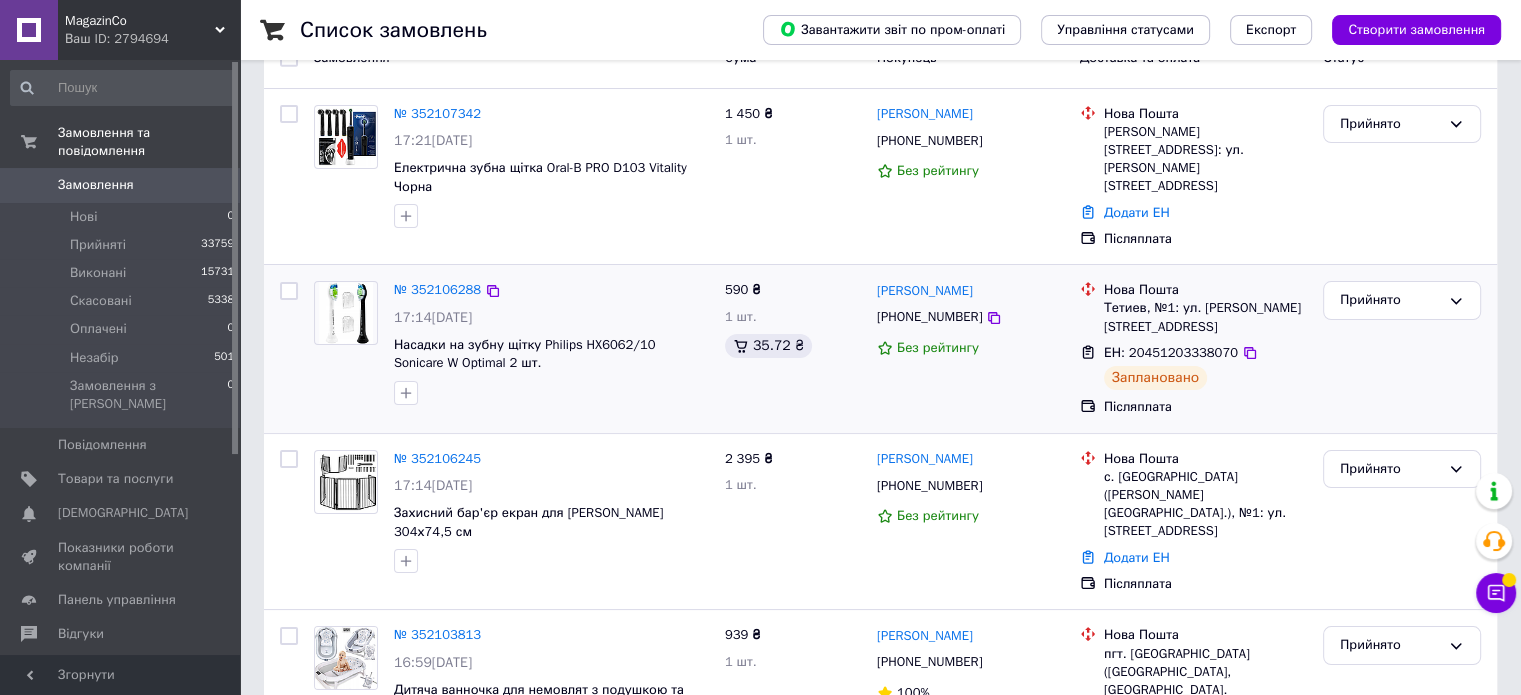 scroll, scrollTop: 300, scrollLeft: 0, axis: vertical 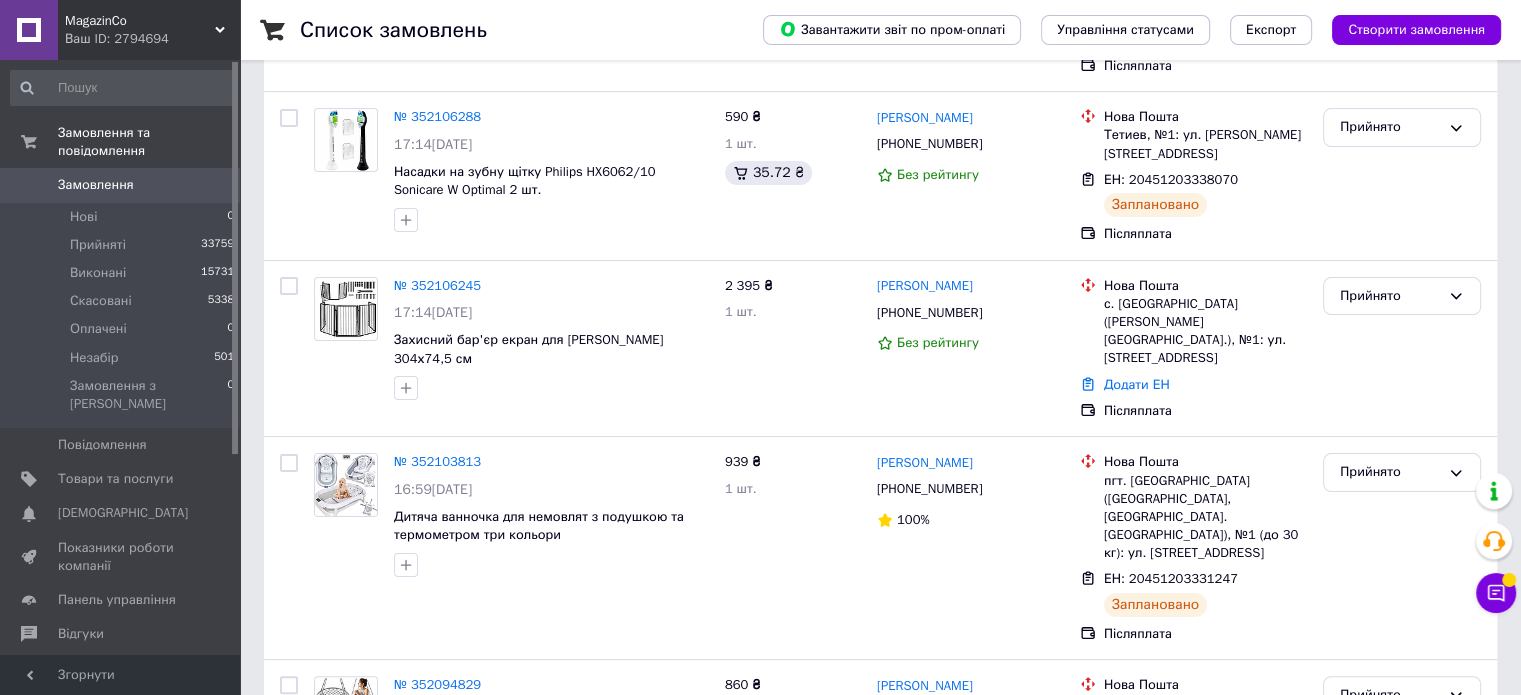 click on "0" at bounding box center (212, 185) 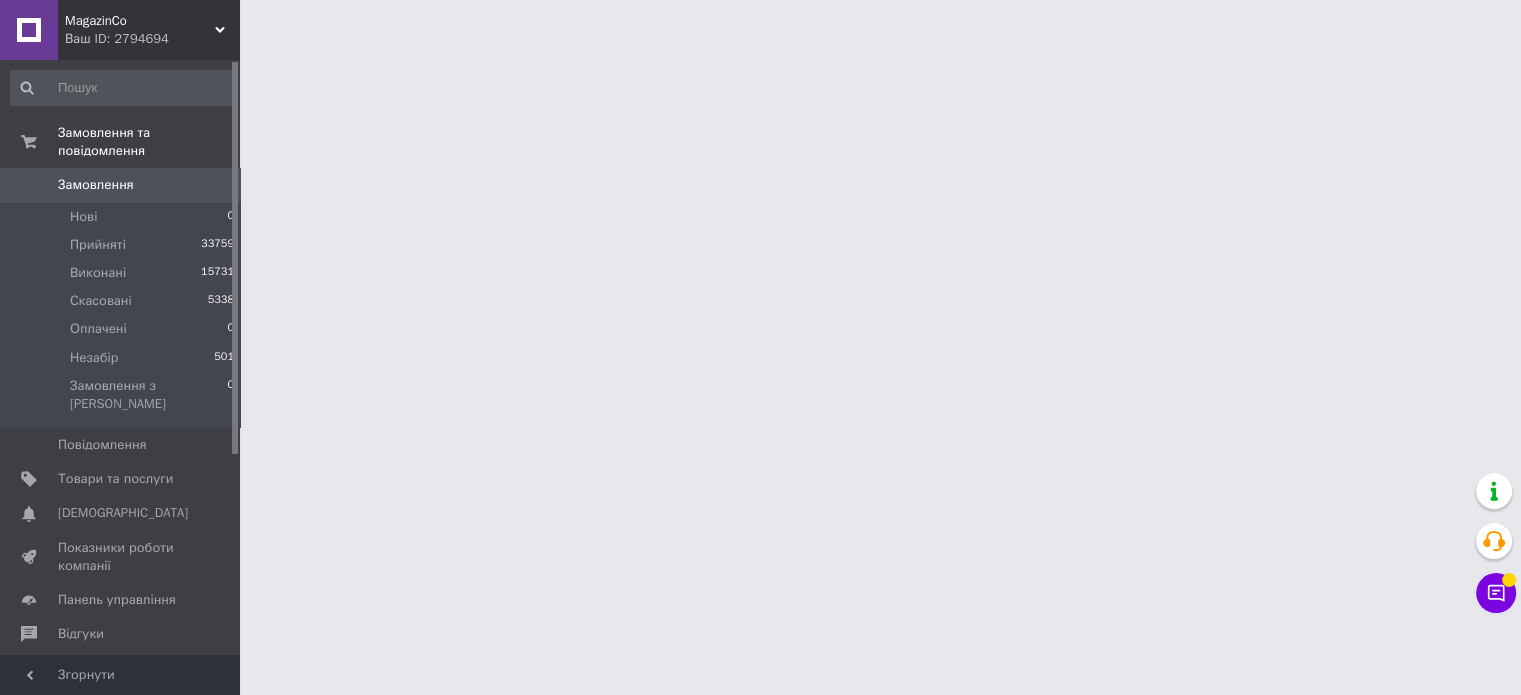 scroll, scrollTop: 0, scrollLeft: 0, axis: both 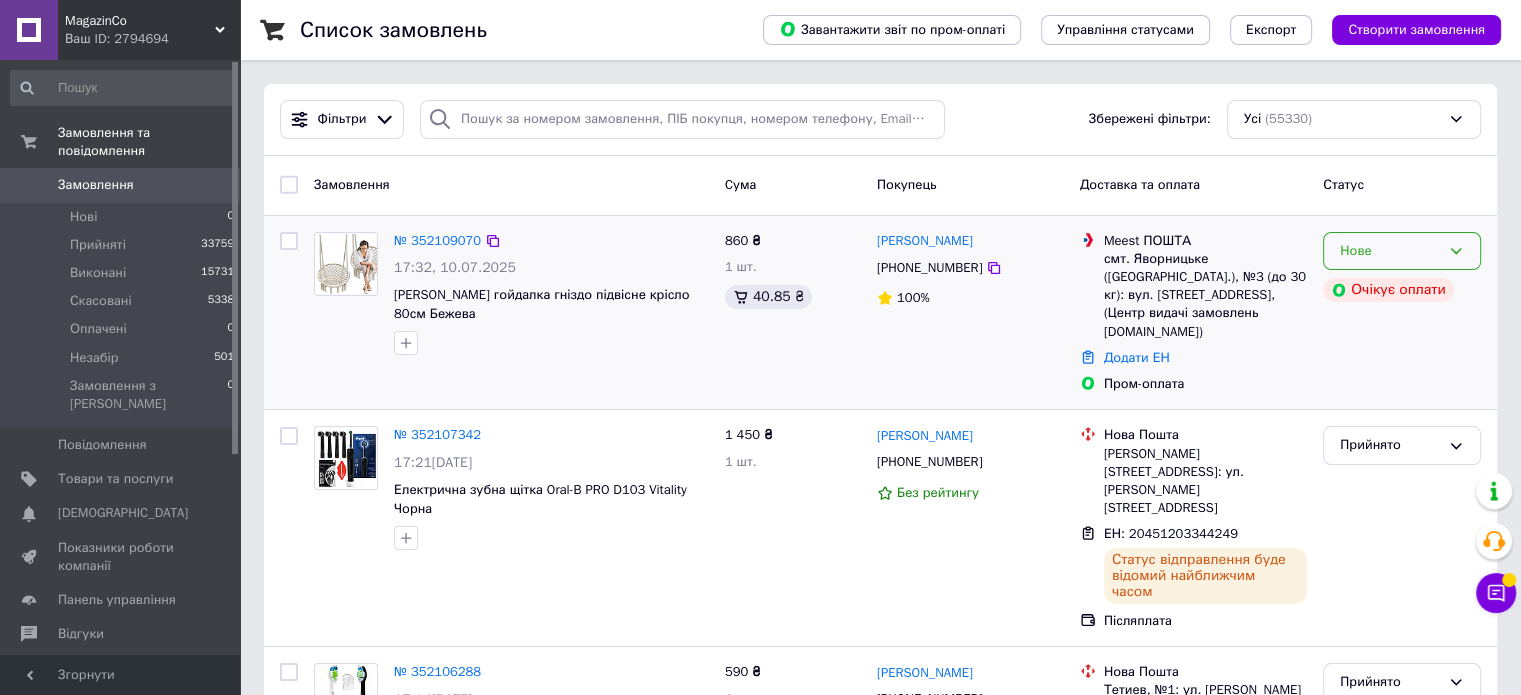 click on "Нове" at bounding box center [1390, 251] 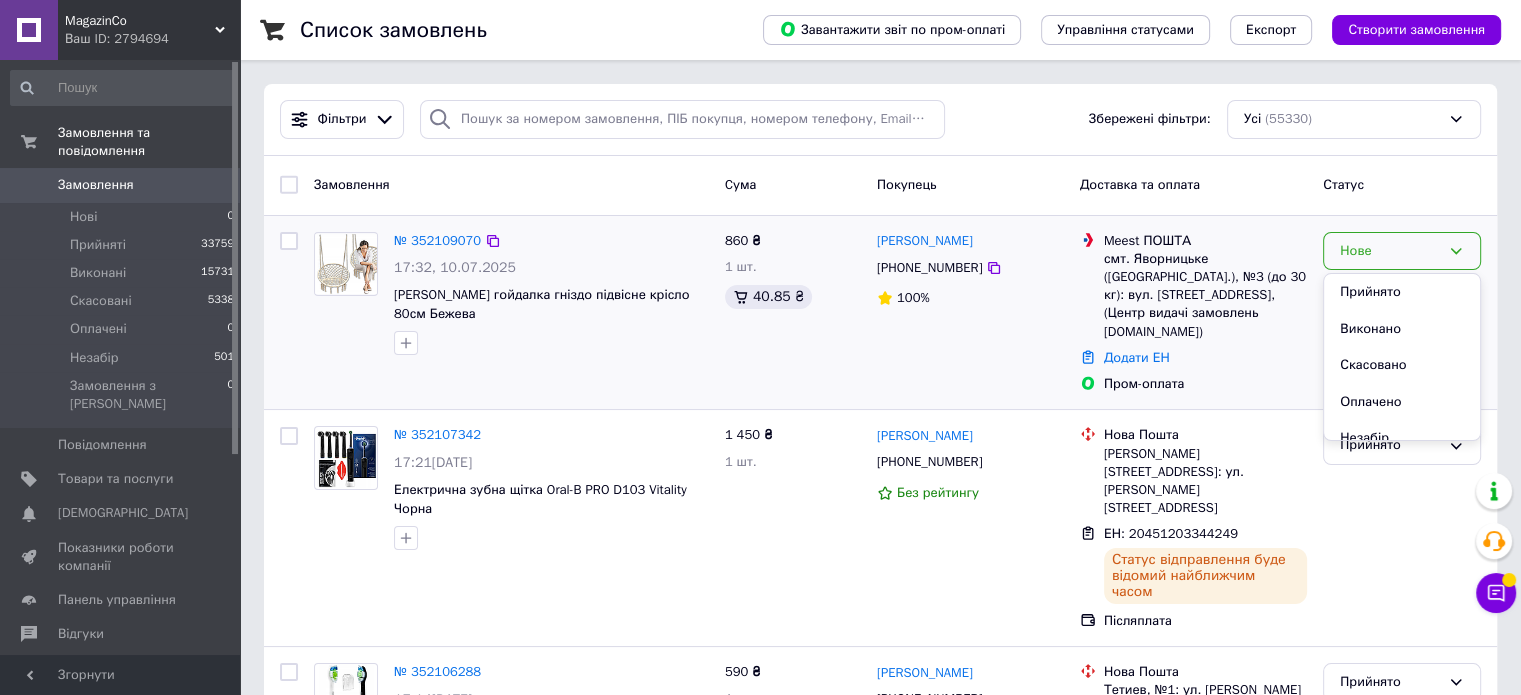 drag, startPoint x: 1385, startPoint y: 288, endPoint x: 687, endPoint y: 315, distance: 698.52203 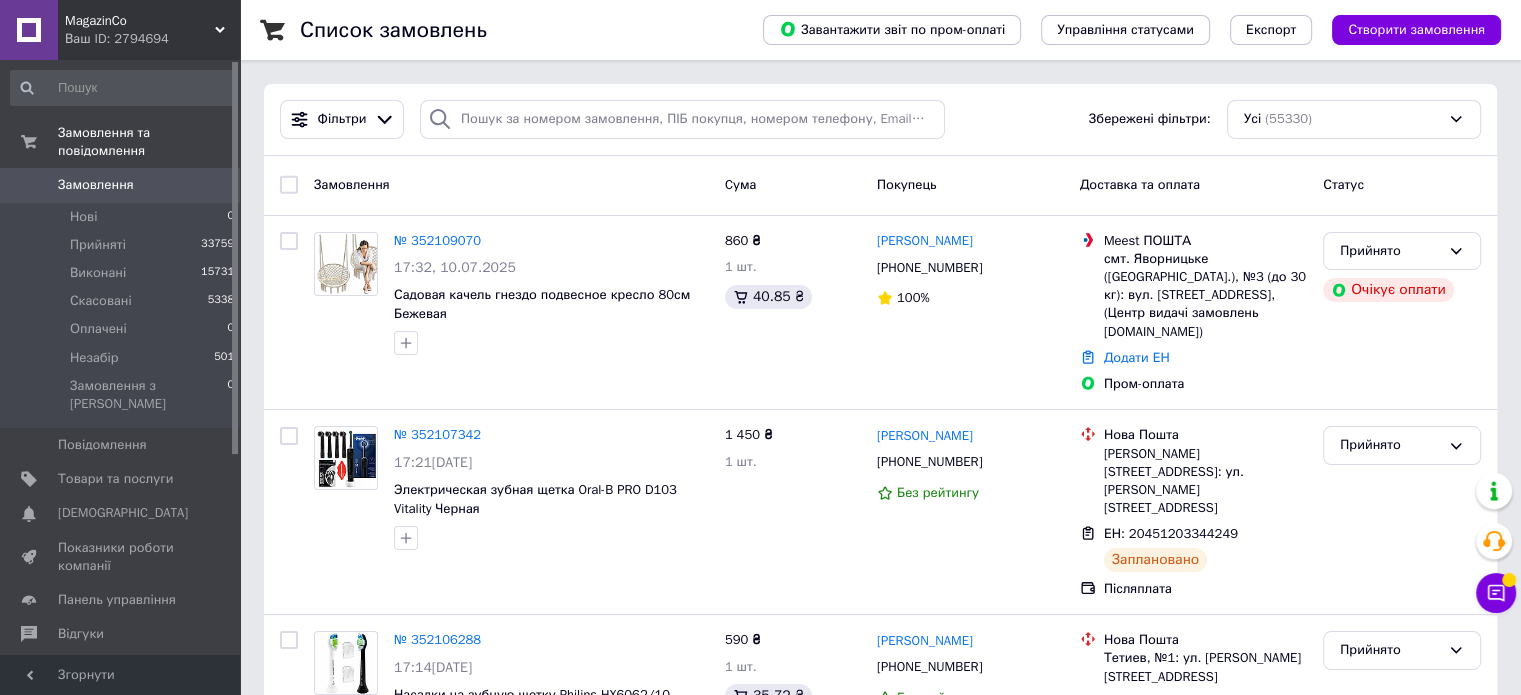 click on "Замовлення" at bounding box center [121, 185] 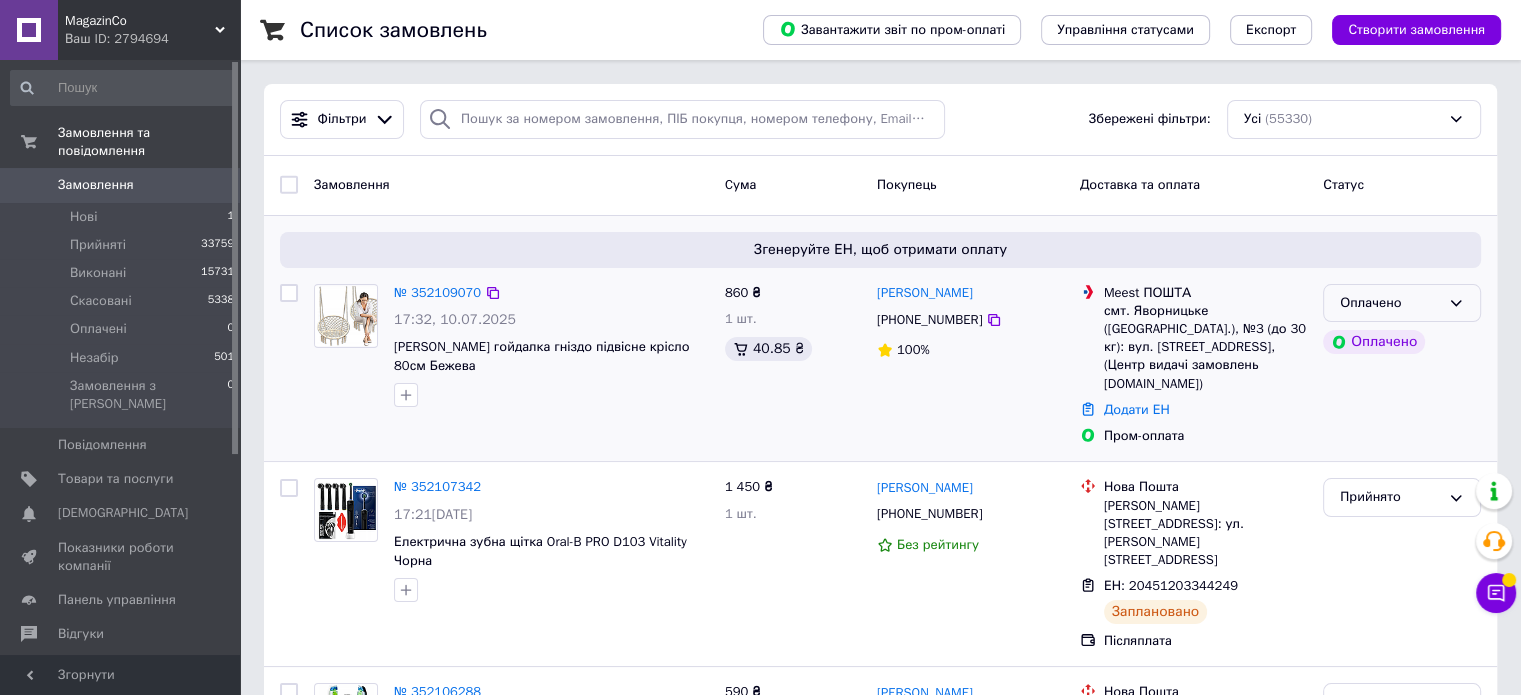 click on "Оплачено" at bounding box center [1390, 303] 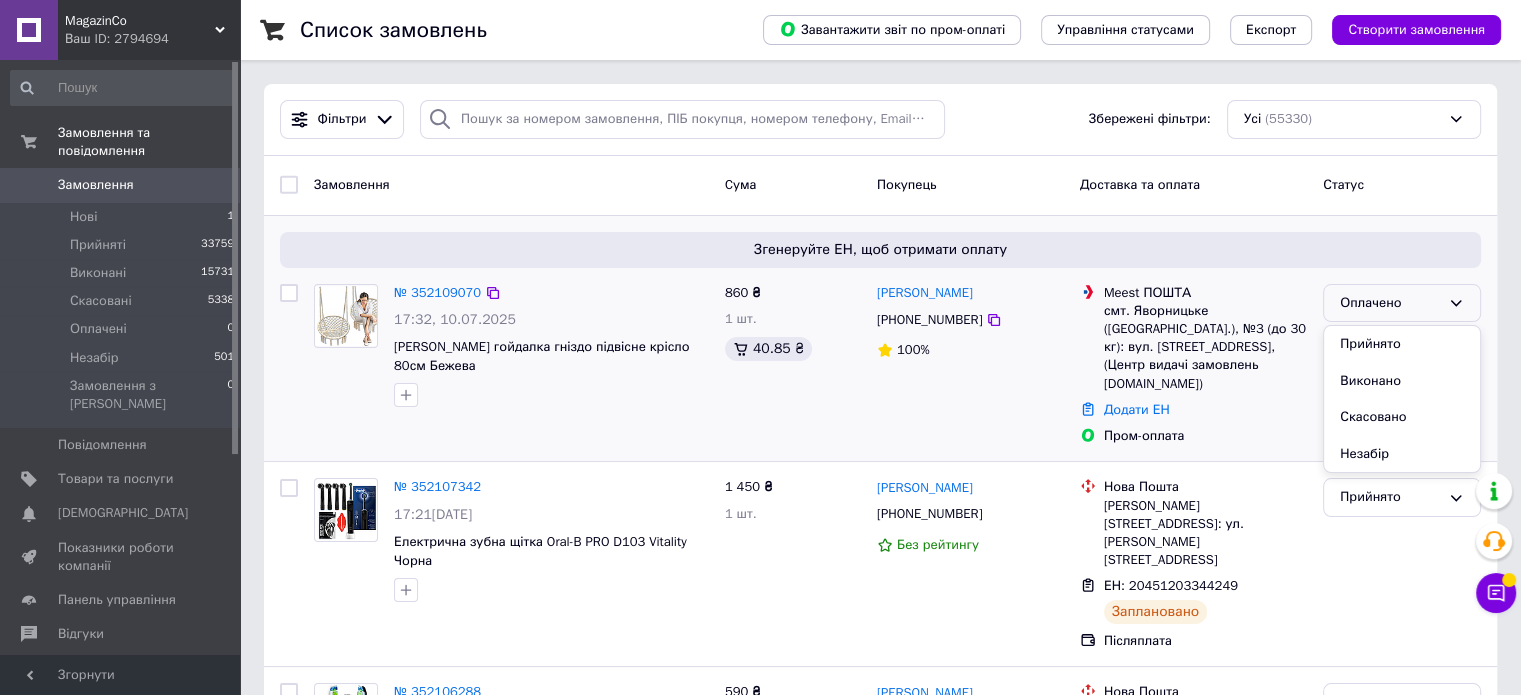 drag, startPoint x: 1426, startPoint y: 351, endPoint x: 1416, endPoint y: 350, distance: 10.049875 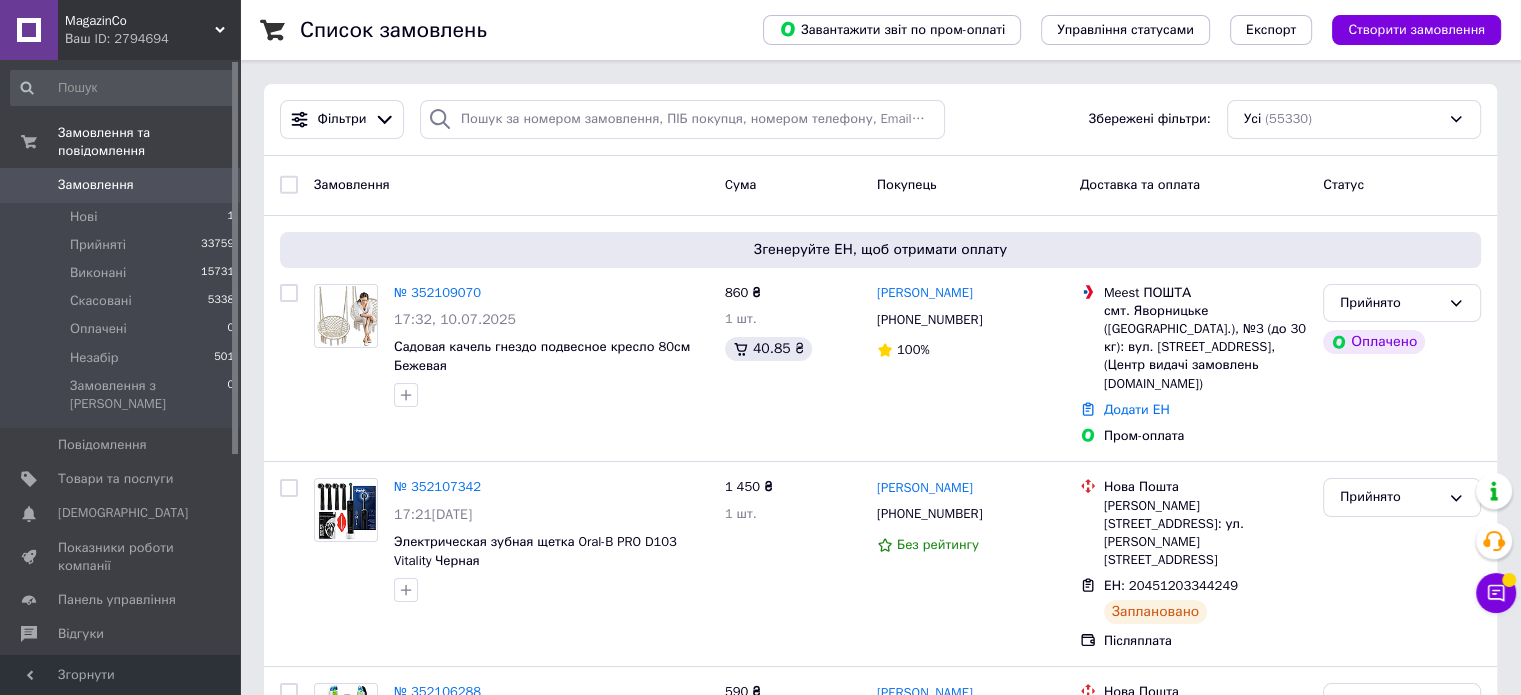 click on "Замовлення" at bounding box center [96, 185] 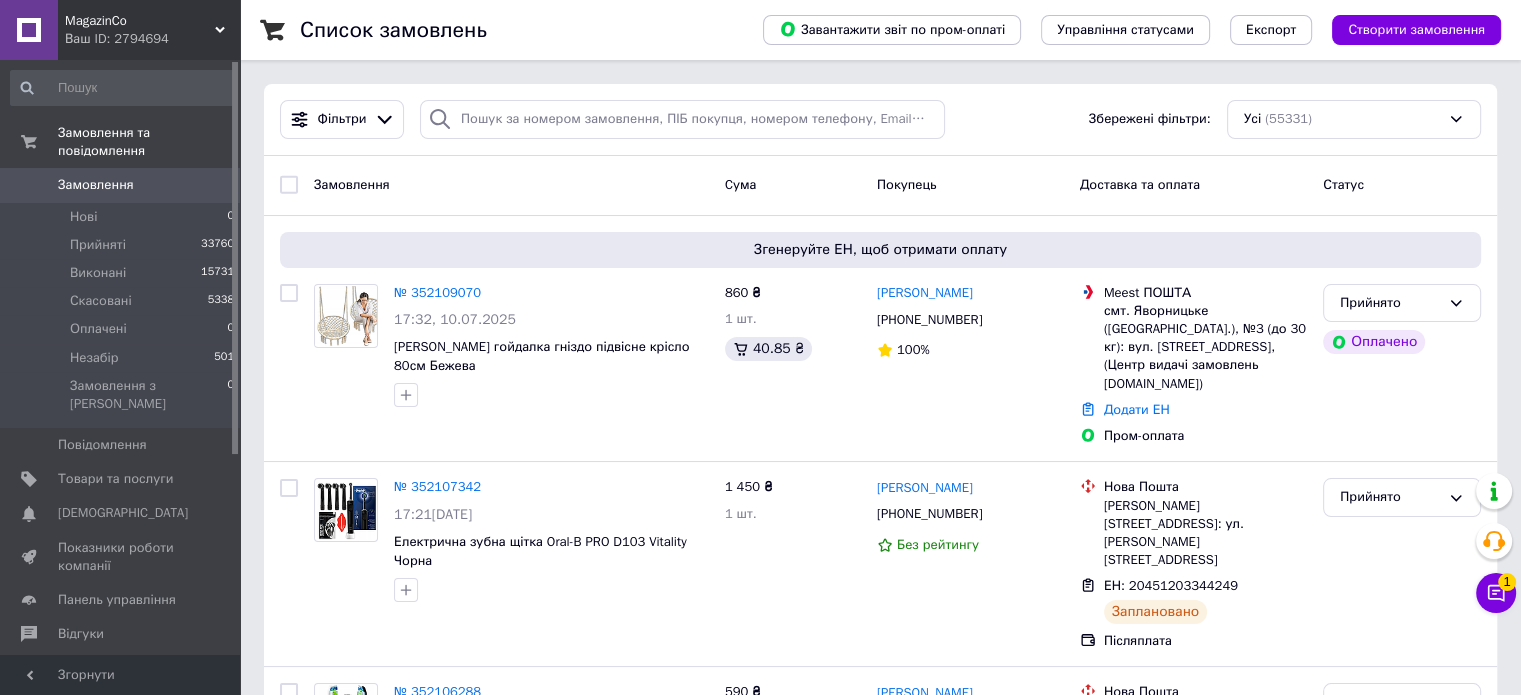 click on "Замовлення" at bounding box center [96, 185] 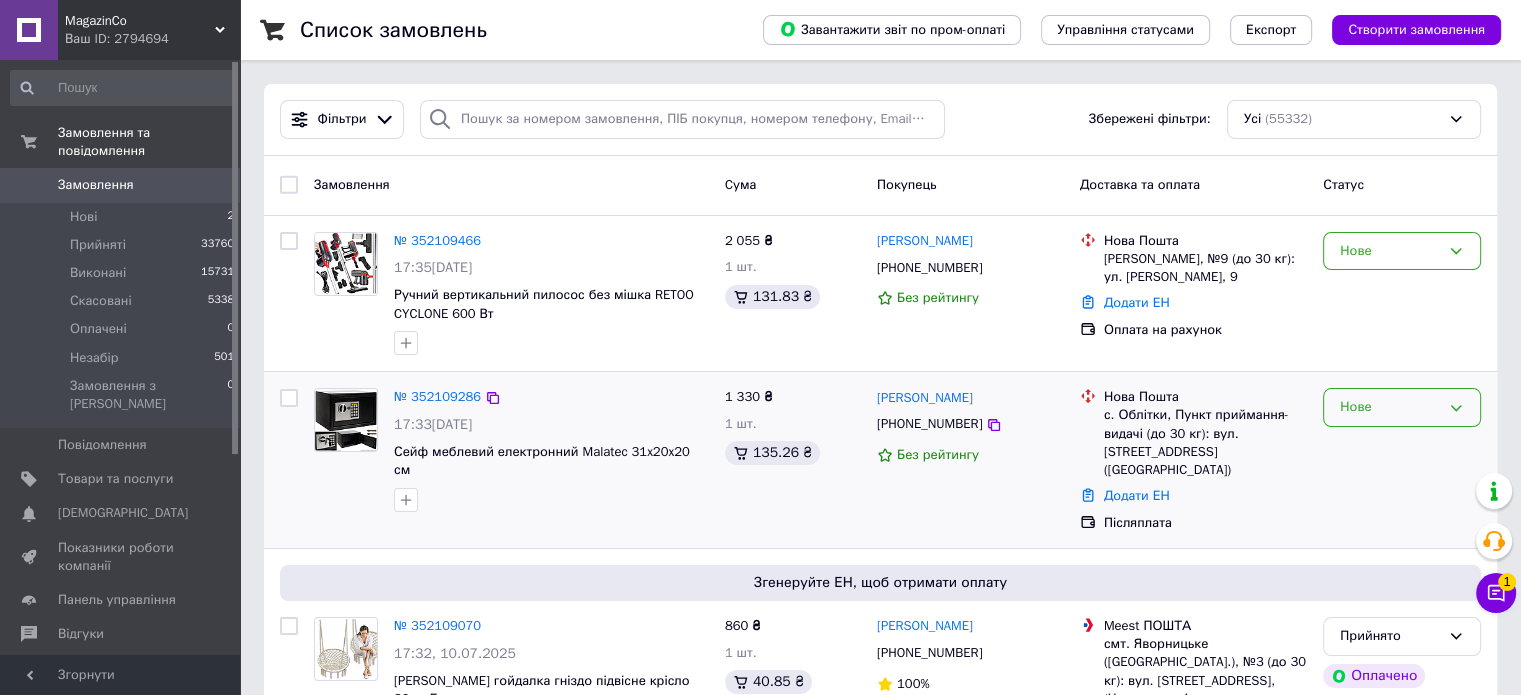 click on "Нове" at bounding box center (1390, 407) 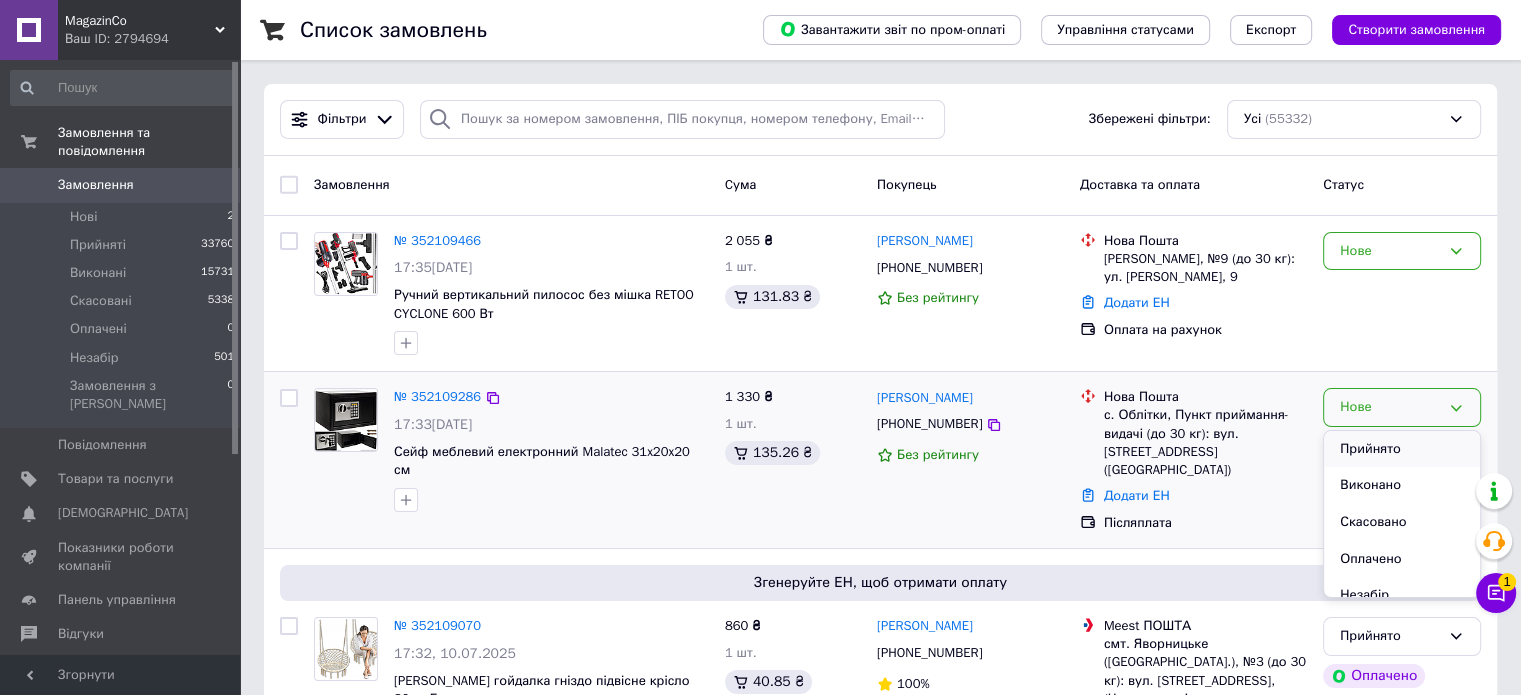 click on "Прийнято" at bounding box center (1402, 449) 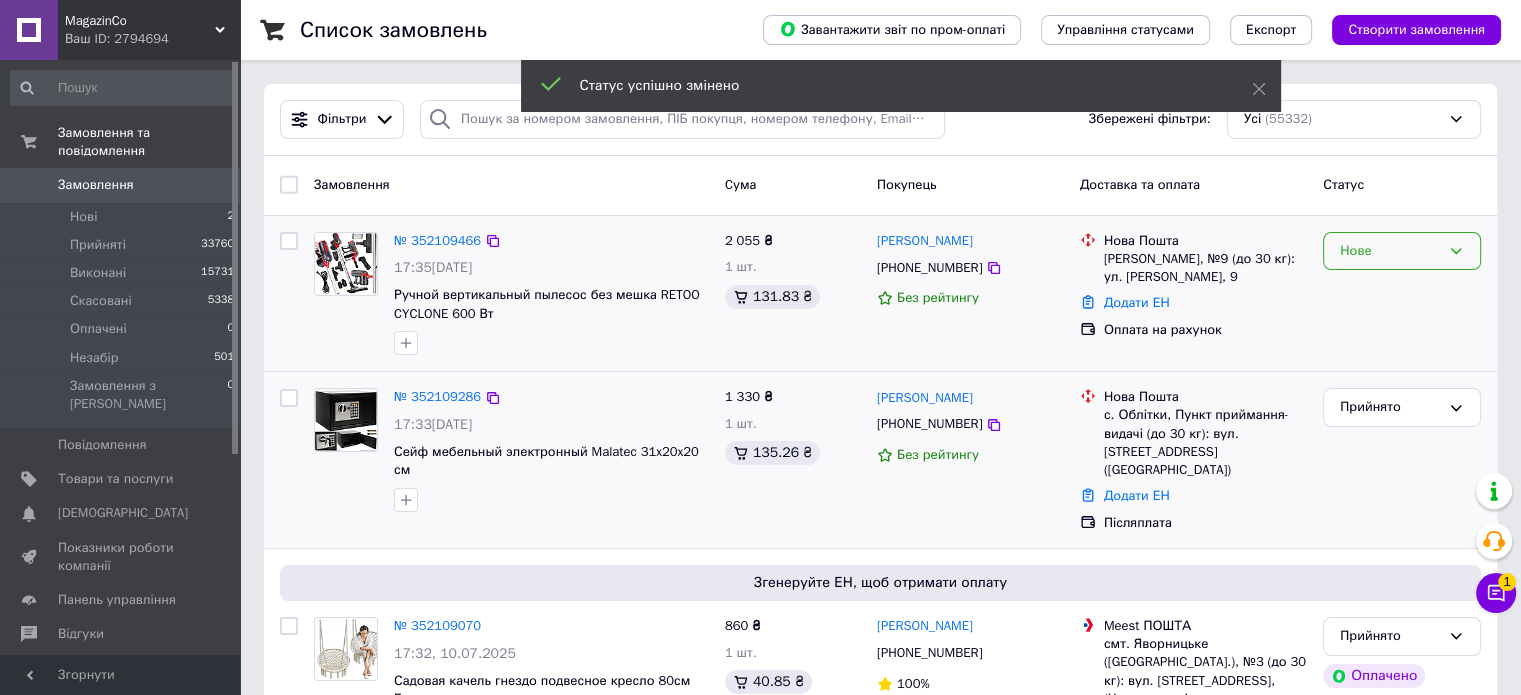 click on "Нове" at bounding box center [1390, 251] 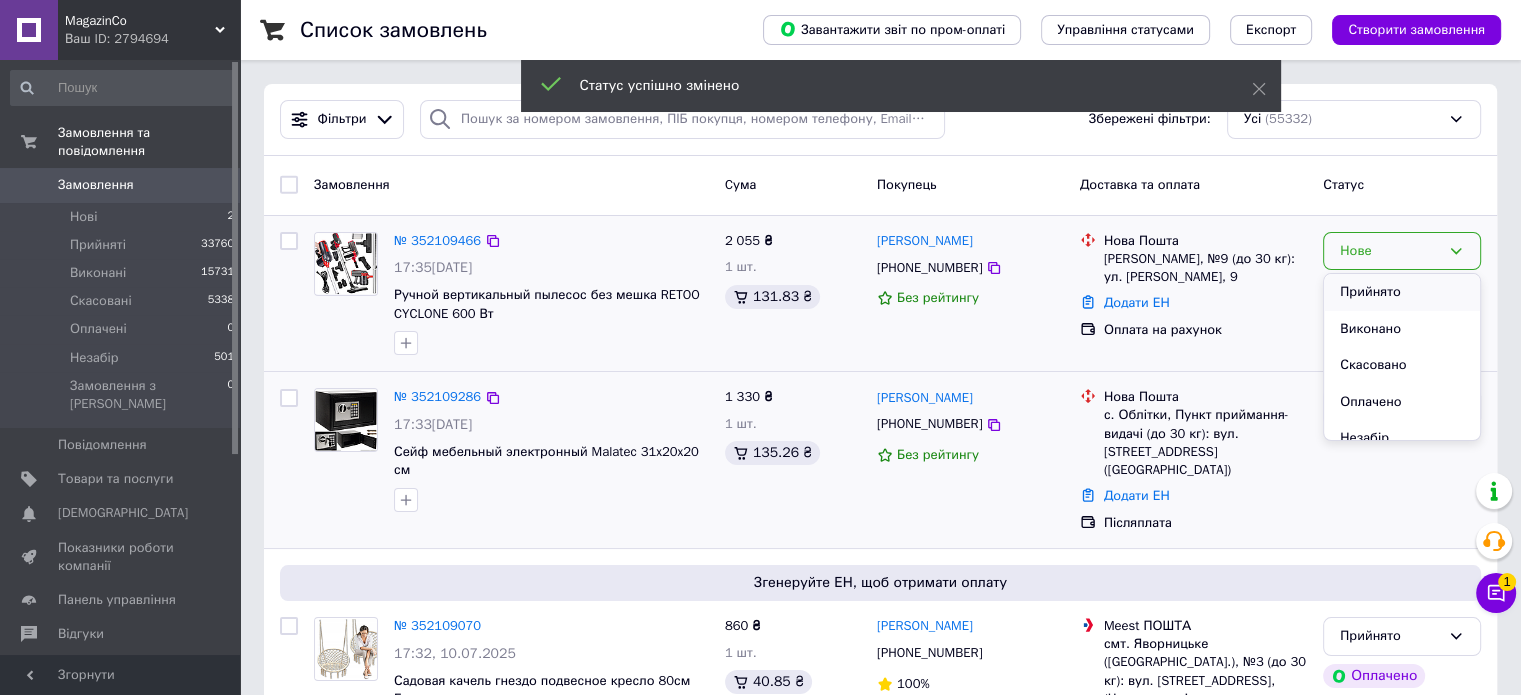click on "Прийнято" at bounding box center [1402, 292] 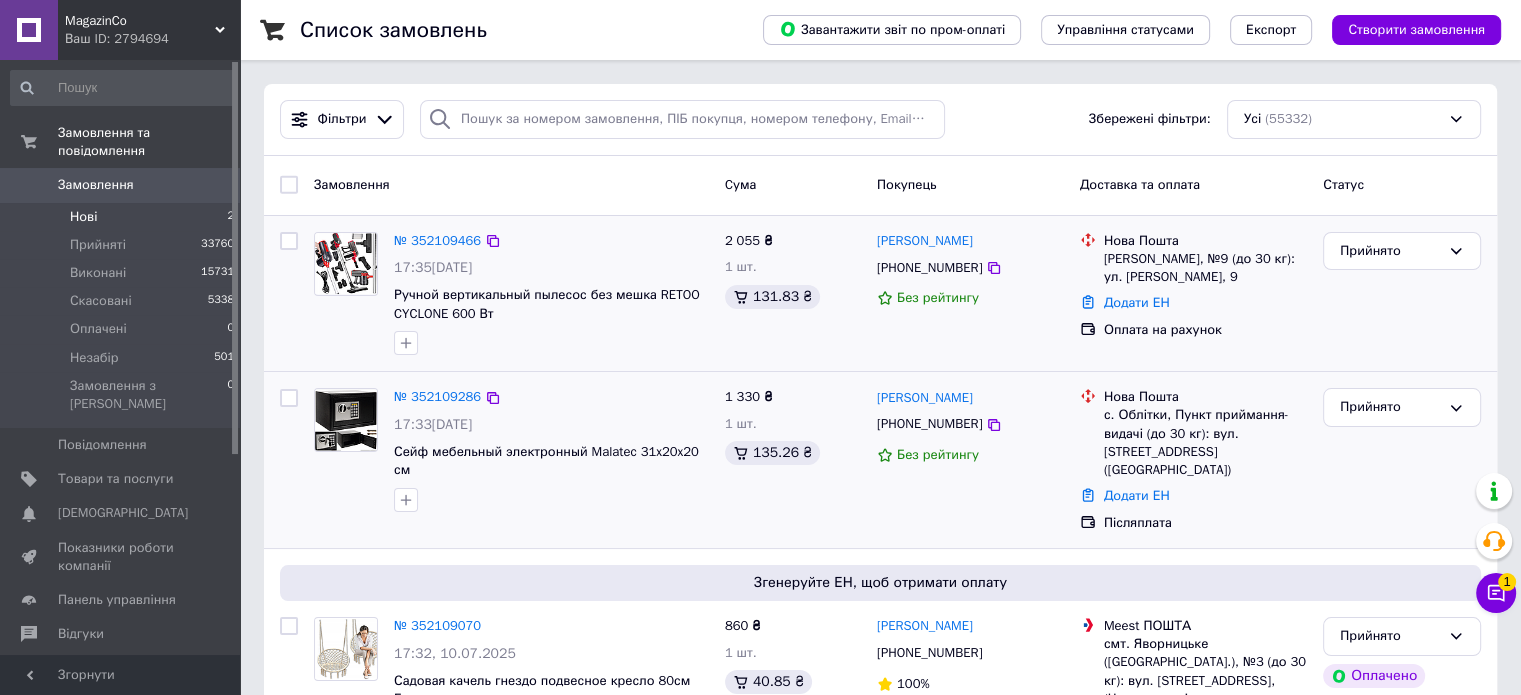 click on "Нові 2" at bounding box center [123, 217] 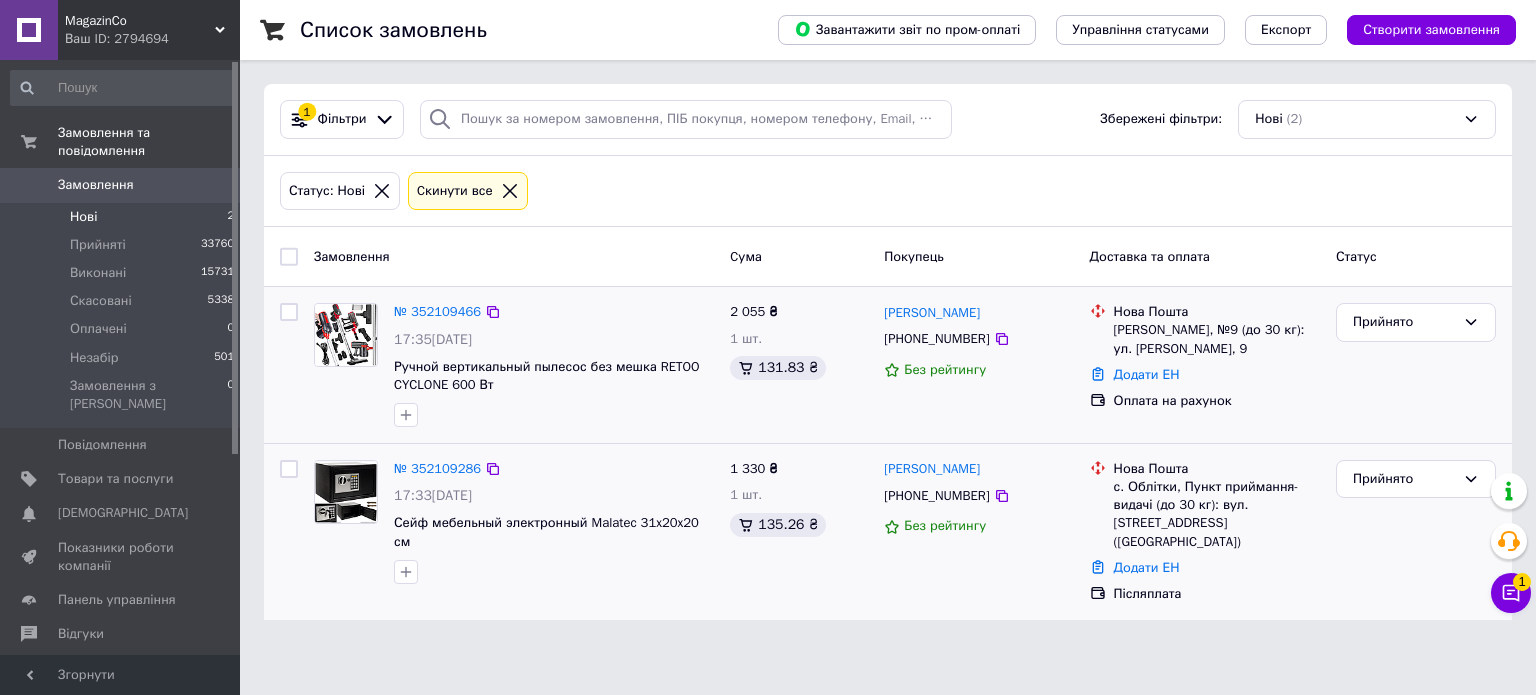 click on "Замовлення" at bounding box center (96, 185) 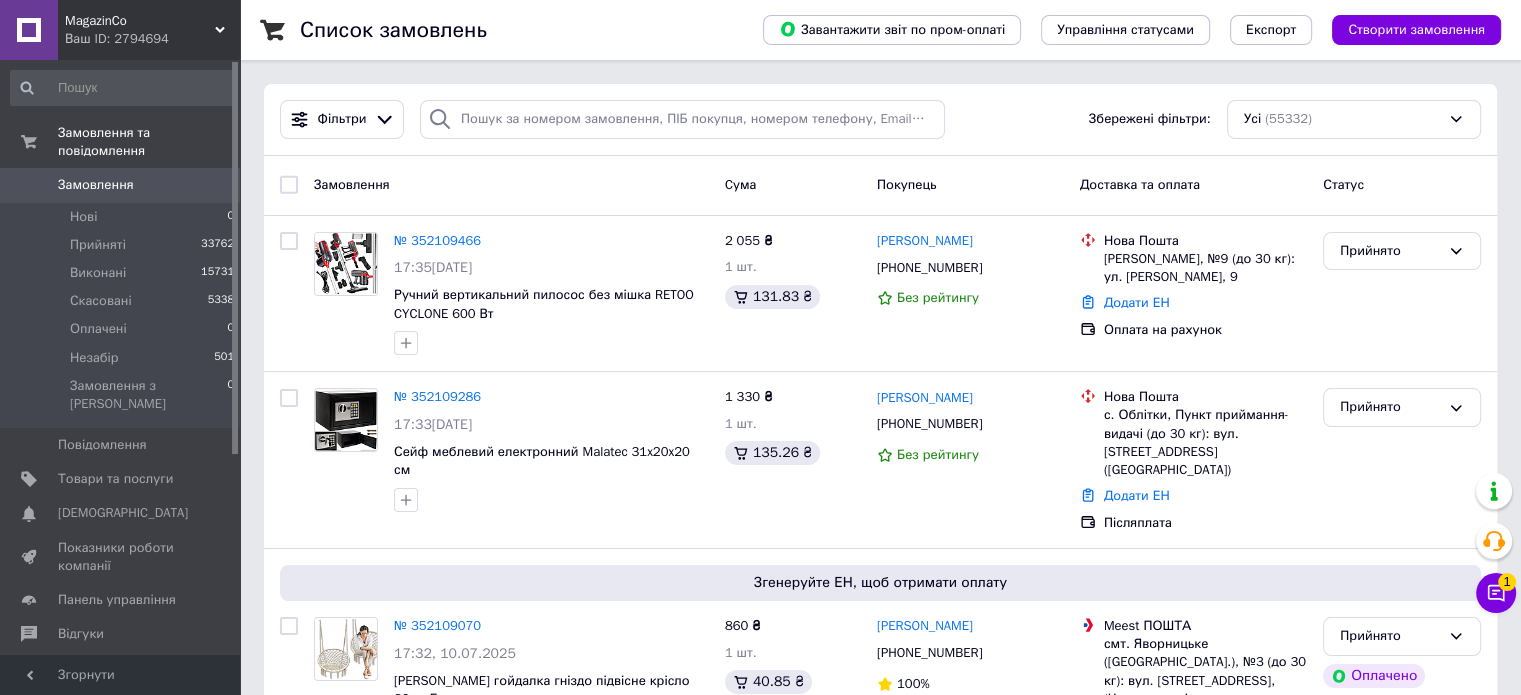 click on "Замовлення" at bounding box center (121, 185) 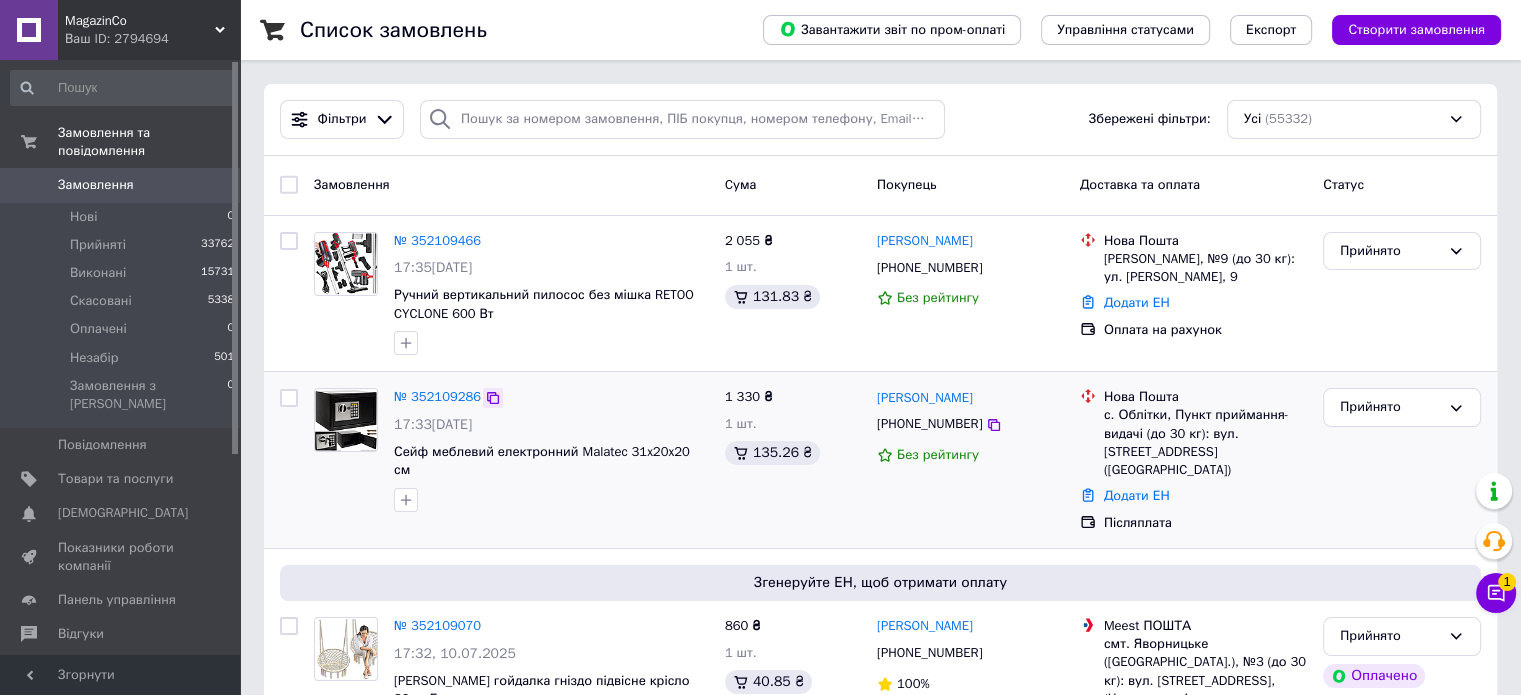 click 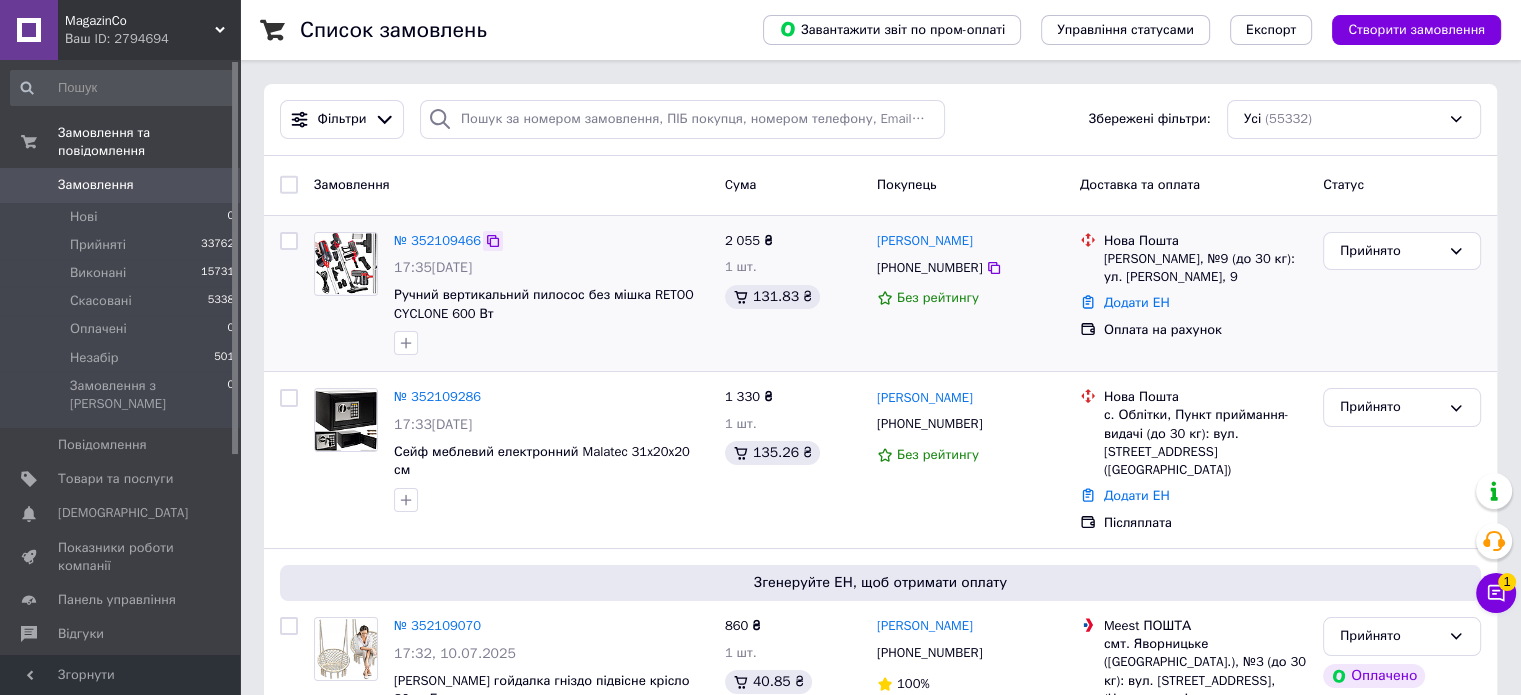 click 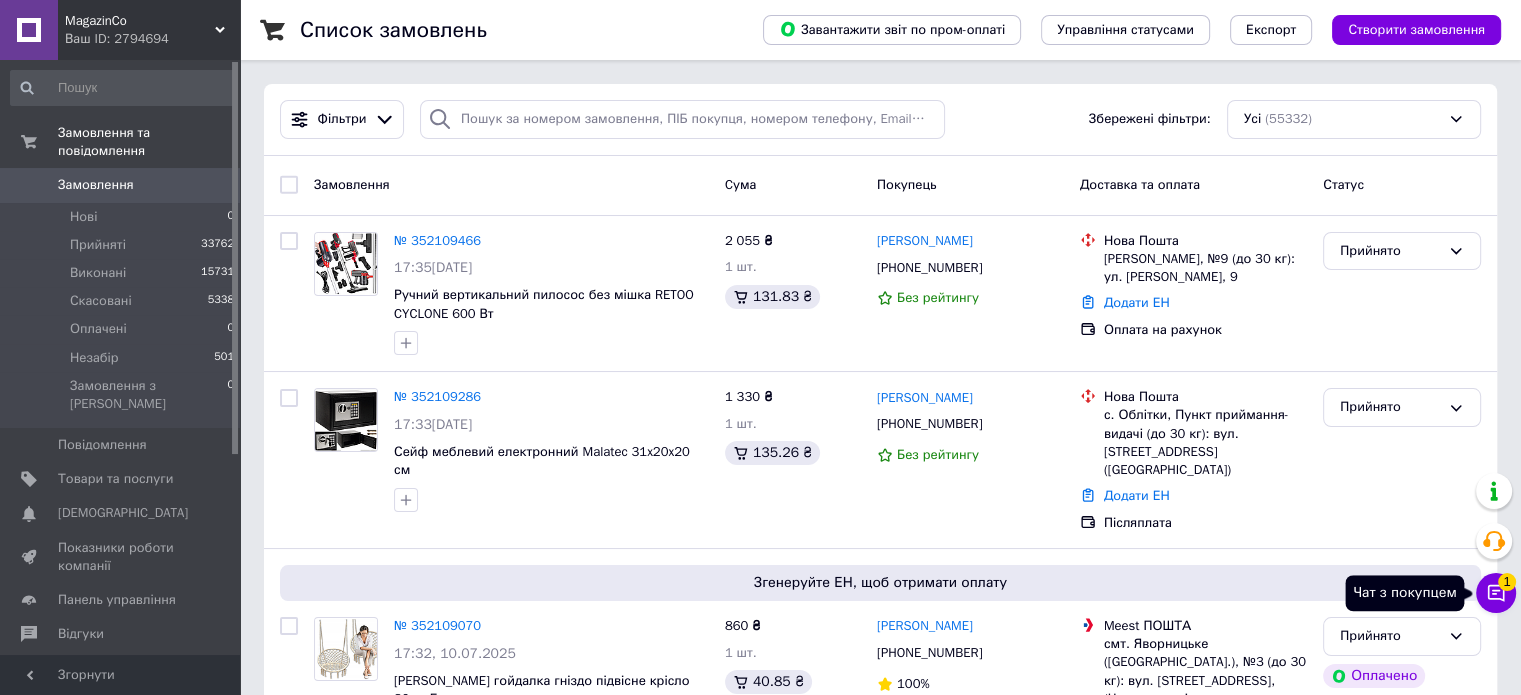 click 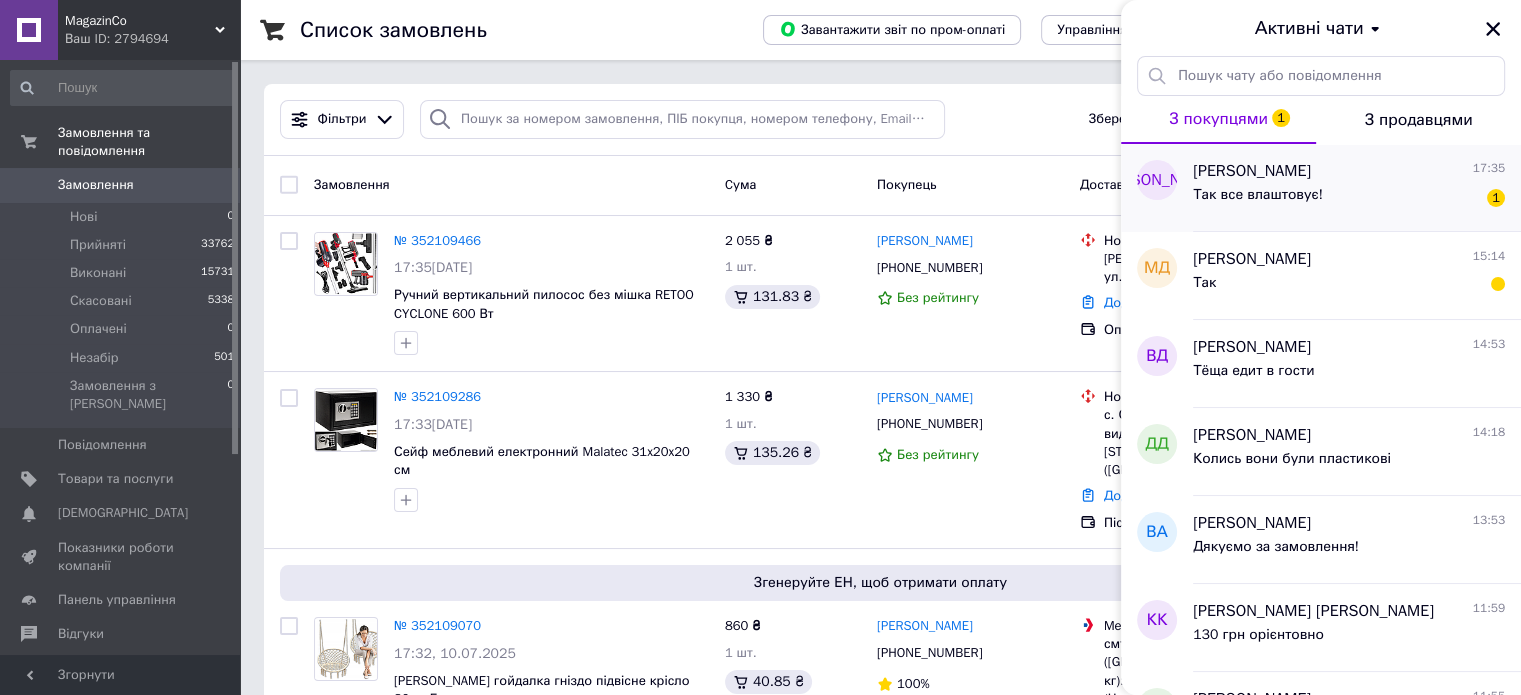 click on "Так все влаштовує!" at bounding box center (1258, 195) 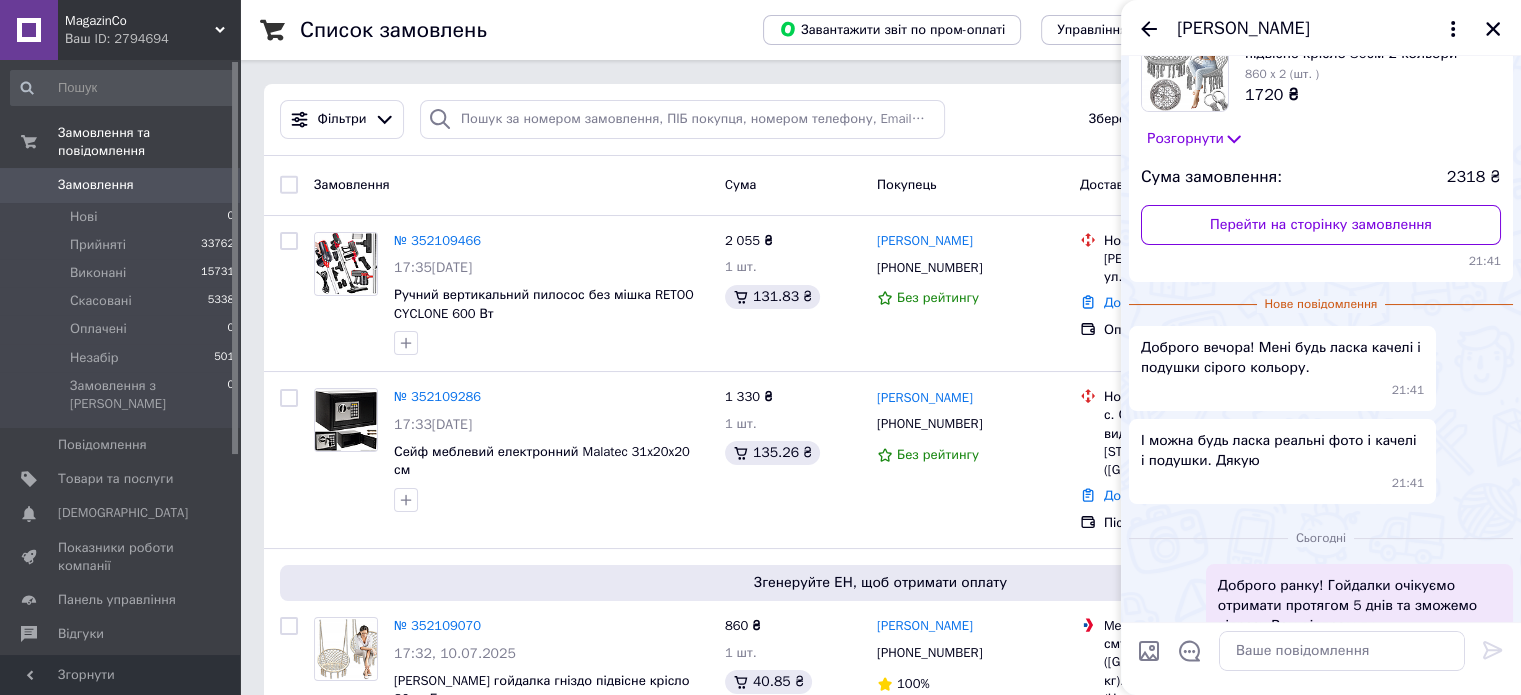 scroll, scrollTop: 559, scrollLeft: 0, axis: vertical 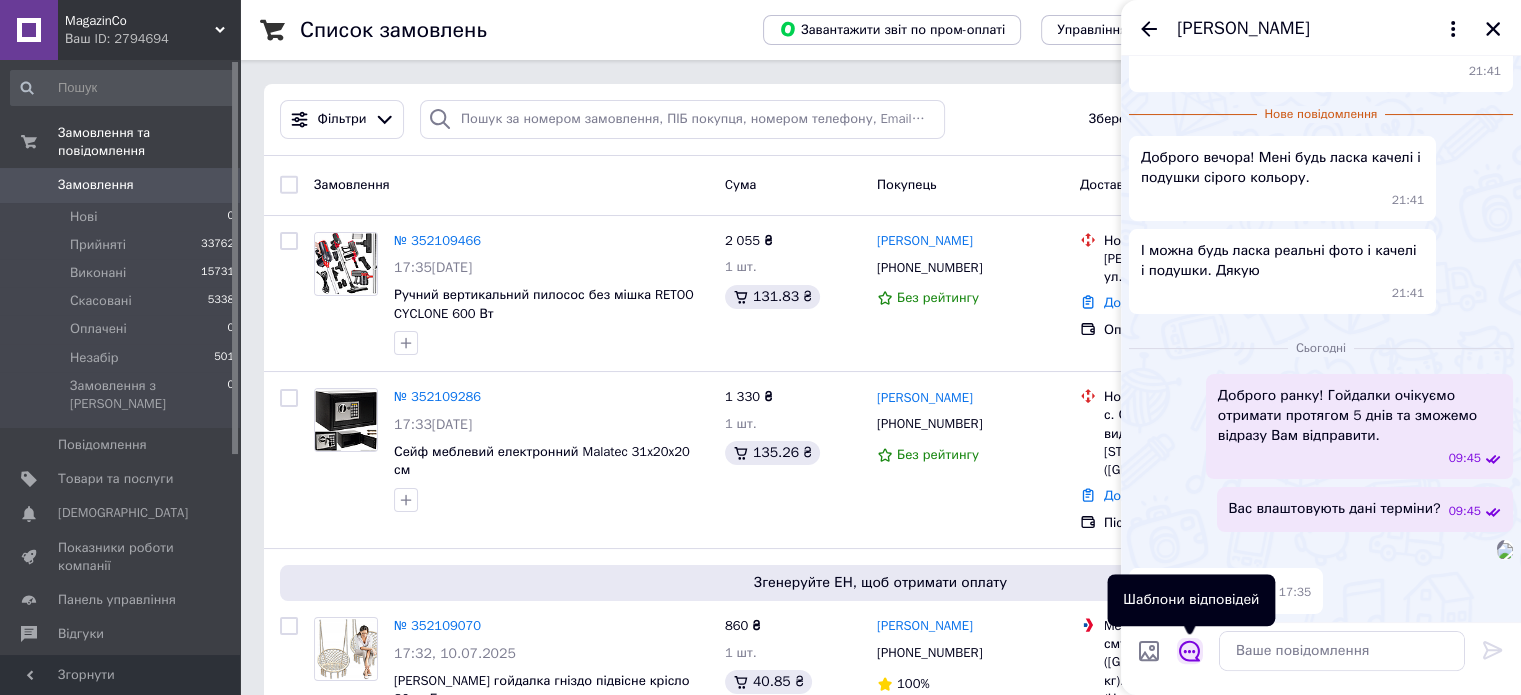 click 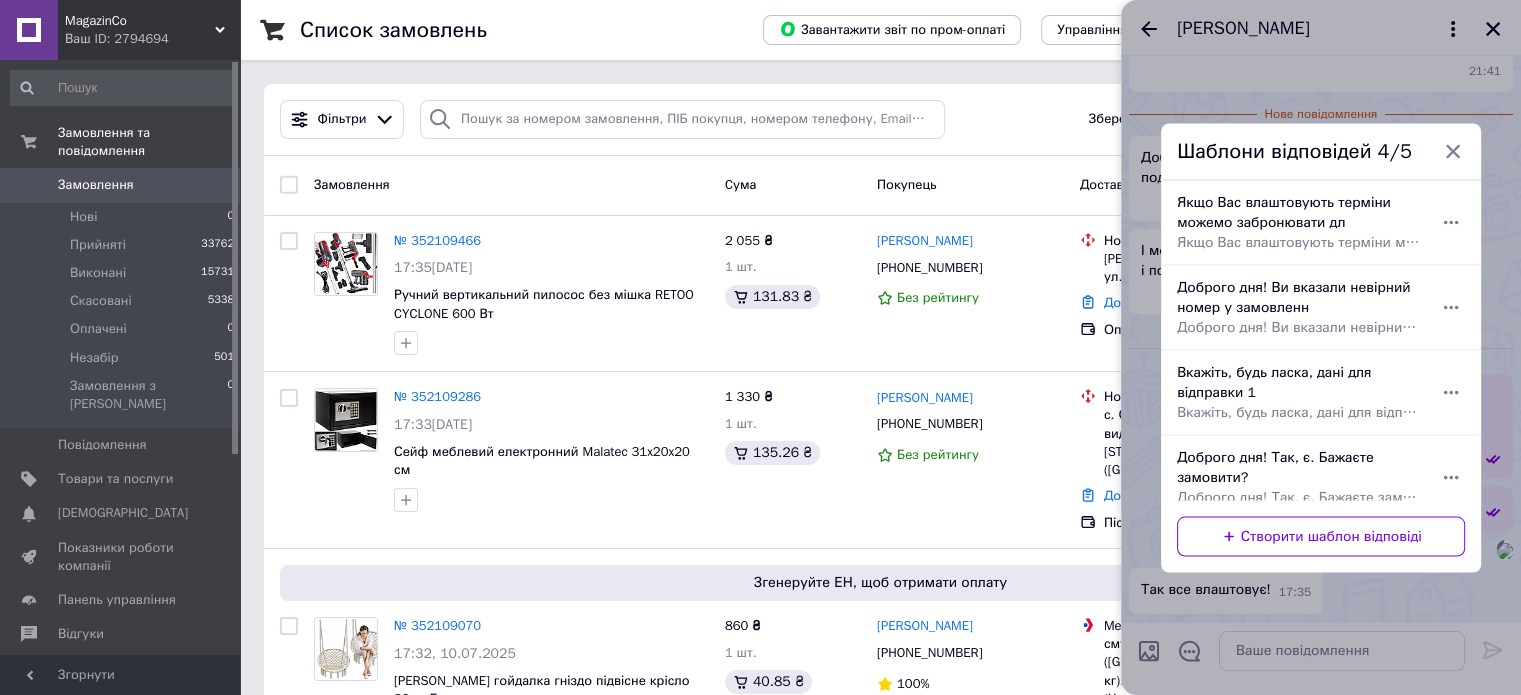 click on "Вкажіть, будь ласка, дані для відправки 1 Вкажіть, будь ласка, дані для відправки!" at bounding box center [1299, 392] 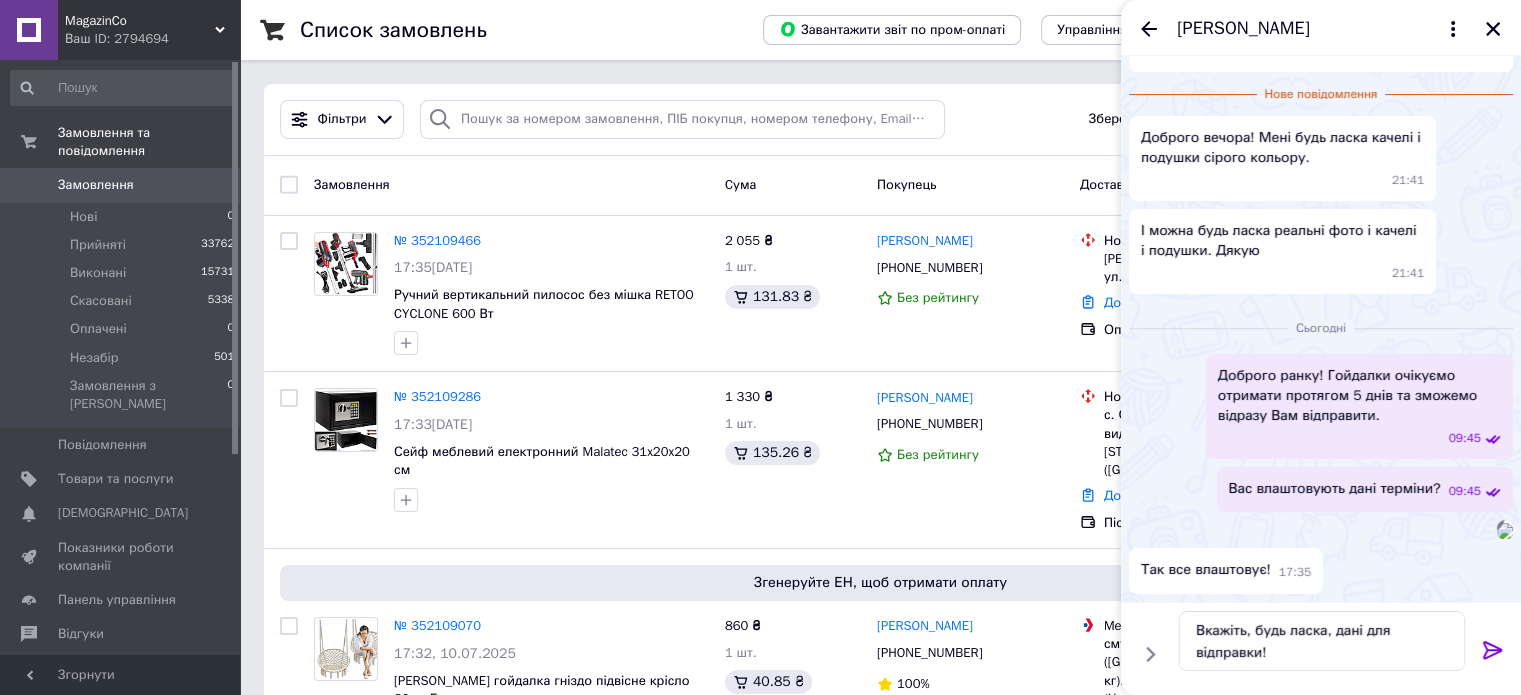 click 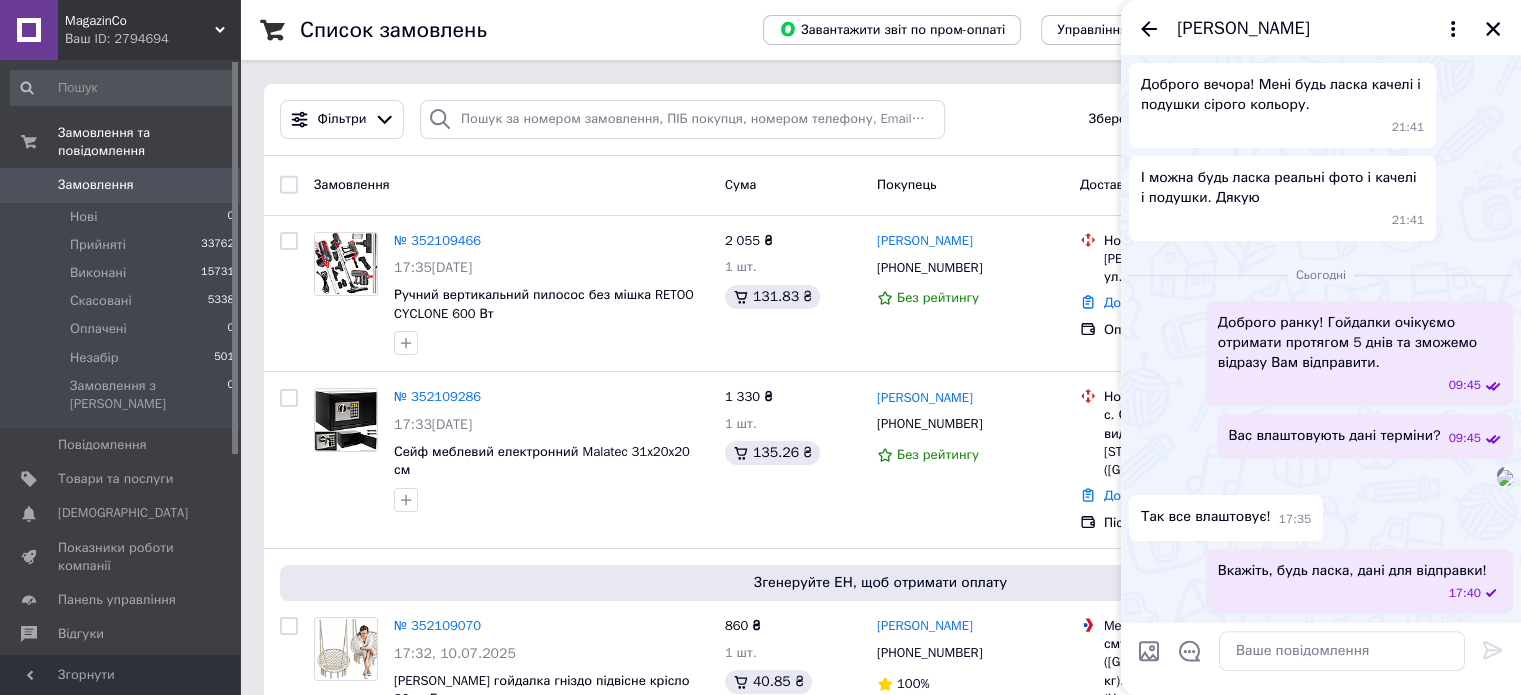scroll, scrollTop: 596, scrollLeft: 0, axis: vertical 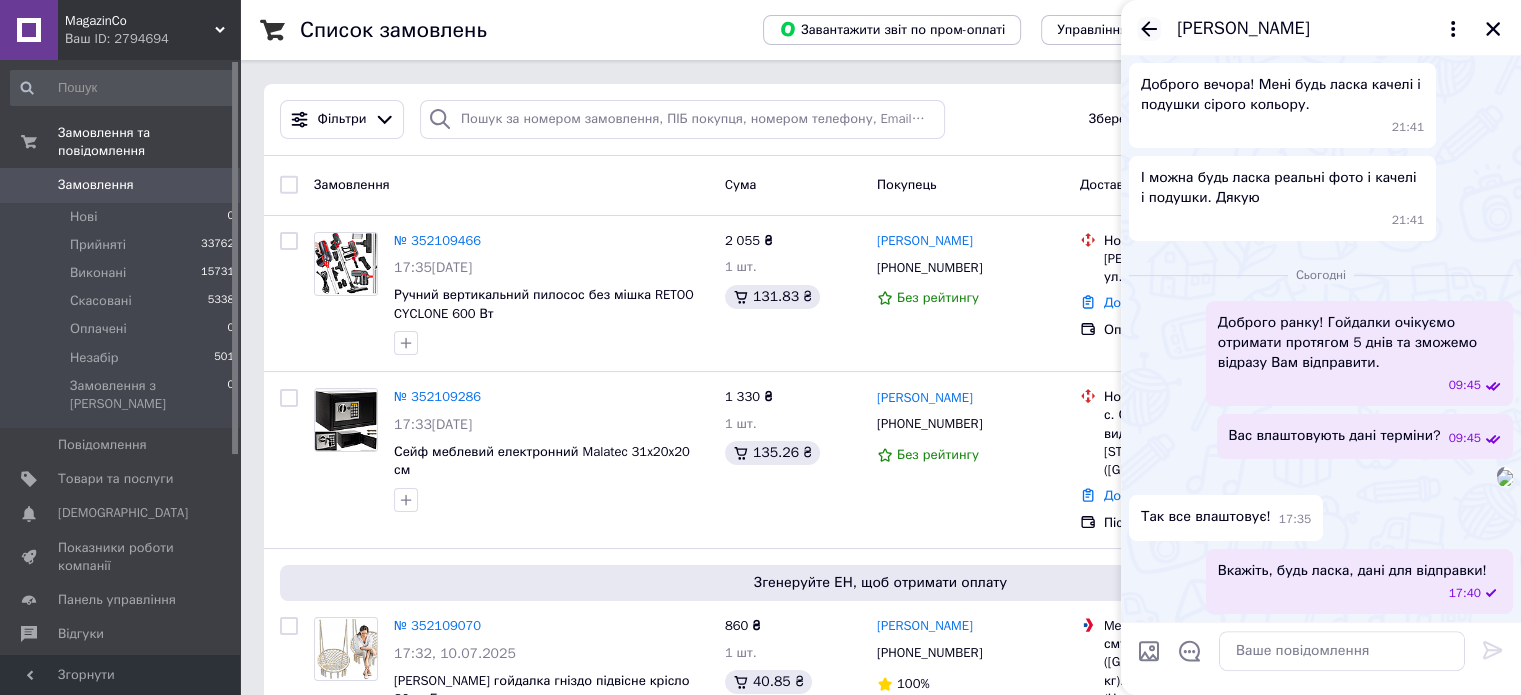 click 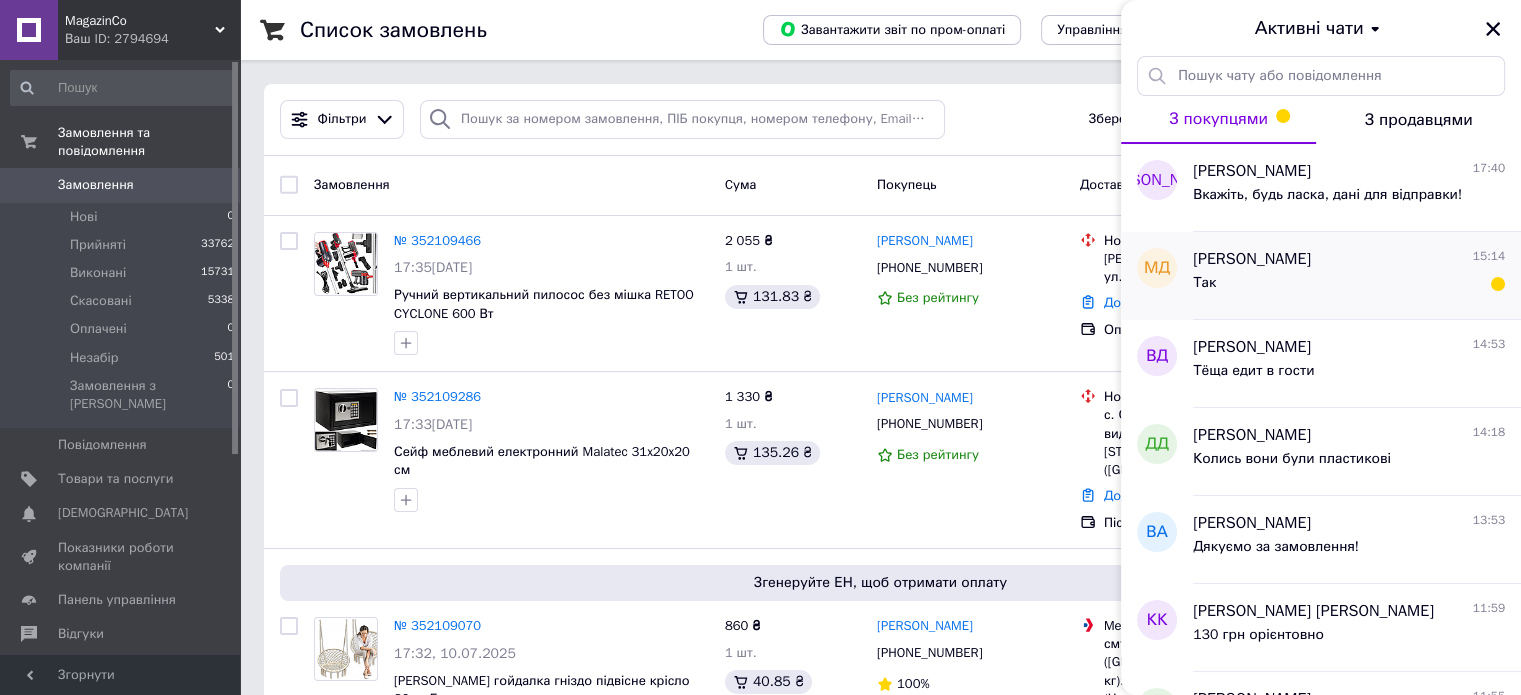 click on "Так" at bounding box center (1349, 287) 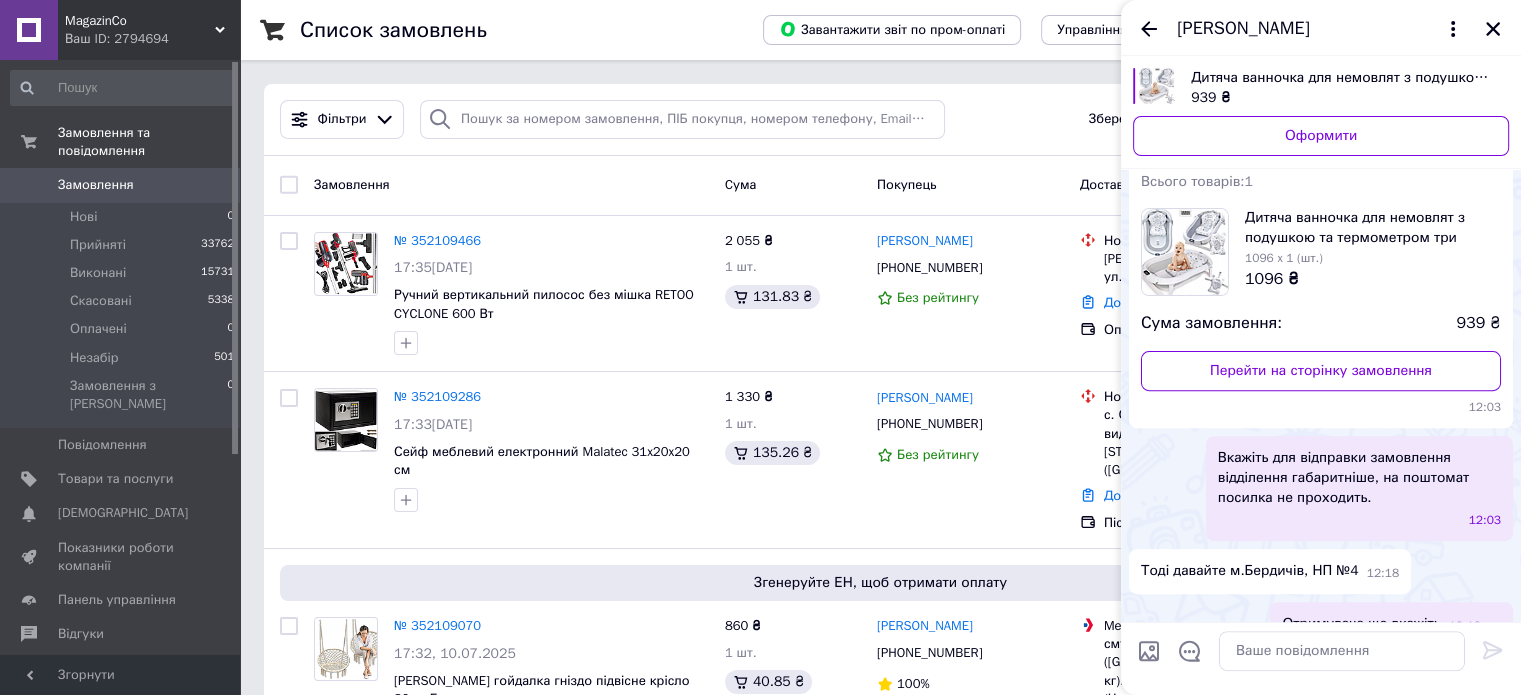 scroll, scrollTop: 808, scrollLeft: 0, axis: vertical 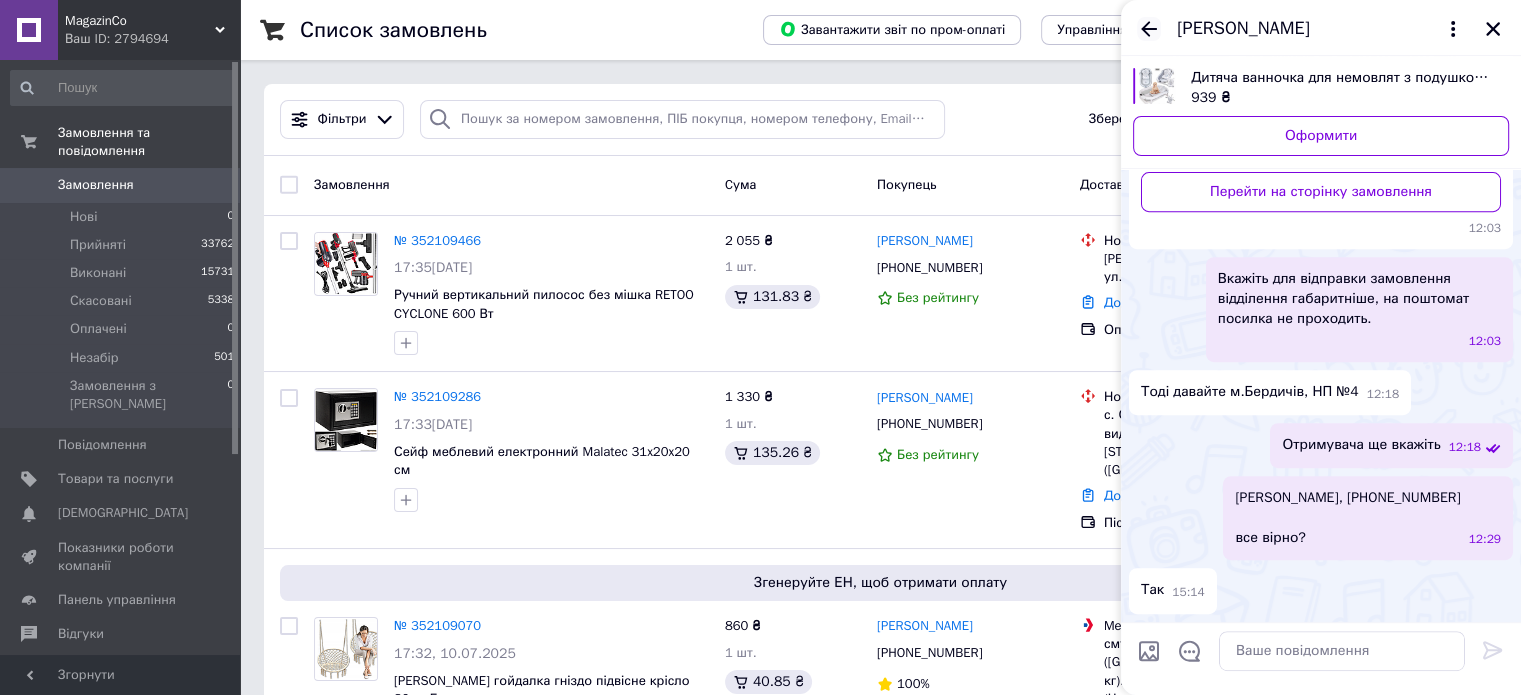 click 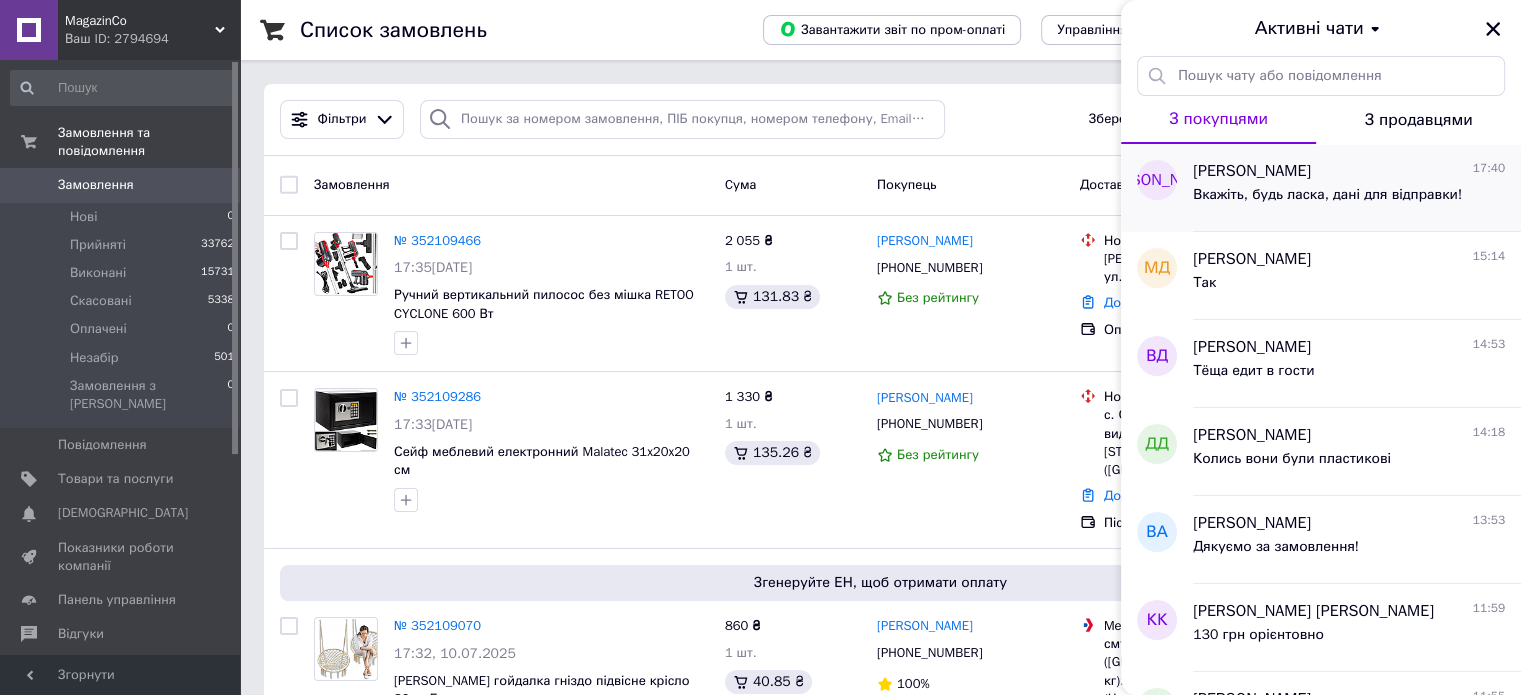click on "Вкажіть, будь ласка, дані для відправки!" at bounding box center (1327, 195) 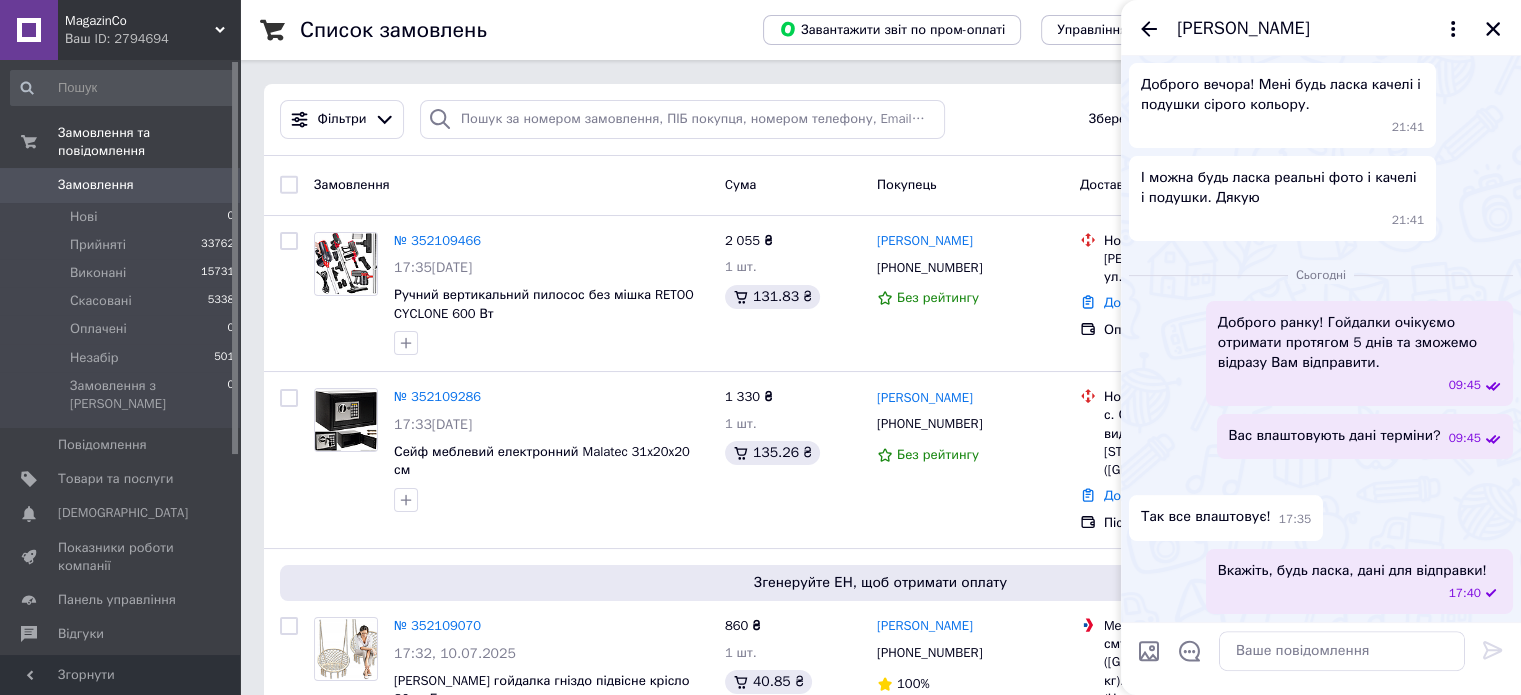 scroll, scrollTop: 596, scrollLeft: 0, axis: vertical 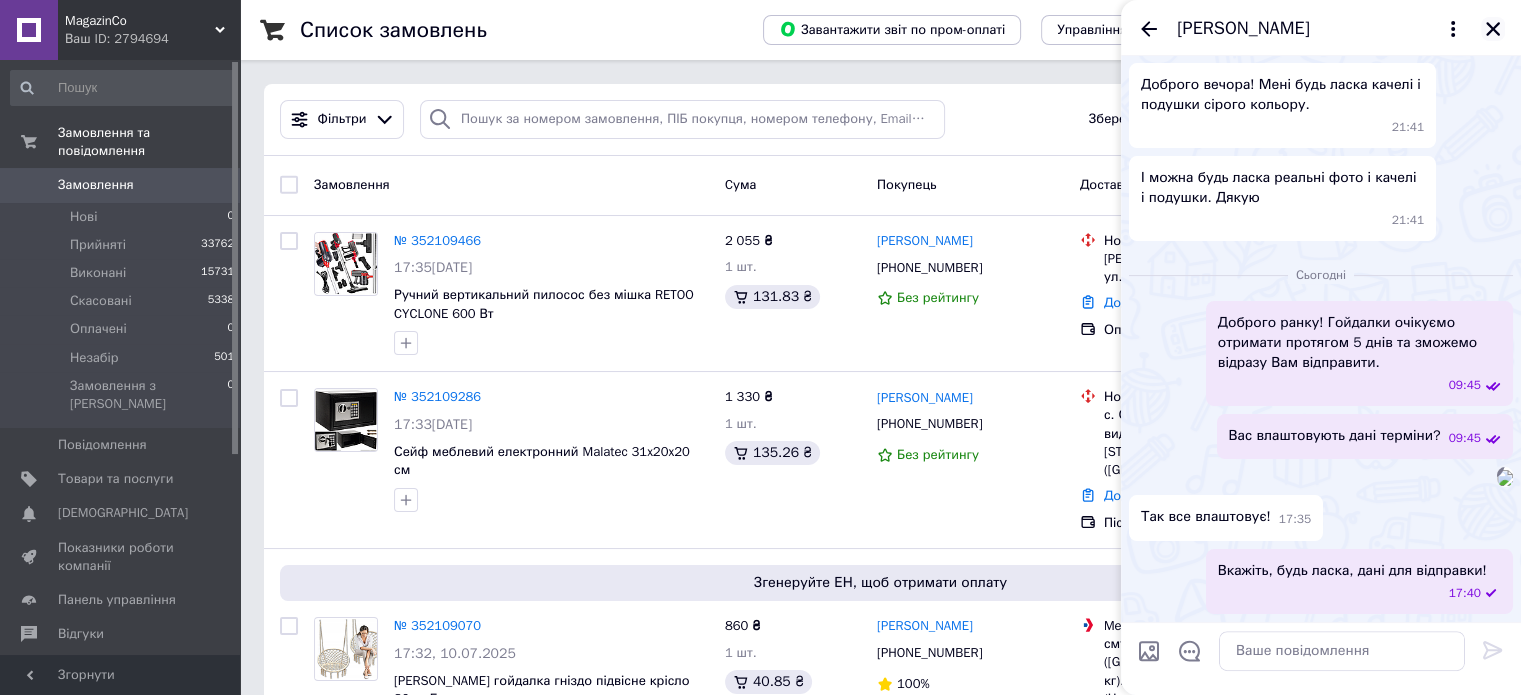 click 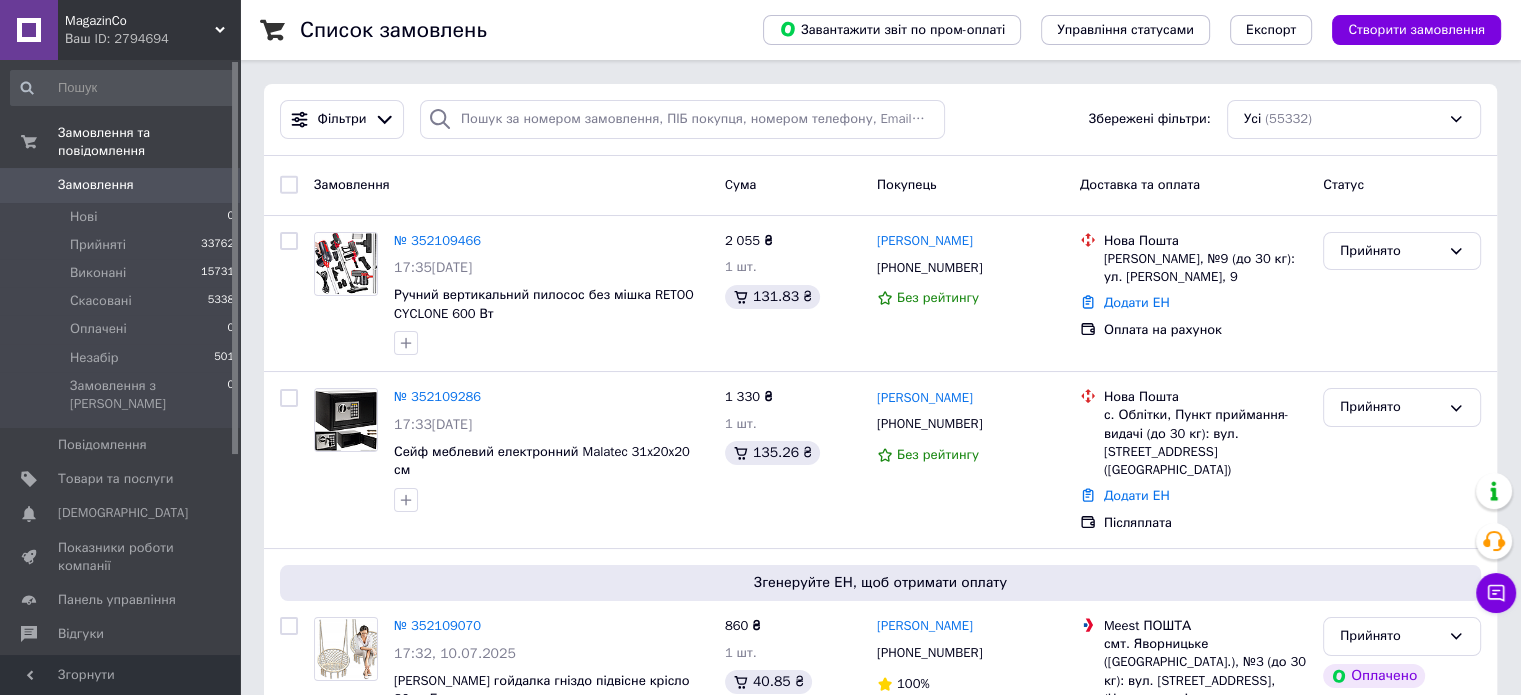 click on "Замовлення" at bounding box center [121, 185] 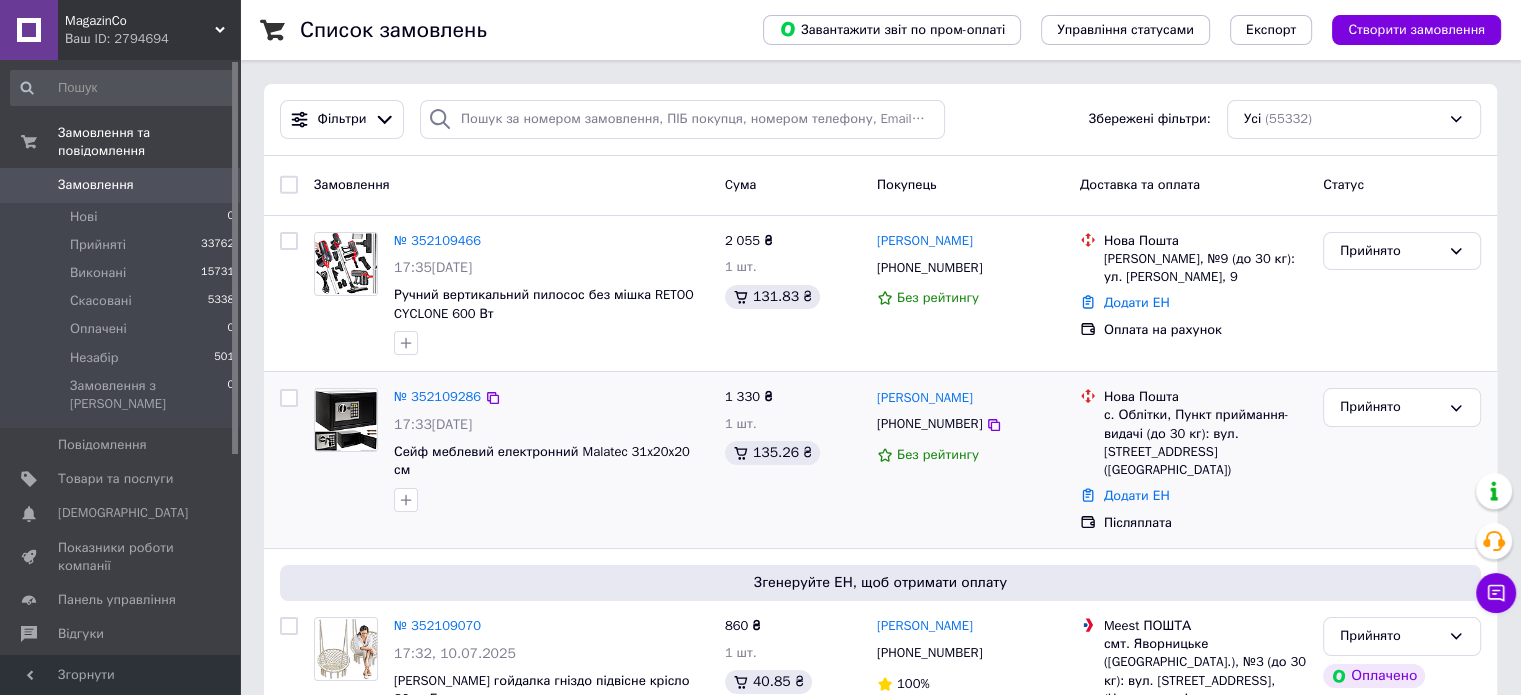 click on "[PERSON_NAME] [PHONE_NUMBER] Без рейтингу" at bounding box center [970, 460] 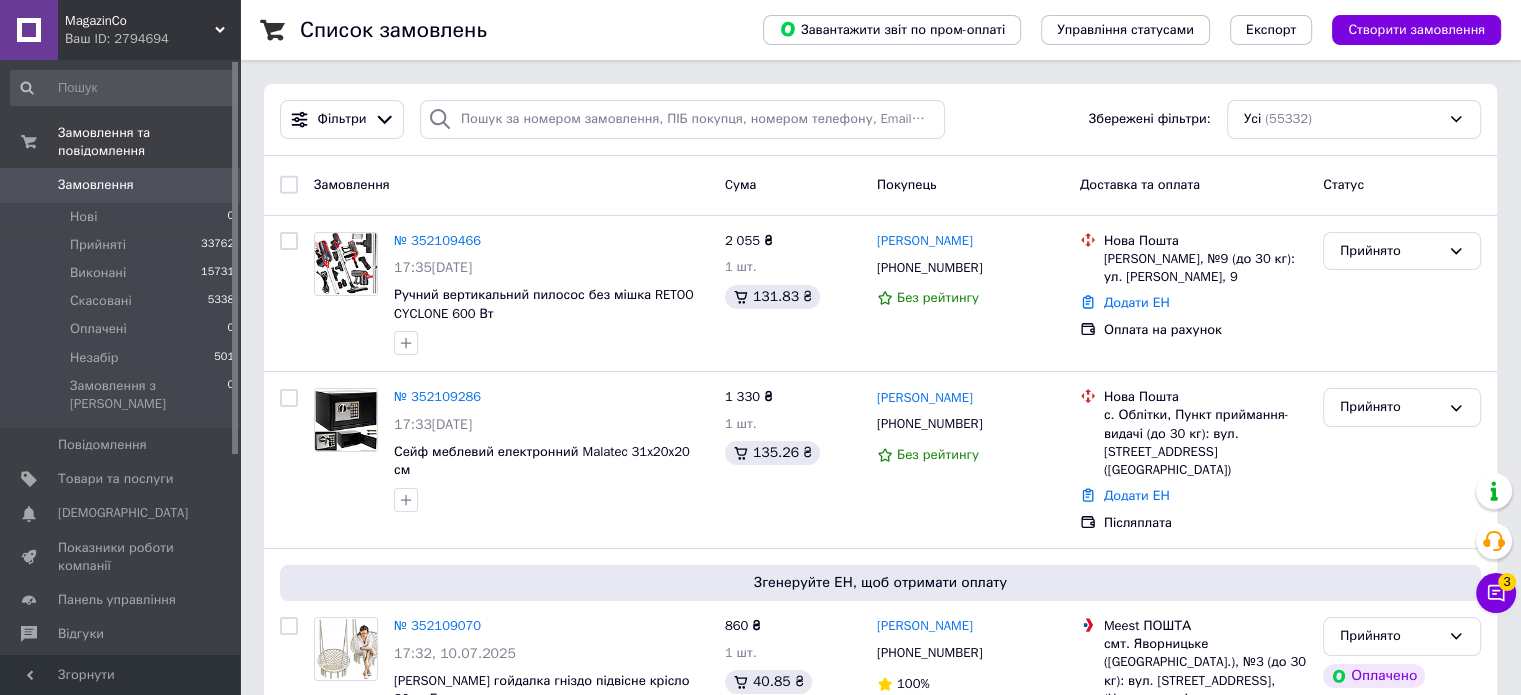 click on "Замовлення 0" at bounding box center (123, 185) 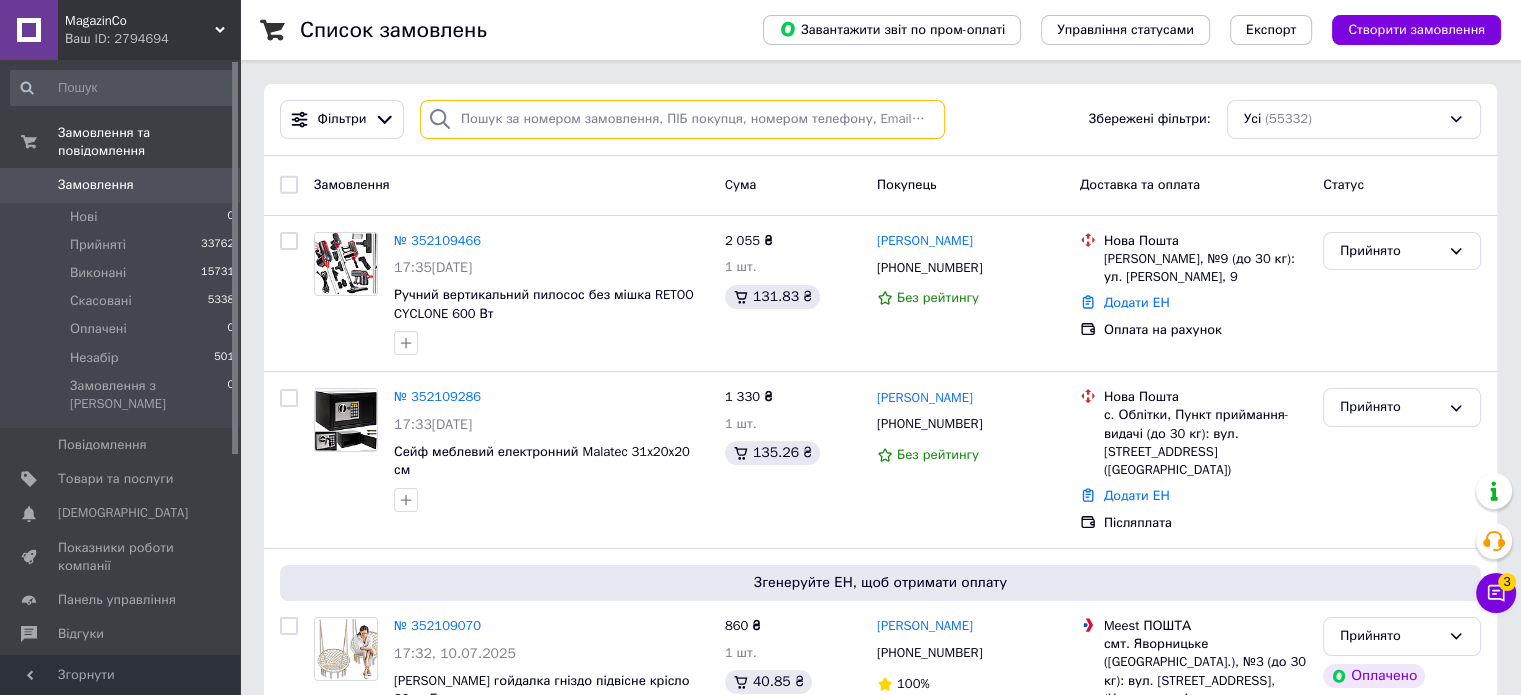 click at bounding box center [682, 119] 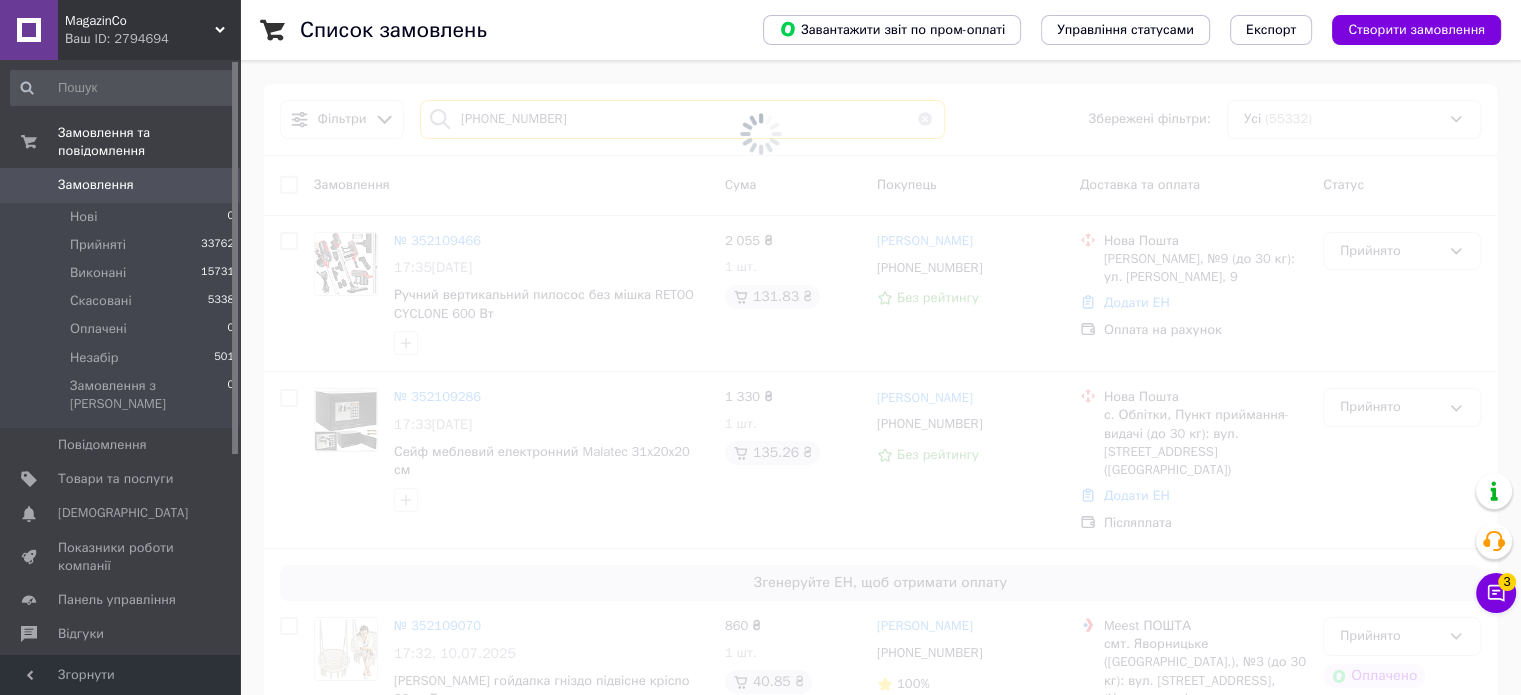 type on "[PHONE_NUMBER]" 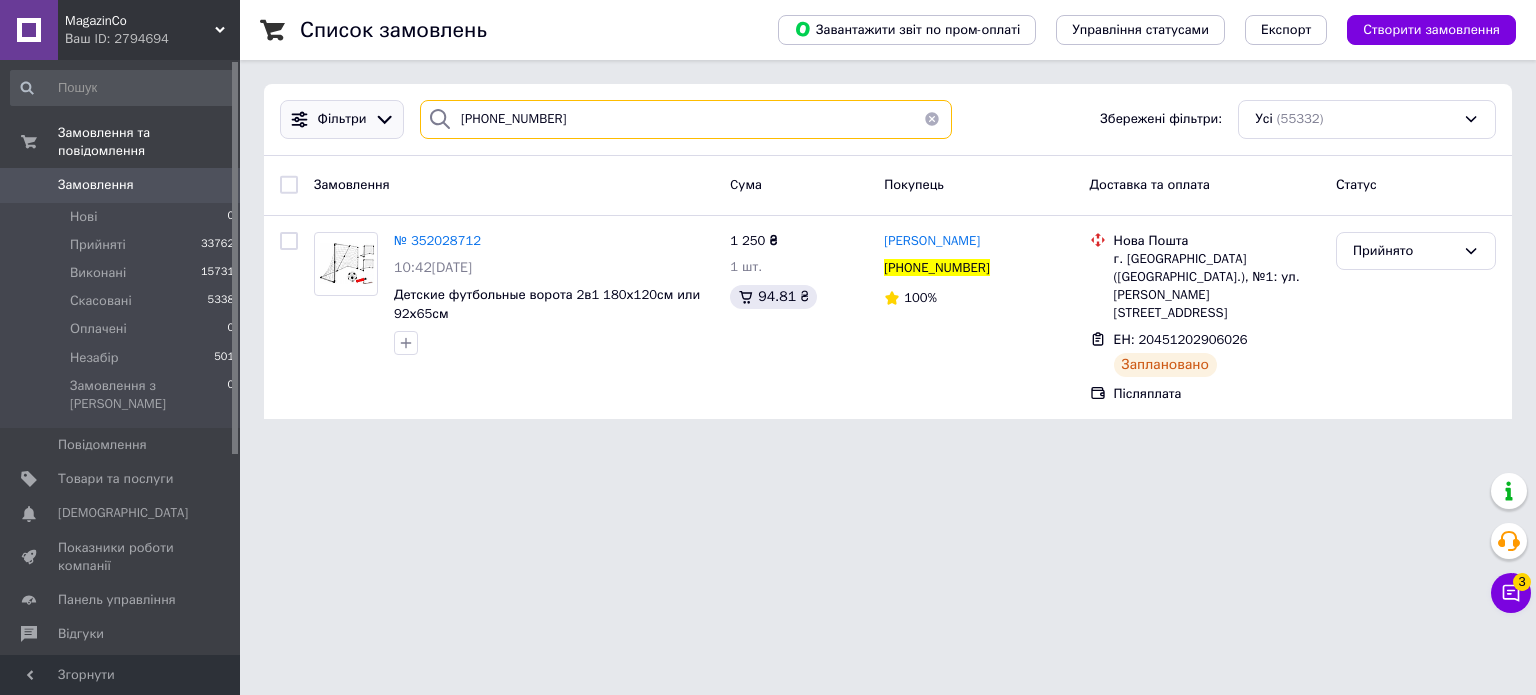drag, startPoint x: 586, startPoint y: 127, endPoint x: 387, endPoint y: 120, distance: 199.12308 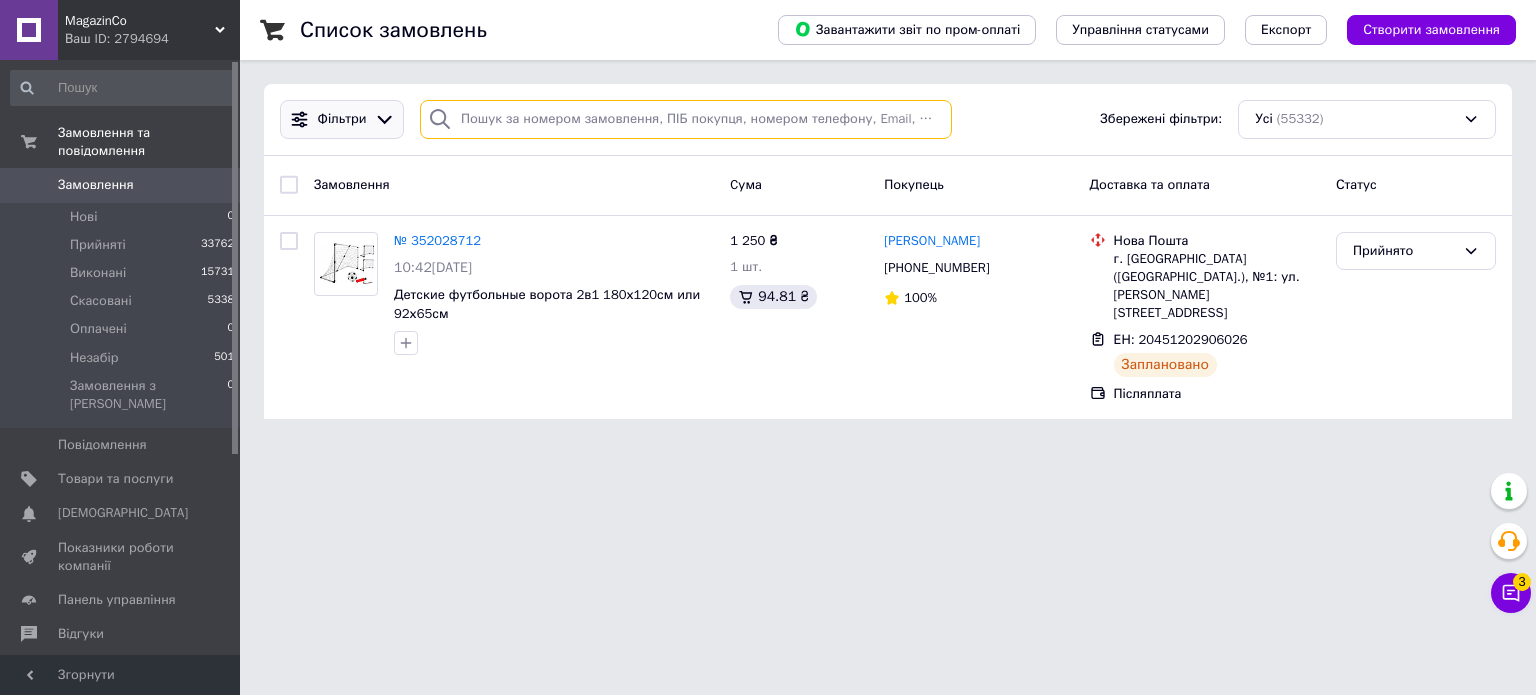 paste on "380997336642" 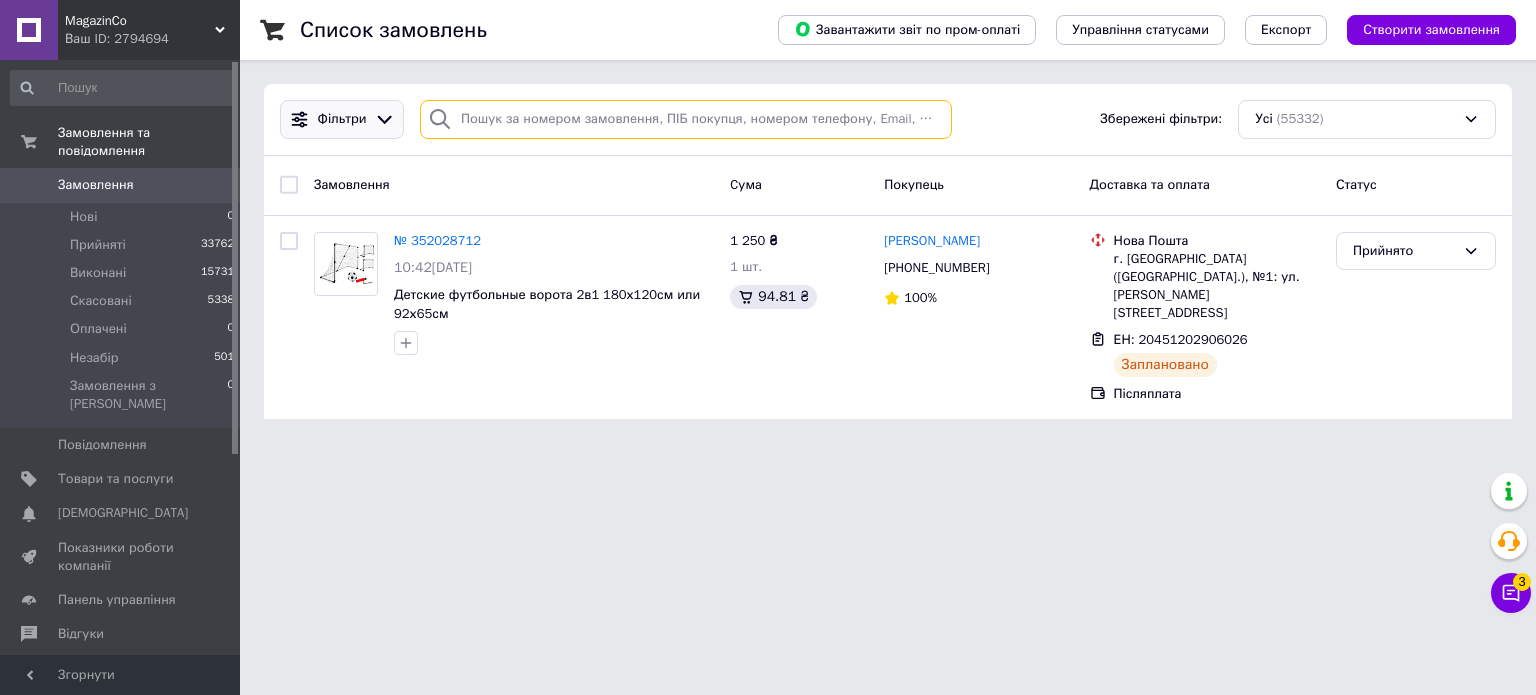 type on "380997336642" 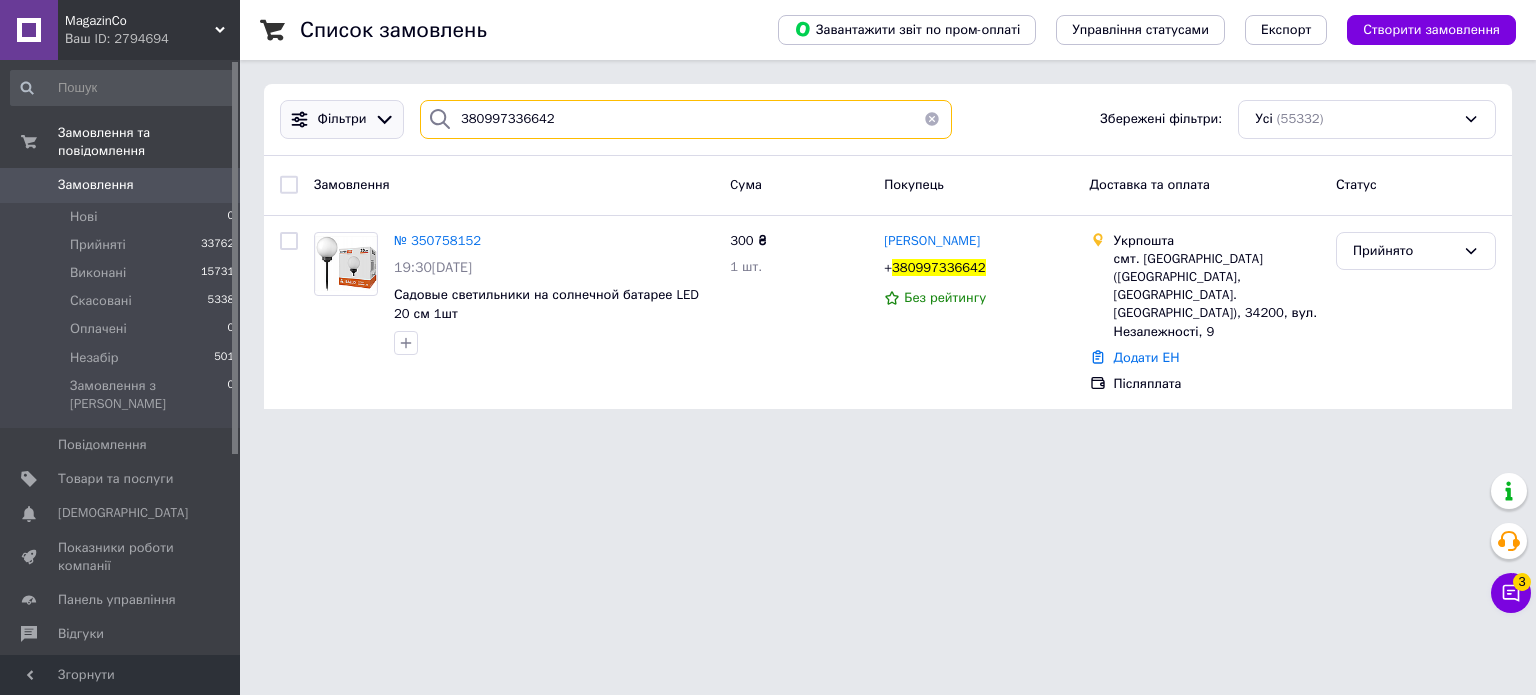 drag, startPoint x: 549, startPoint y: 125, endPoint x: 372, endPoint y: 115, distance: 177.28226 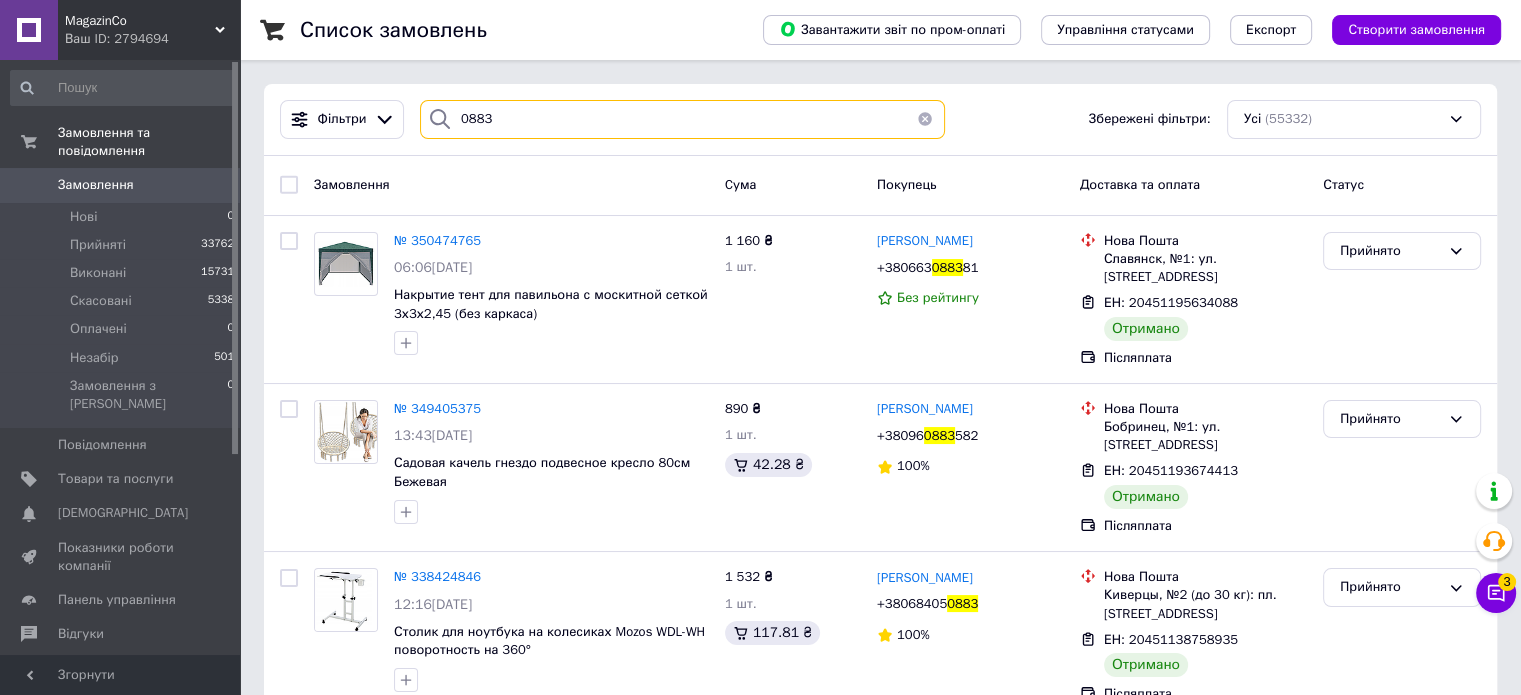 type on "0883" 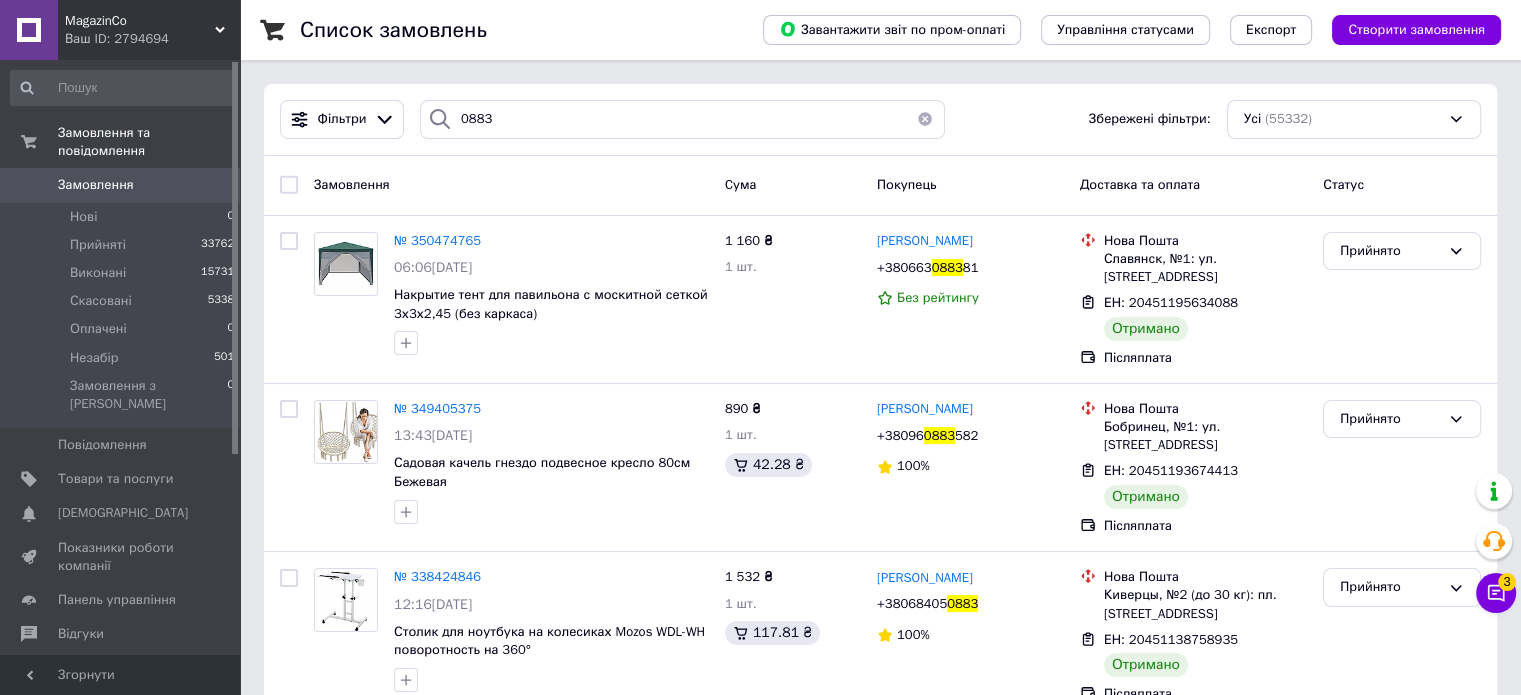 click on "Замовлення" at bounding box center [121, 185] 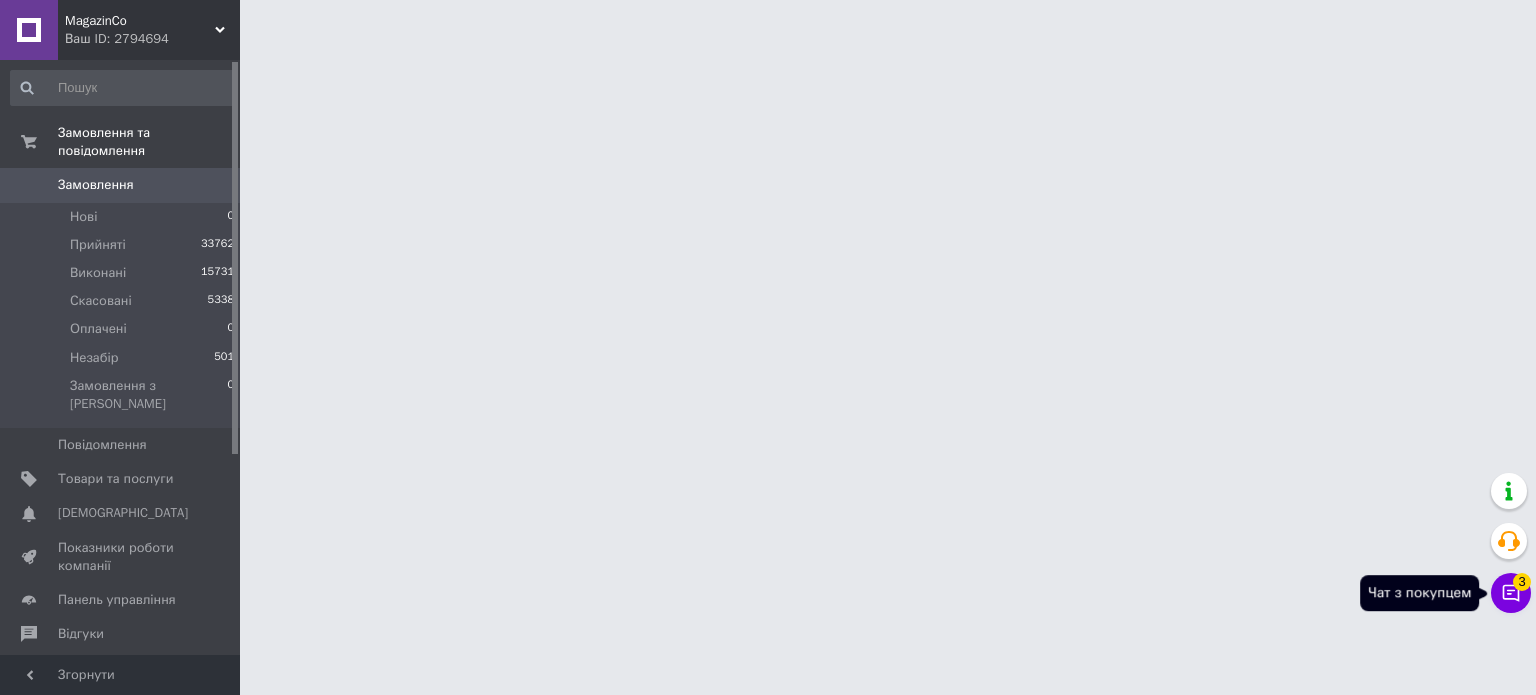 click on "Чат з покупцем 3" at bounding box center [1511, 593] 